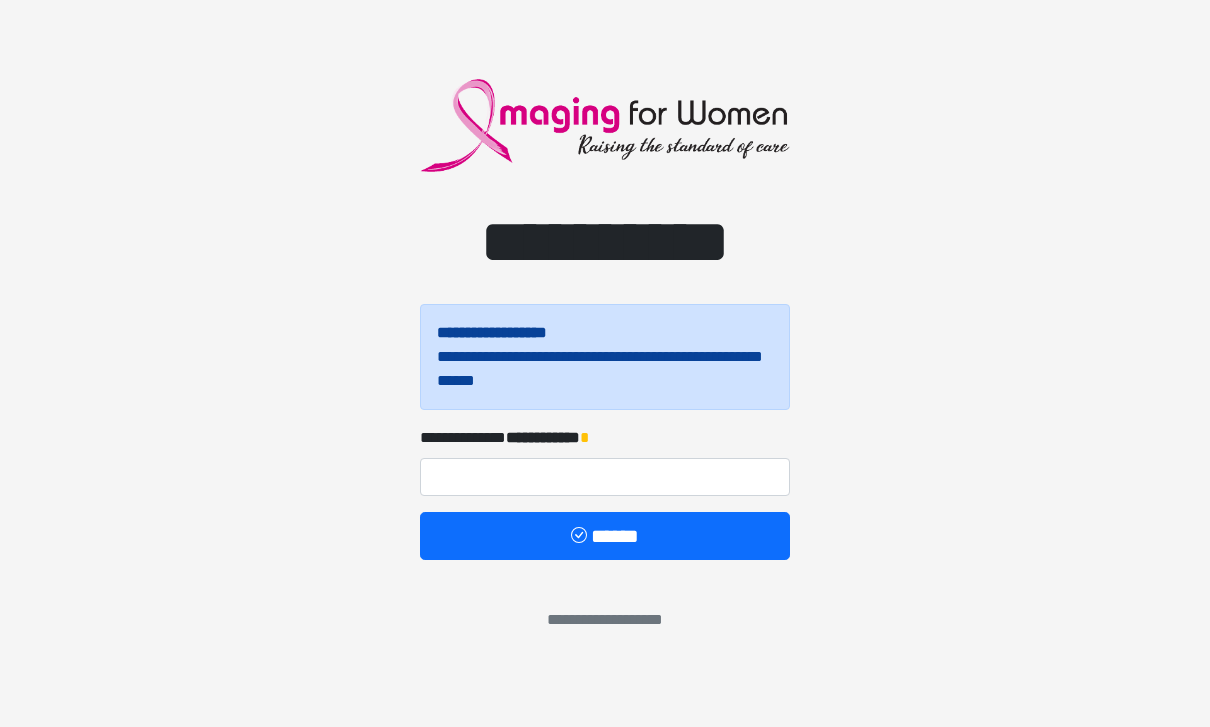 scroll, scrollTop: 0, scrollLeft: 0, axis: both 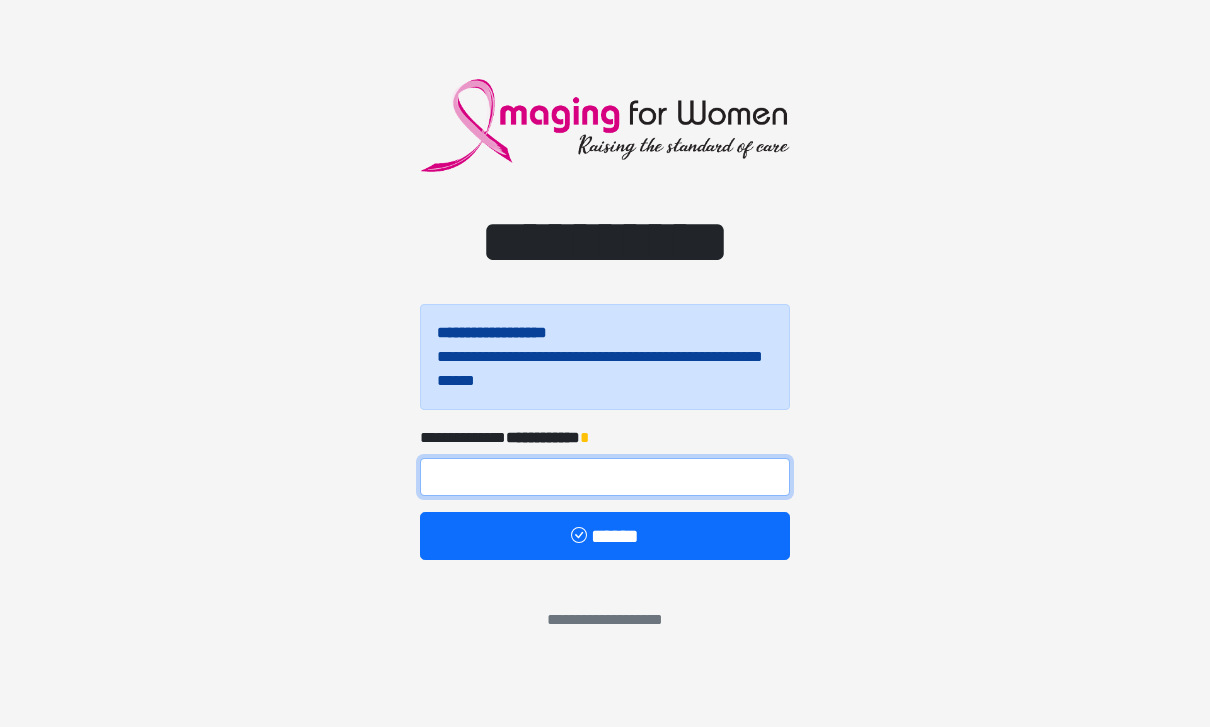 click at bounding box center [605, 477] 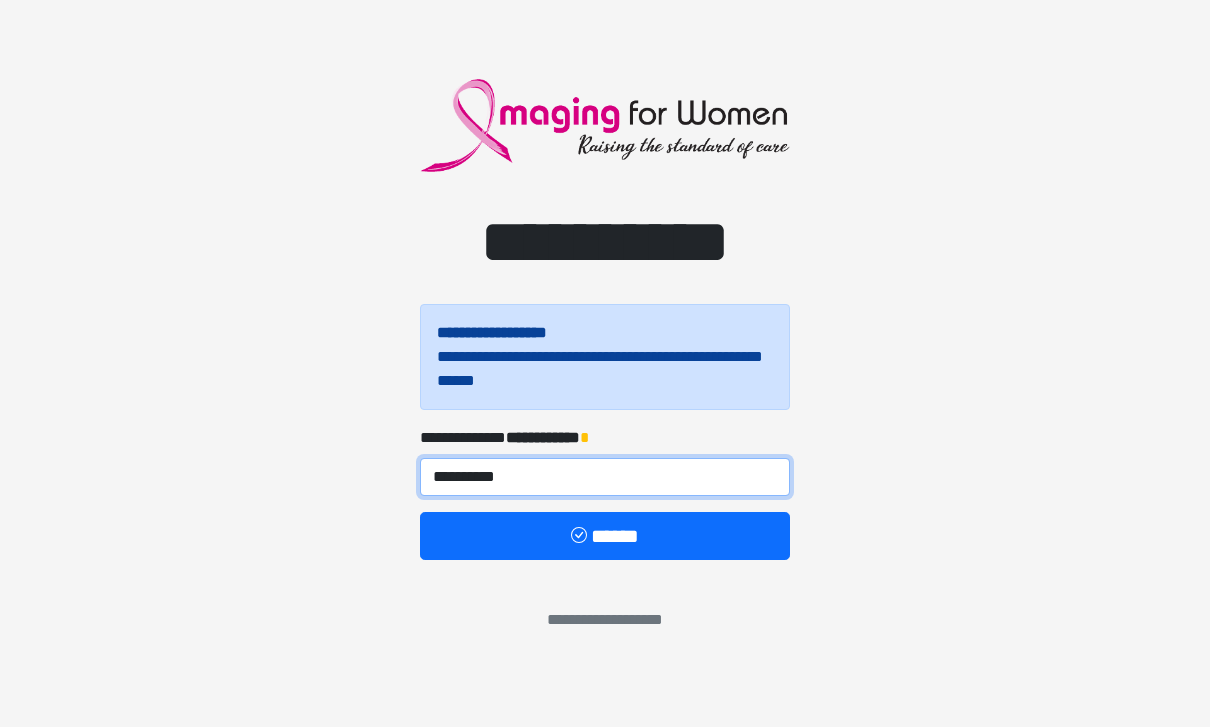 type on "**********" 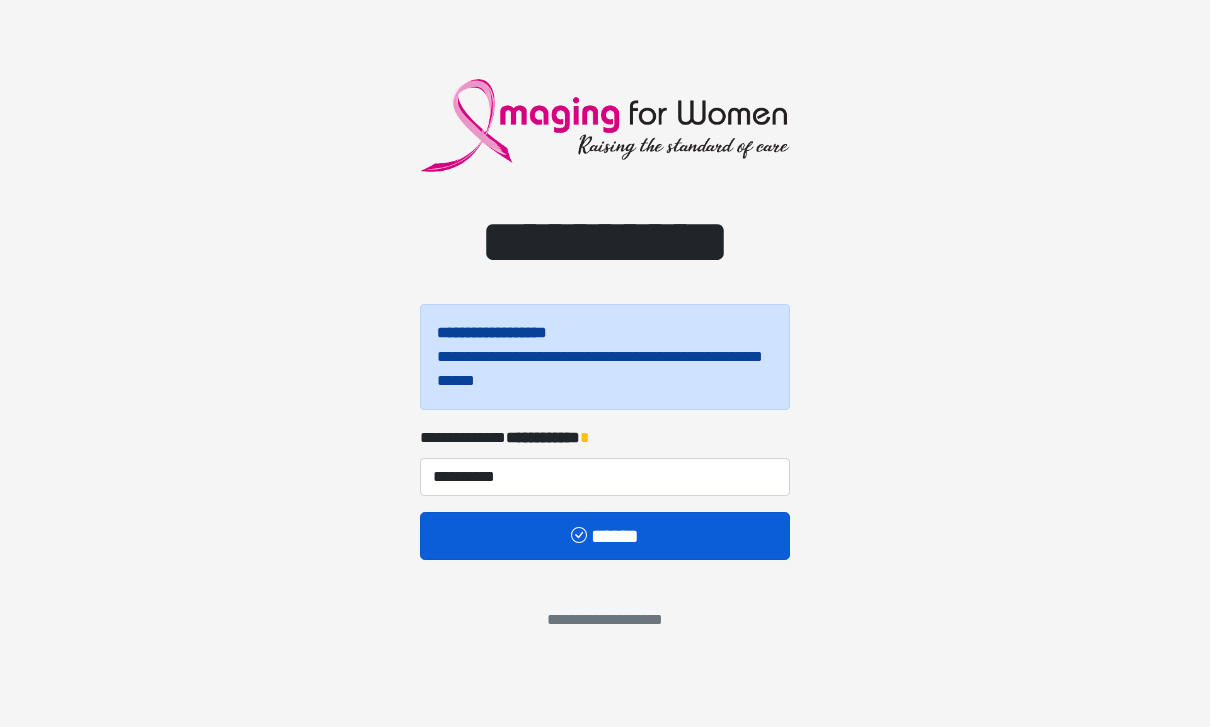 click on "******" at bounding box center [605, 536] 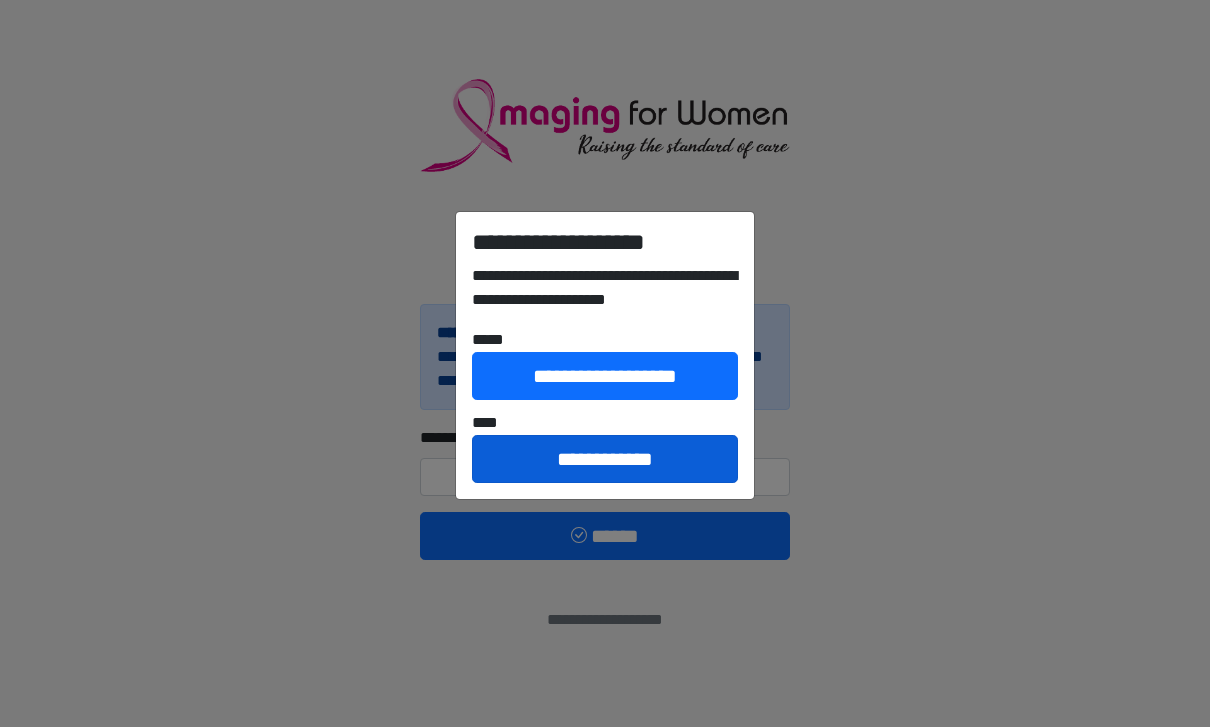 click on "**********" at bounding box center [605, 459] 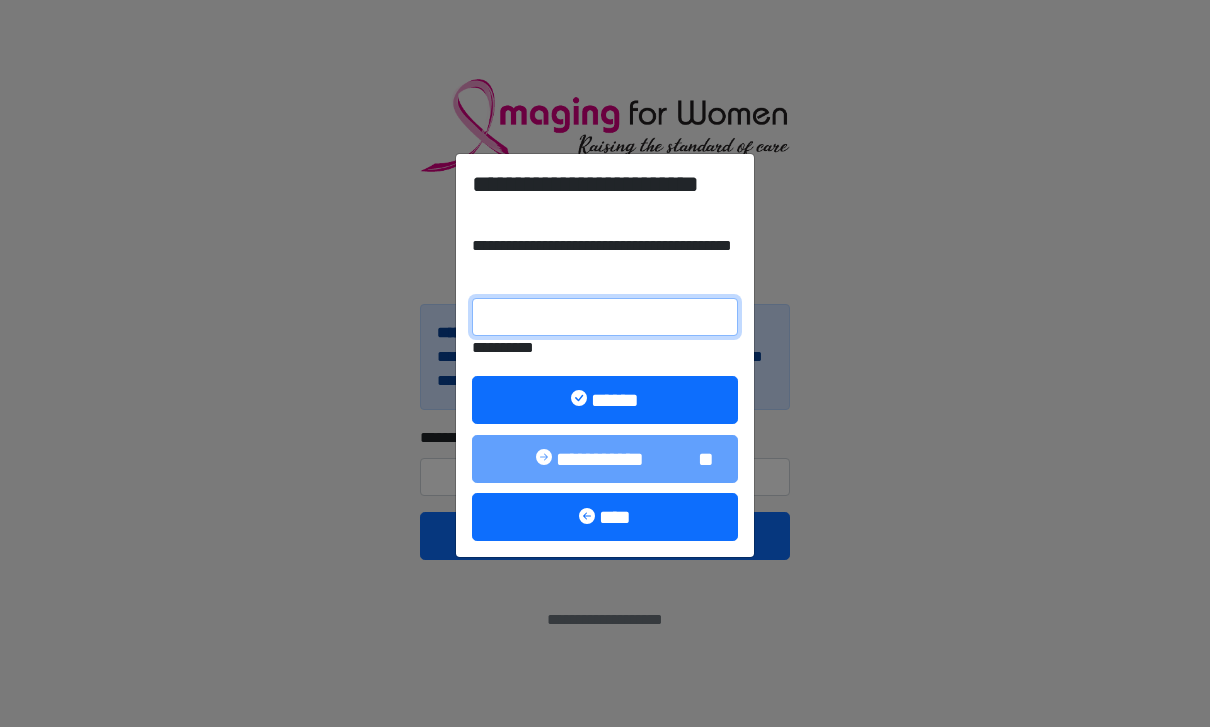 click on "**********" at bounding box center (605, 317) 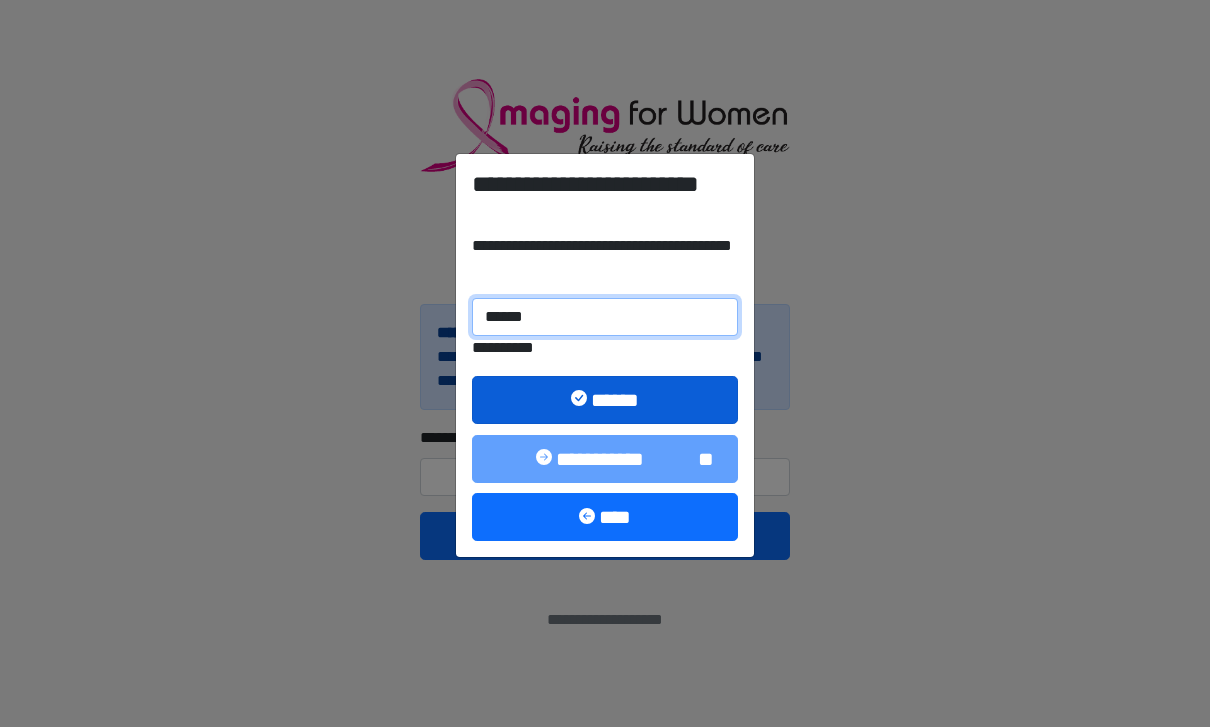 type on "******" 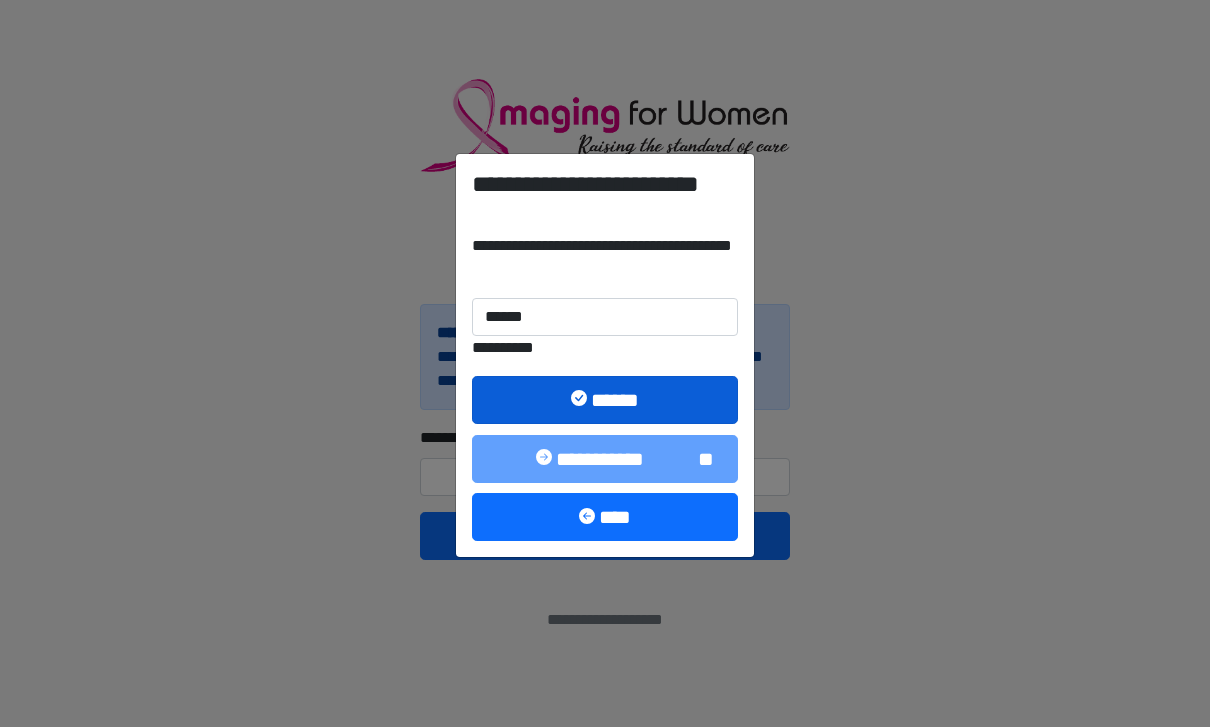 click on "******" at bounding box center (605, 400) 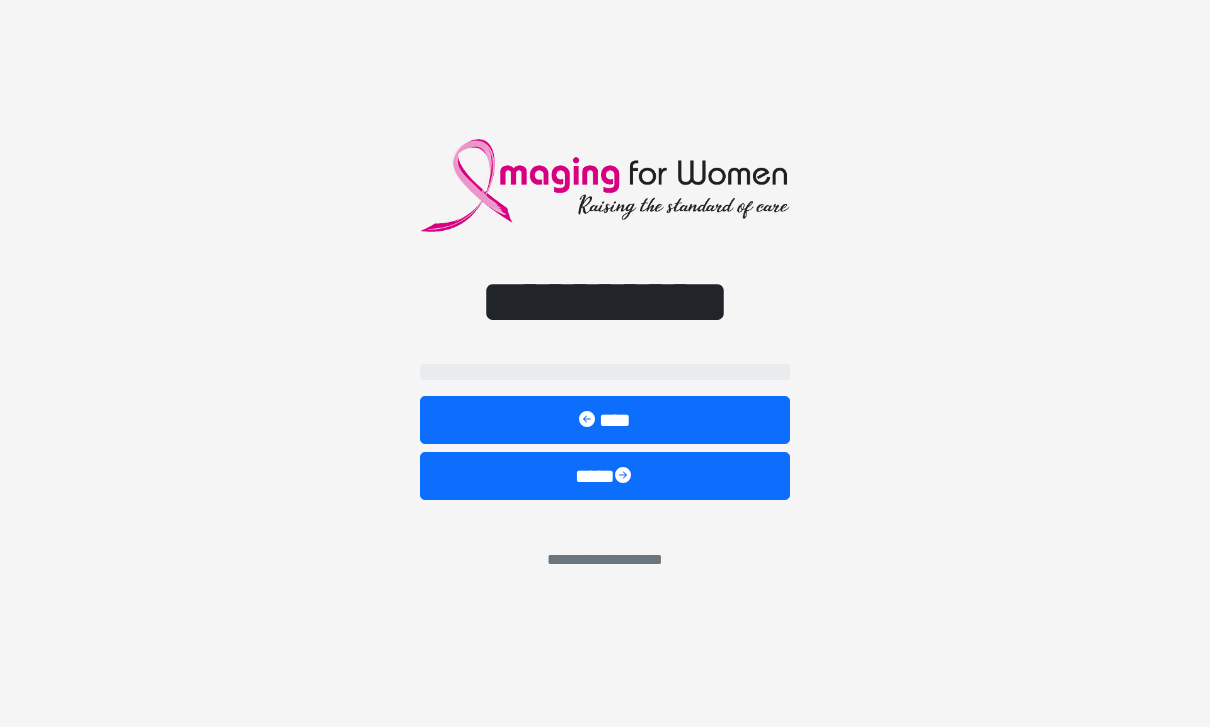 select on "**" 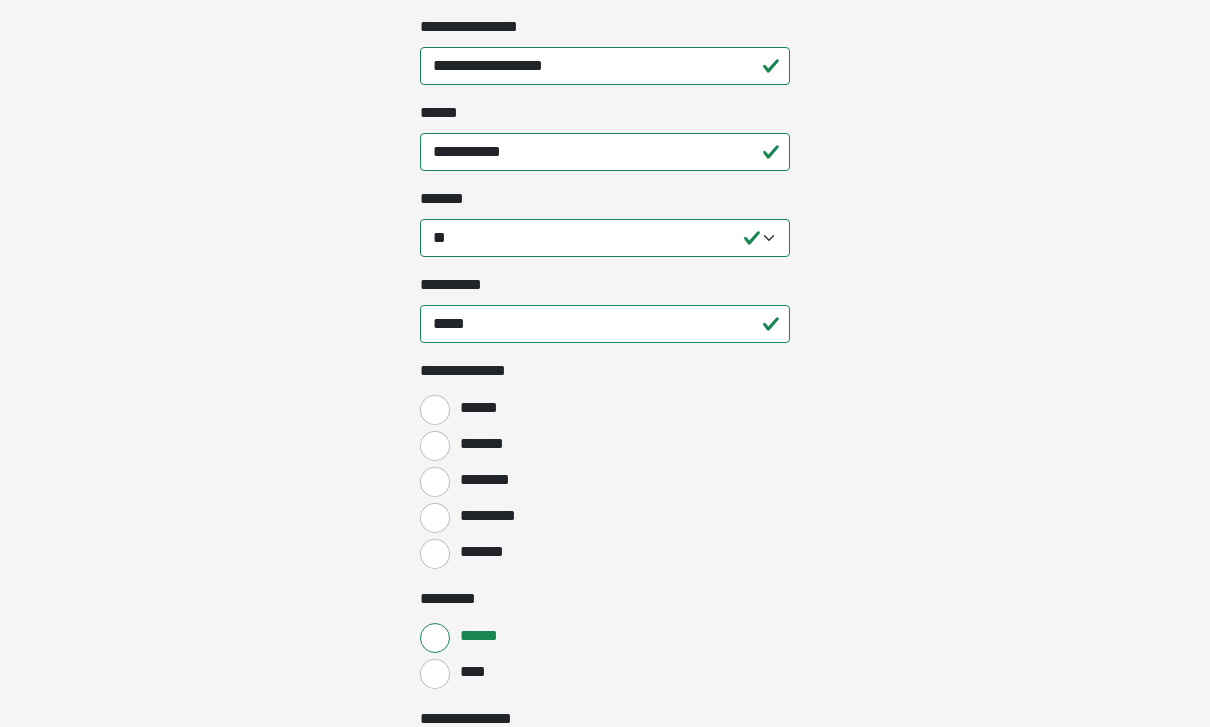scroll, scrollTop: 714, scrollLeft: 0, axis: vertical 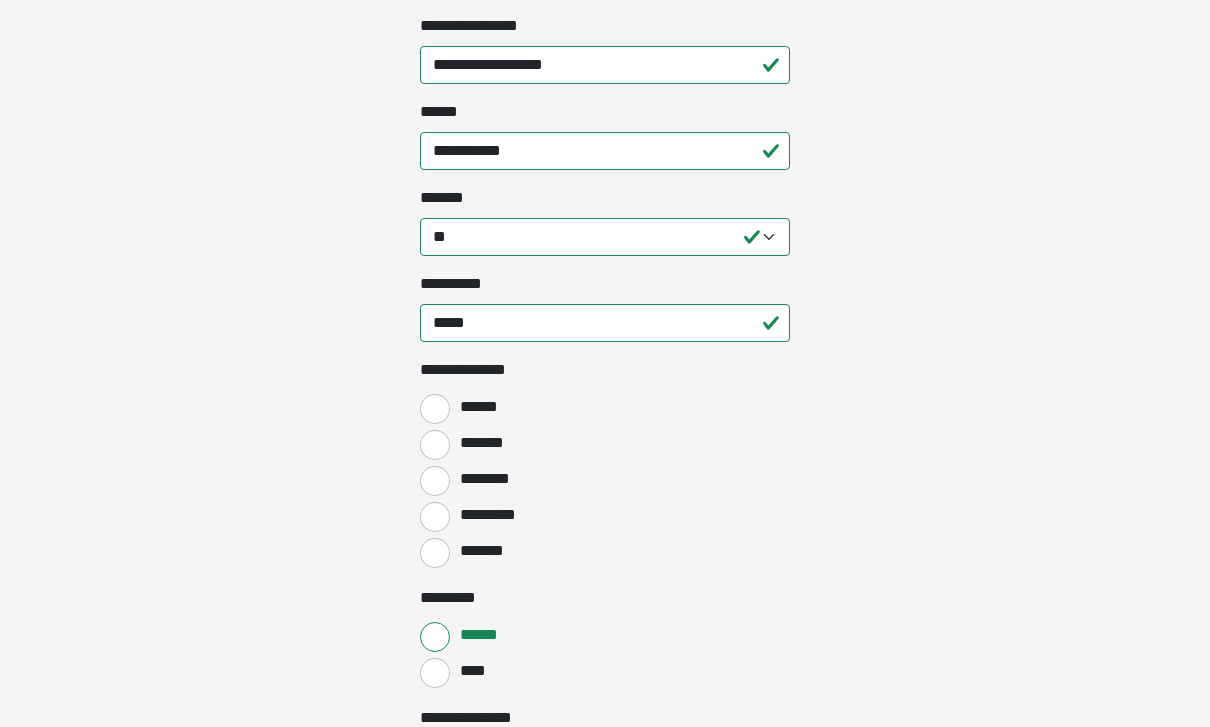 click on "*******" at bounding box center (435, 446) 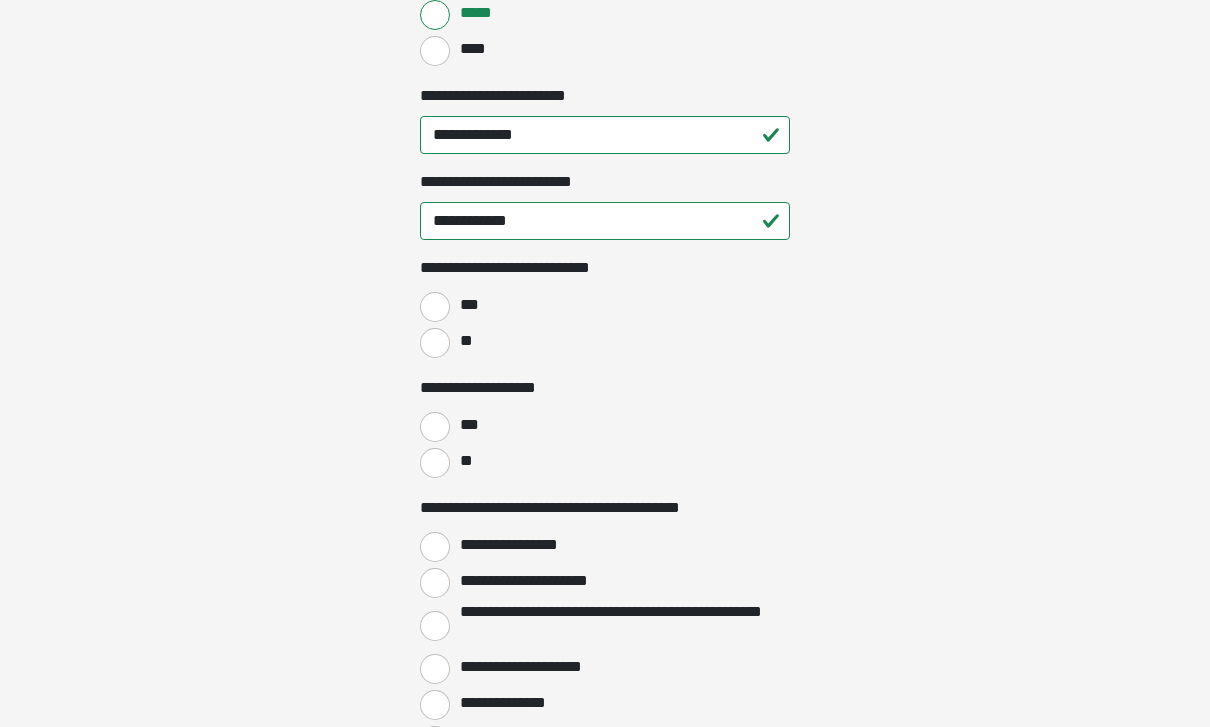 scroll, scrollTop: 2909, scrollLeft: 0, axis: vertical 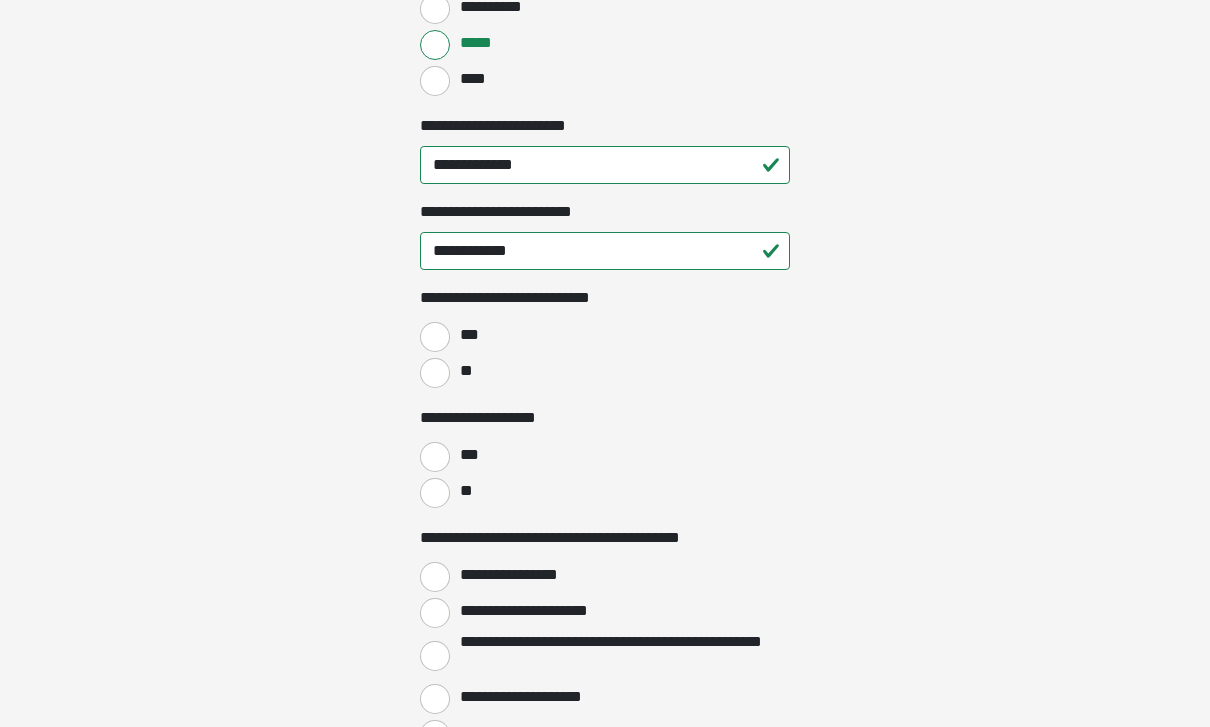 click on "**" at bounding box center [435, 373] 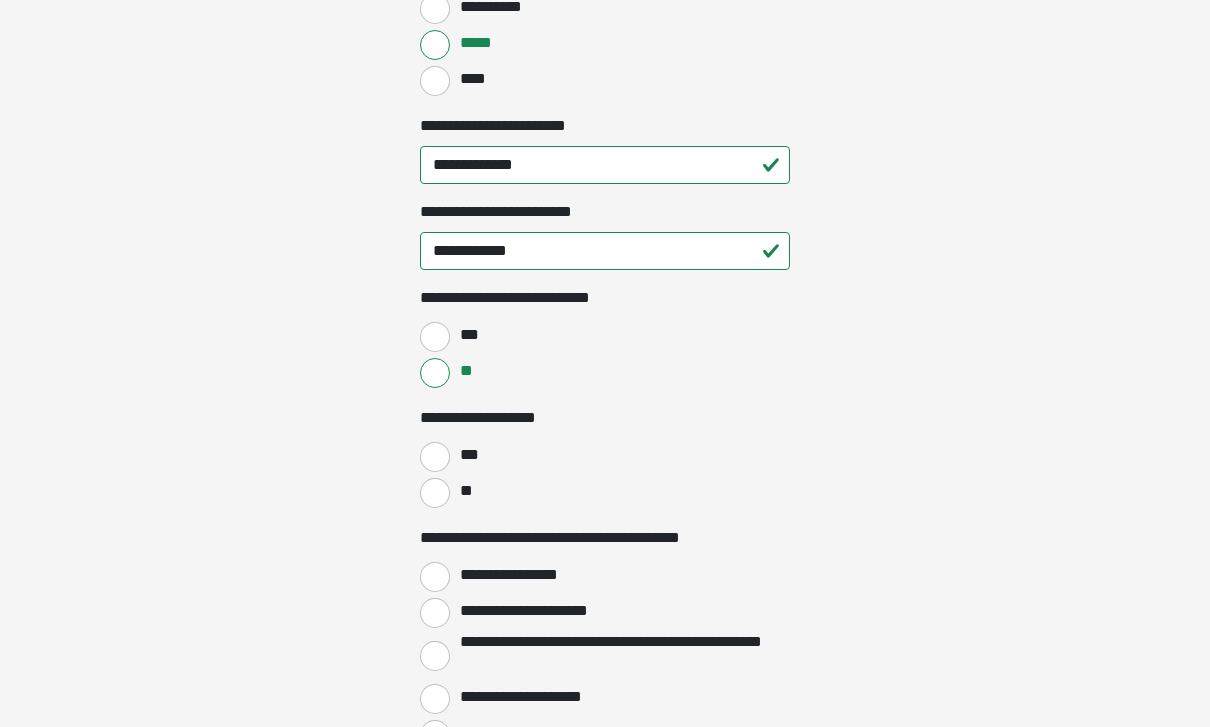 click on "**" at bounding box center [435, 493] 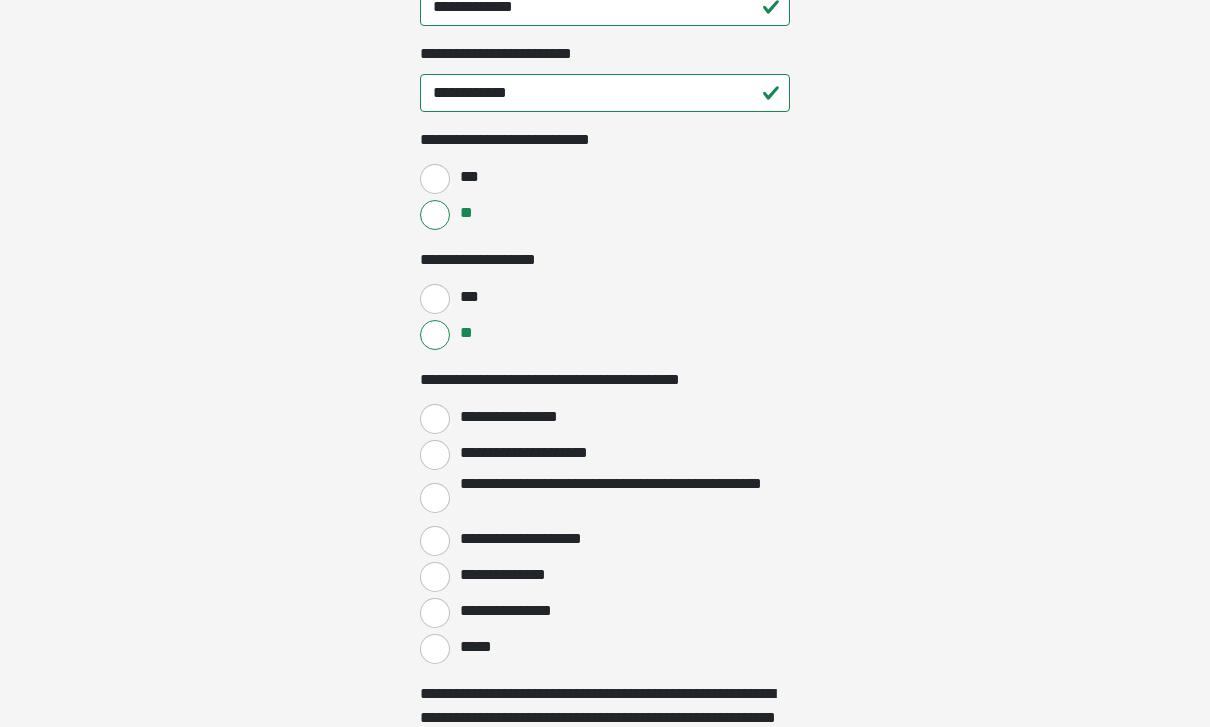click on "**********" at bounding box center (435, 420) 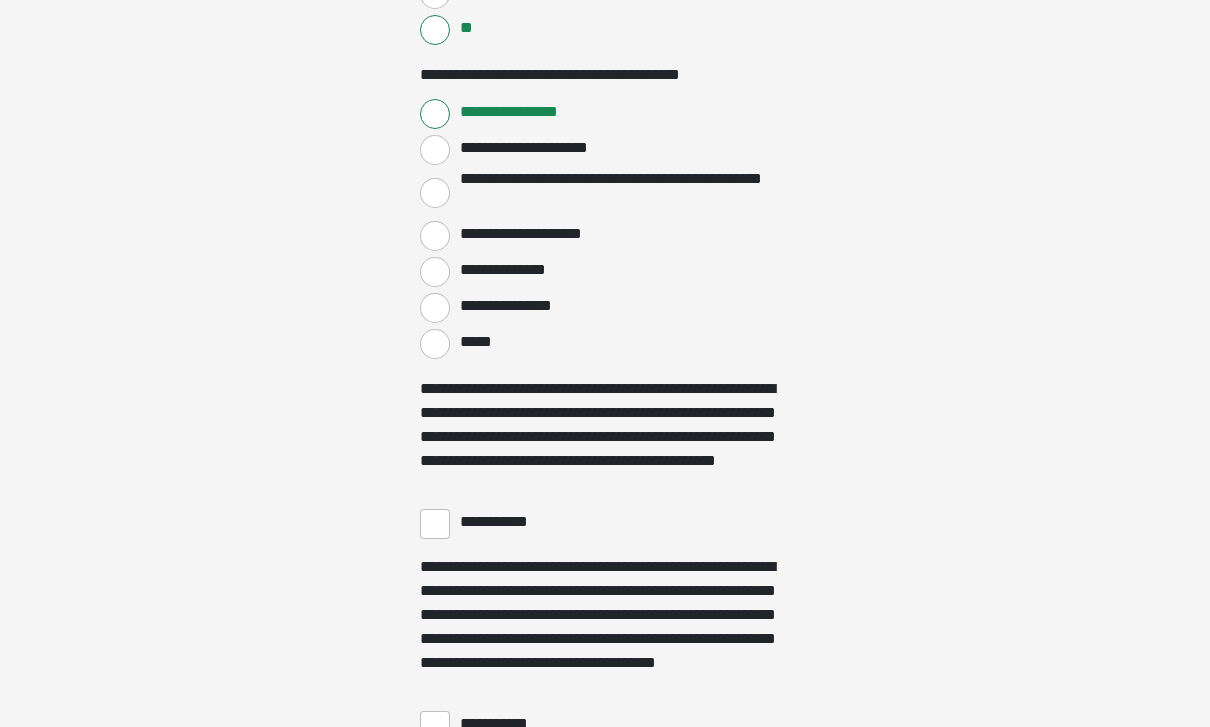 scroll, scrollTop: 3382, scrollLeft: 0, axis: vertical 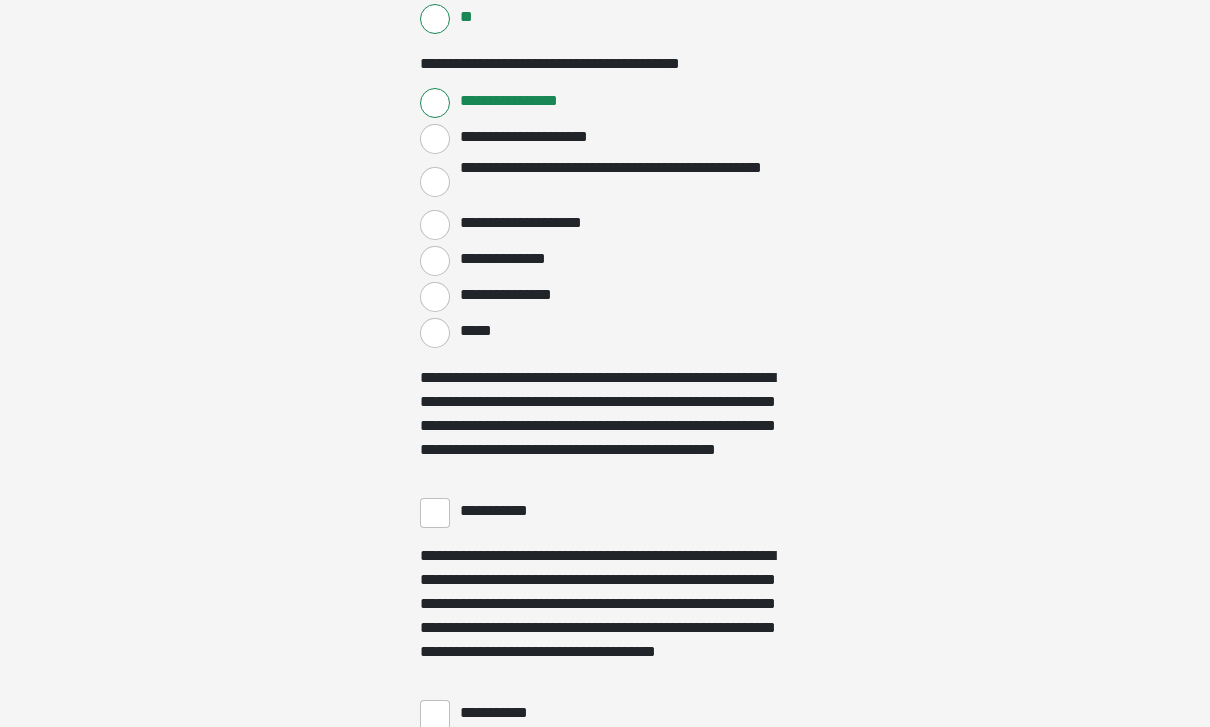 click on "**********" at bounding box center (435, 514) 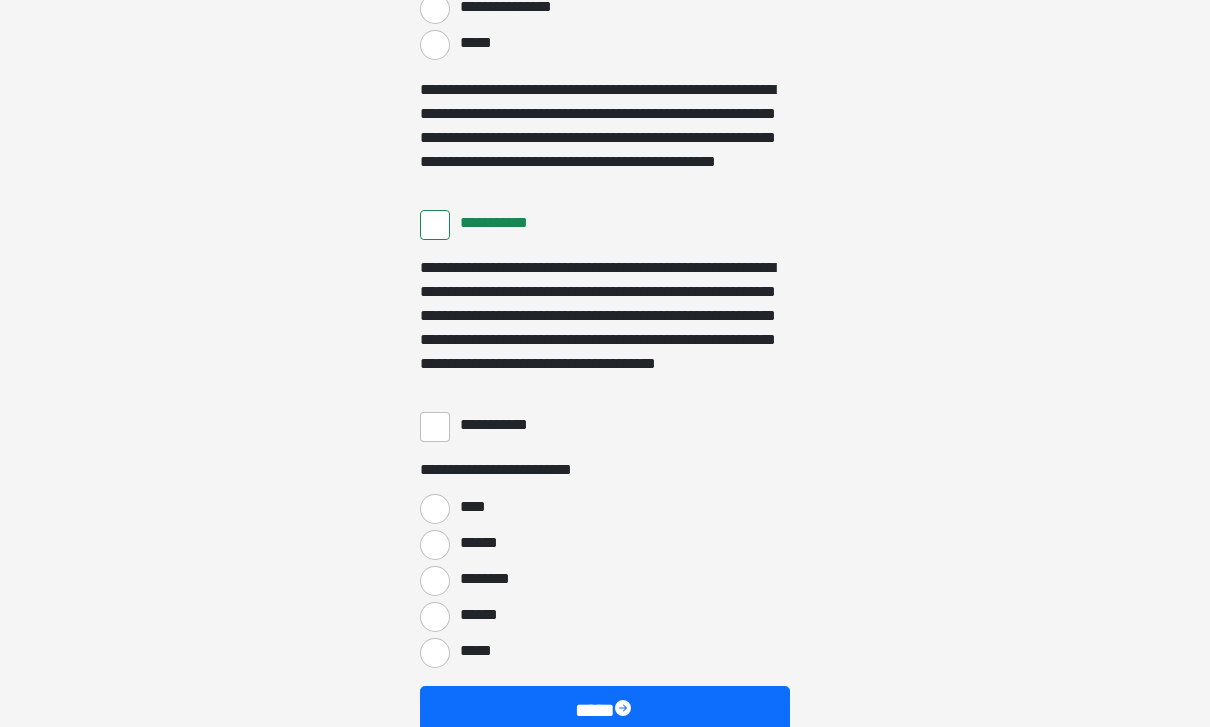 click on "**********" at bounding box center (435, 428) 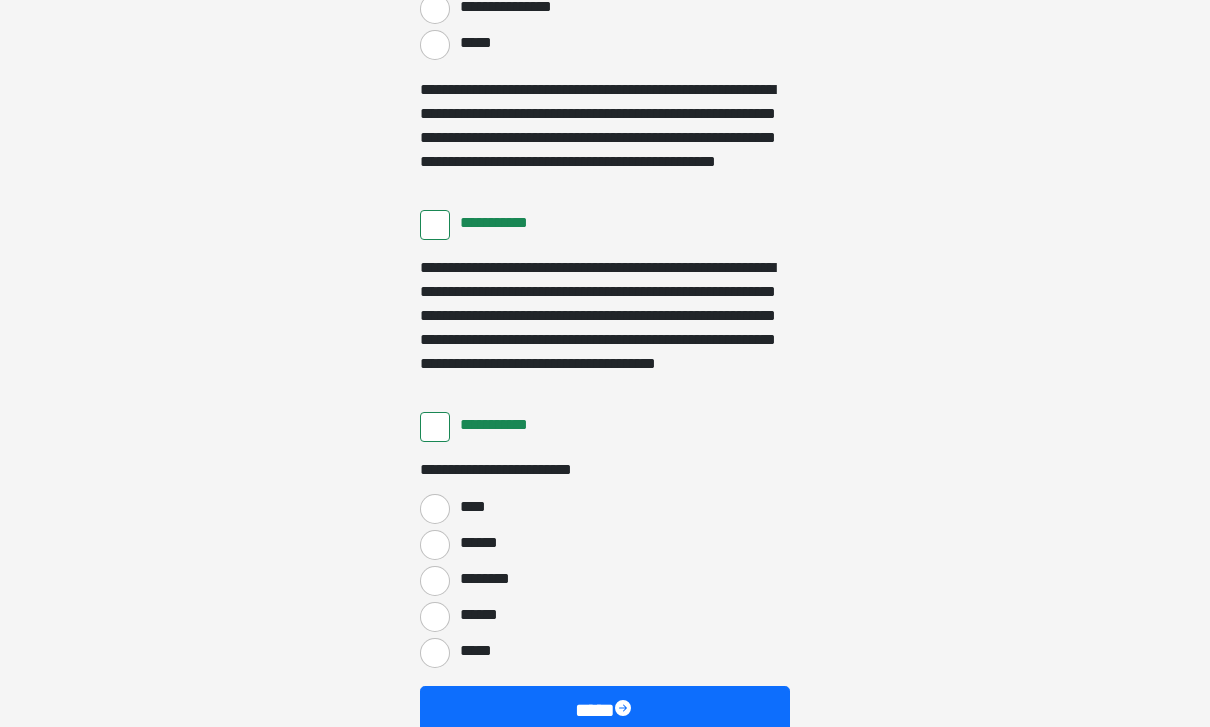 click on "****" at bounding box center (469, 507) 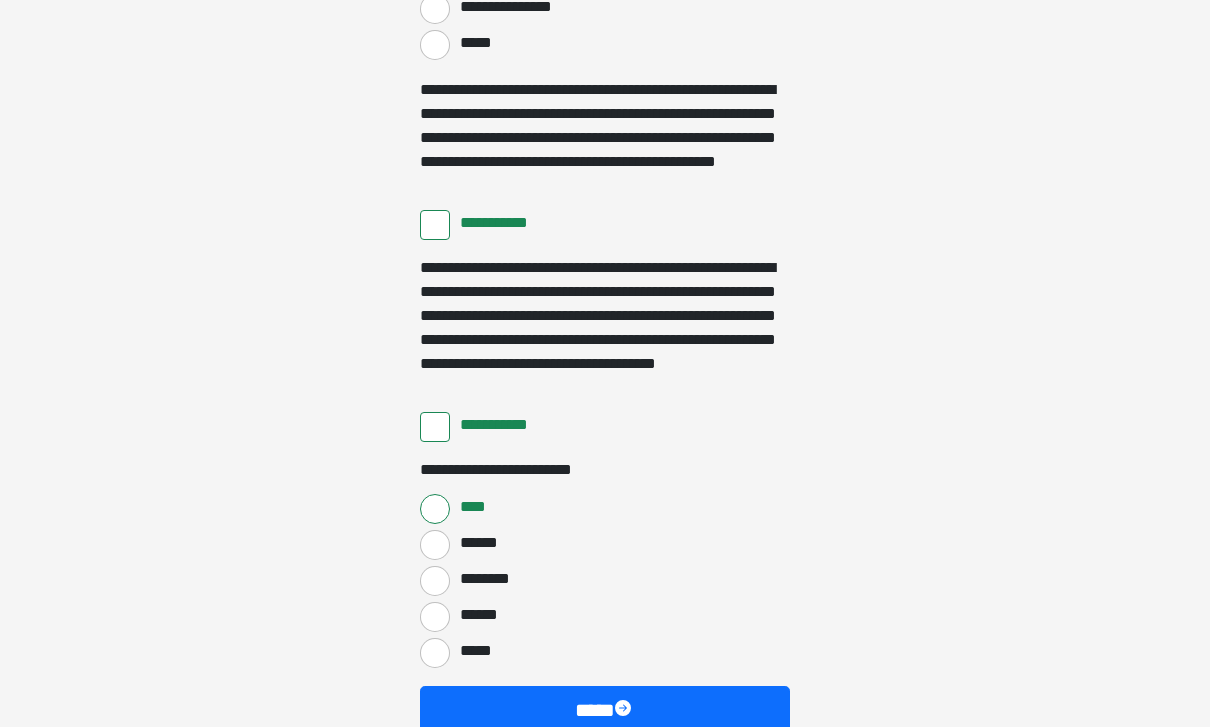 scroll, scrollTop: 3717, scrollLeft: 0, axis: vertical 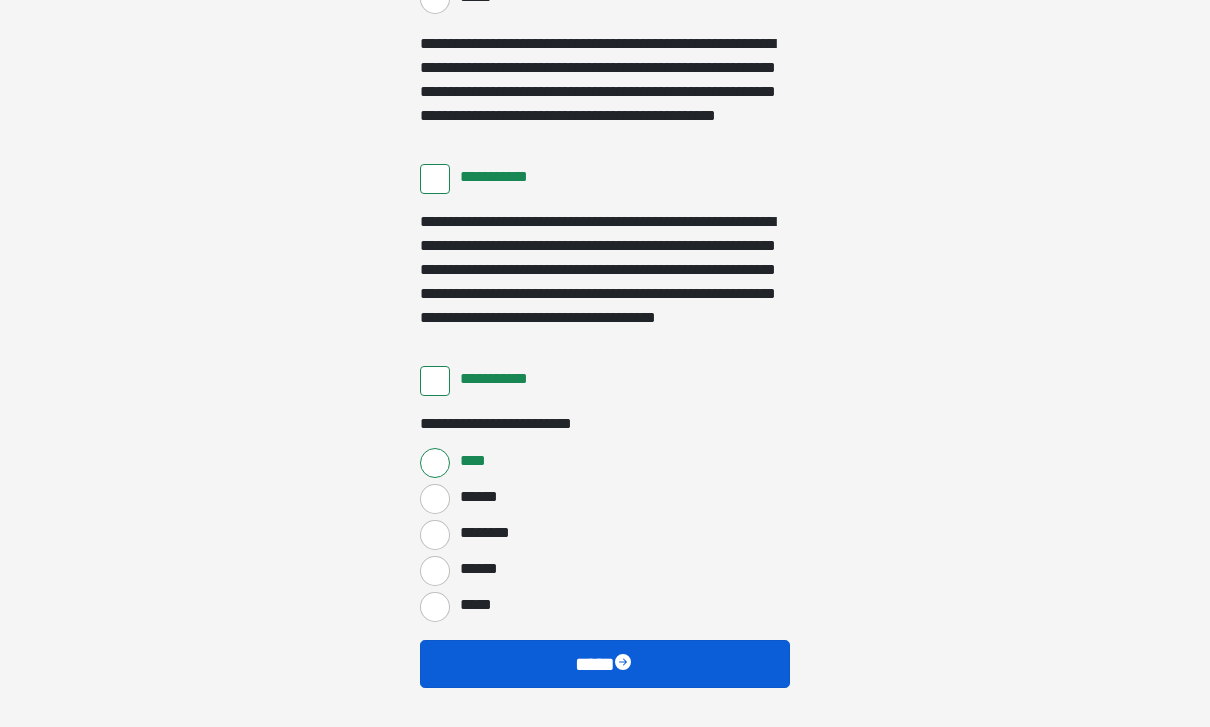 click on "****" at bounding box center (605, 664) 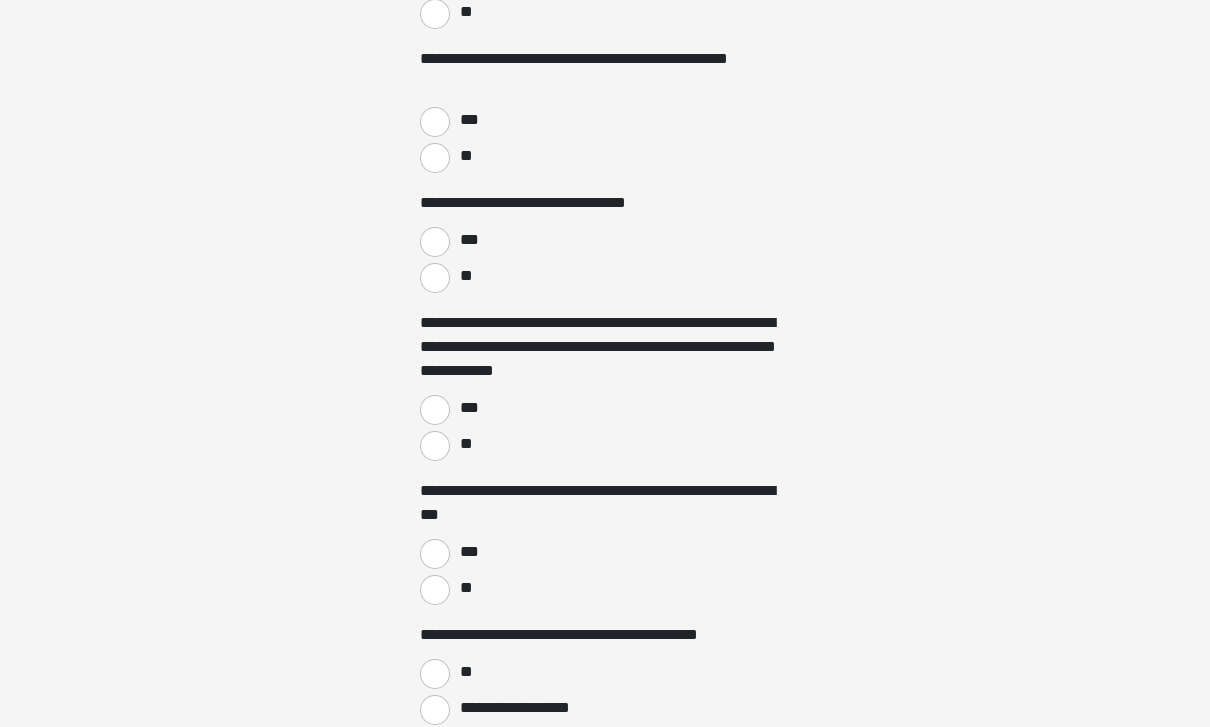 scroll, scrollTop: 0, scrollLeft: 0, axis: both 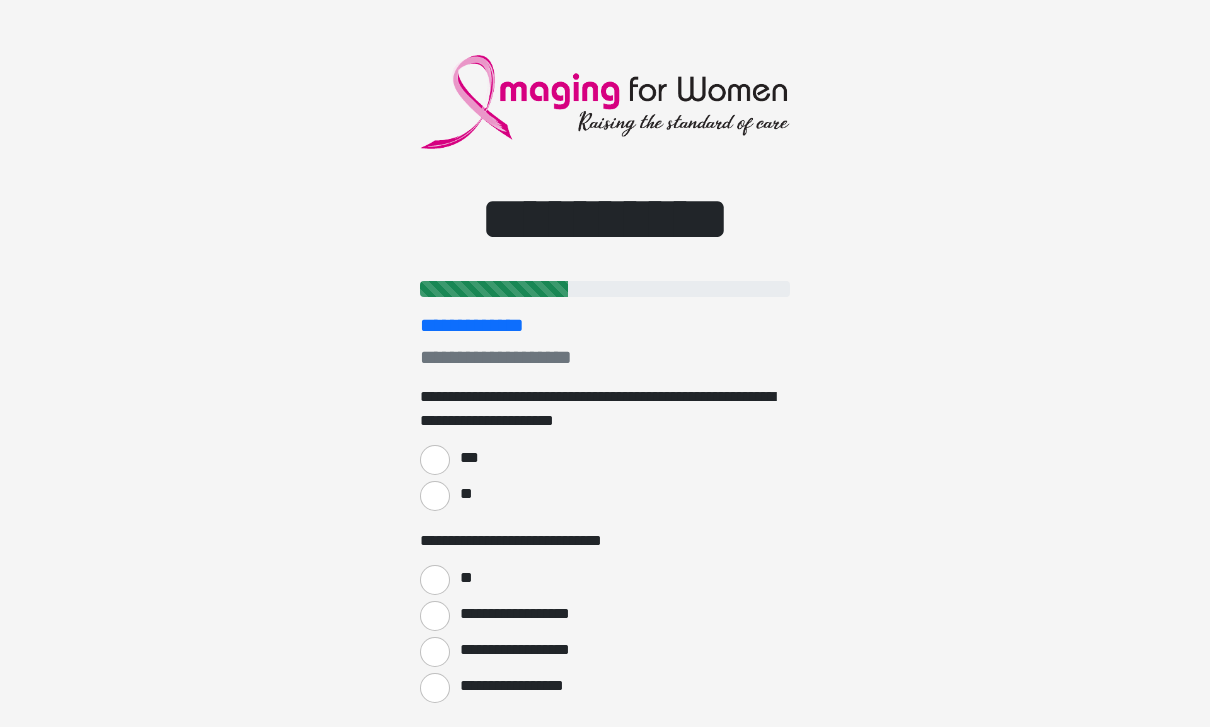 click on "***" at bounding box center (435, 460) 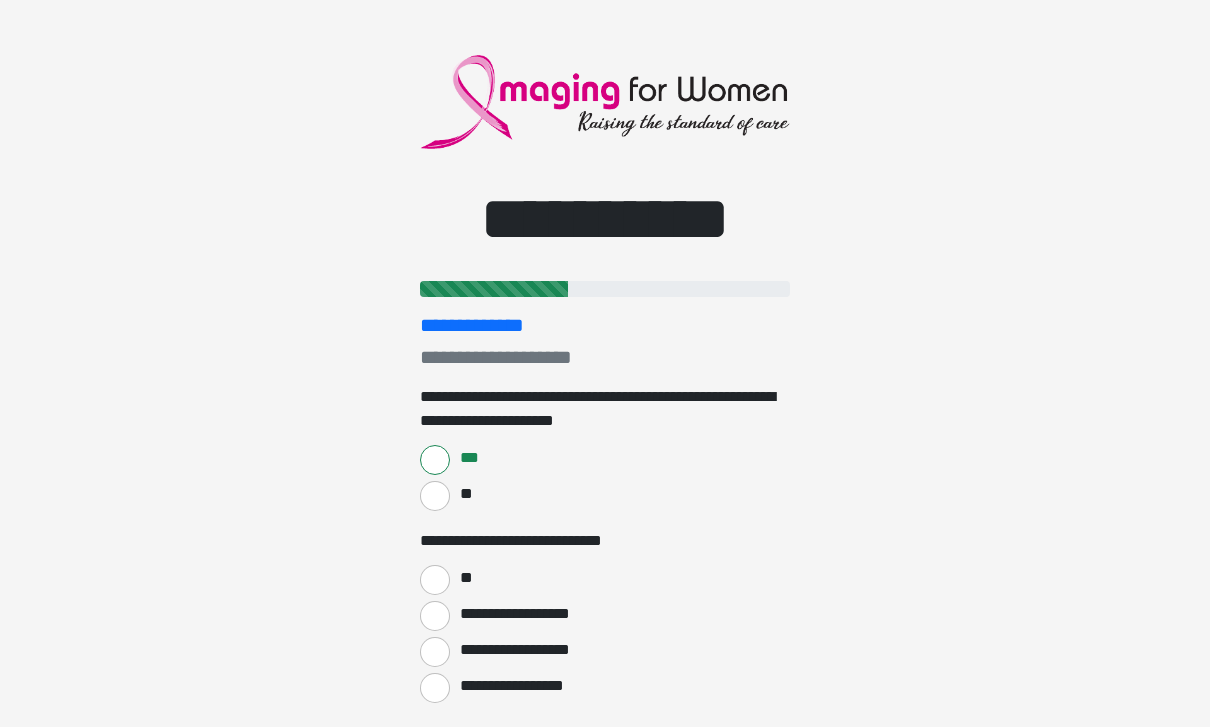 click on "**********" at bounding box center [435, 616] 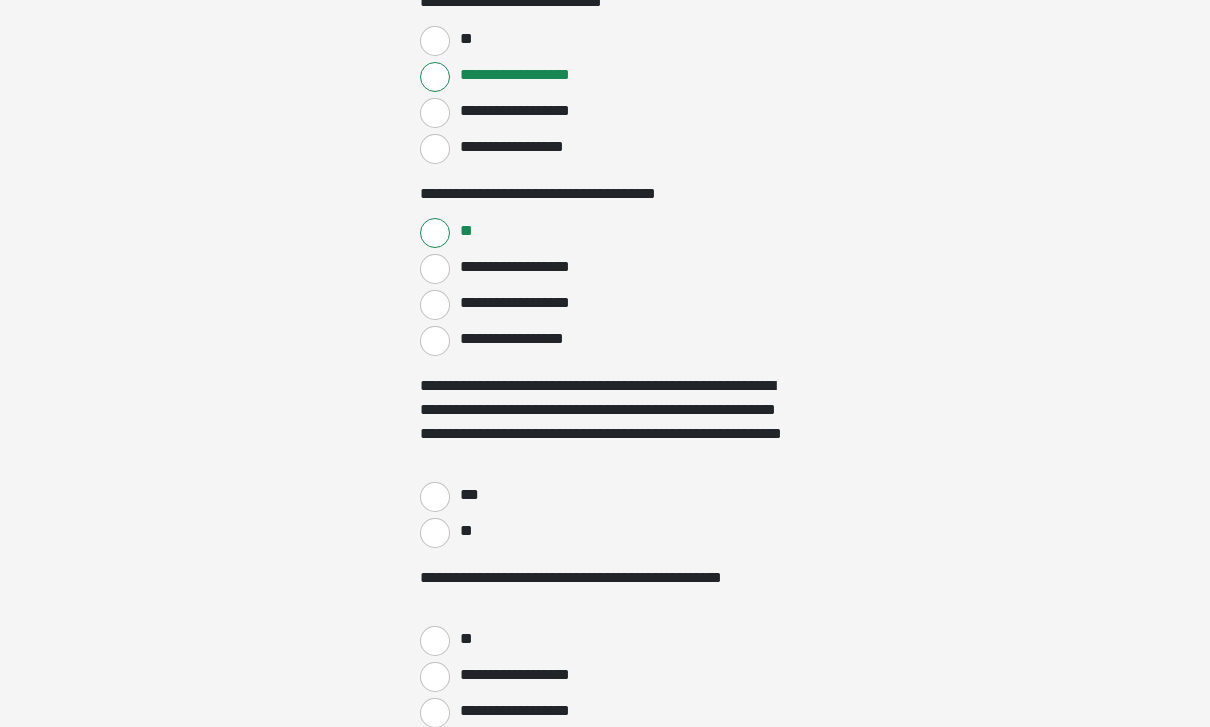 scroll, scrollTop: 542, scrollLeft: 0, axis: vertical 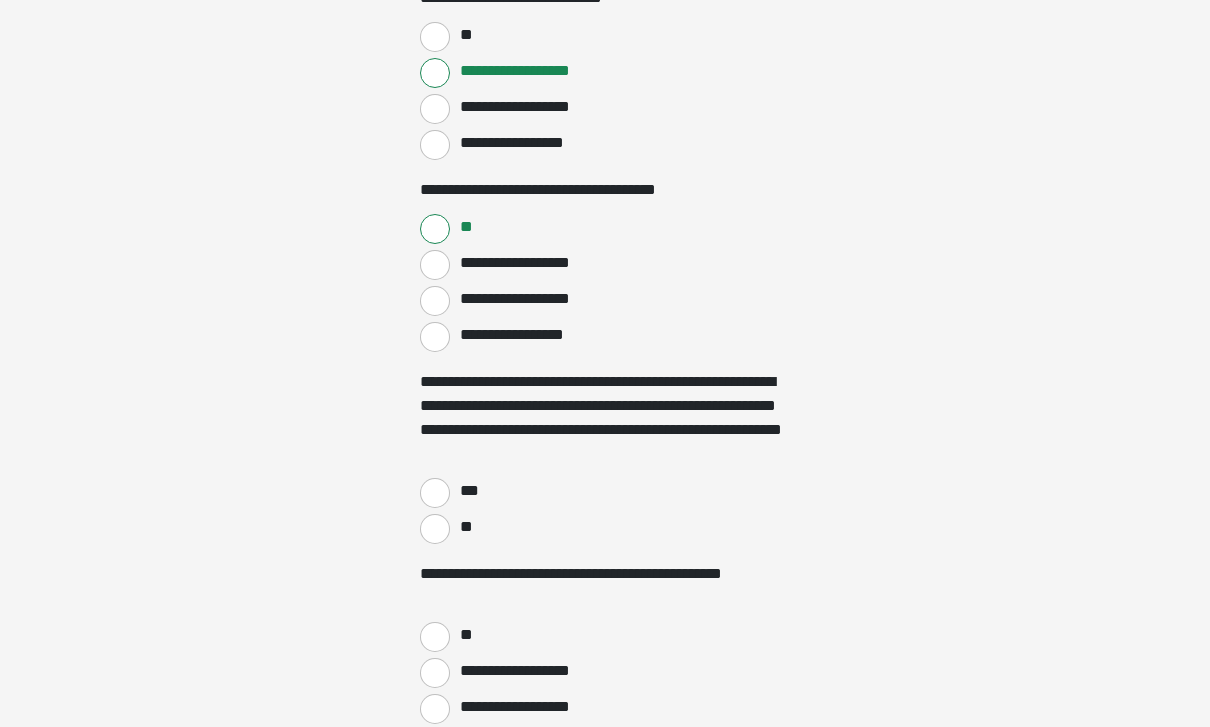 click on "***" at bounding box center (435, 494) 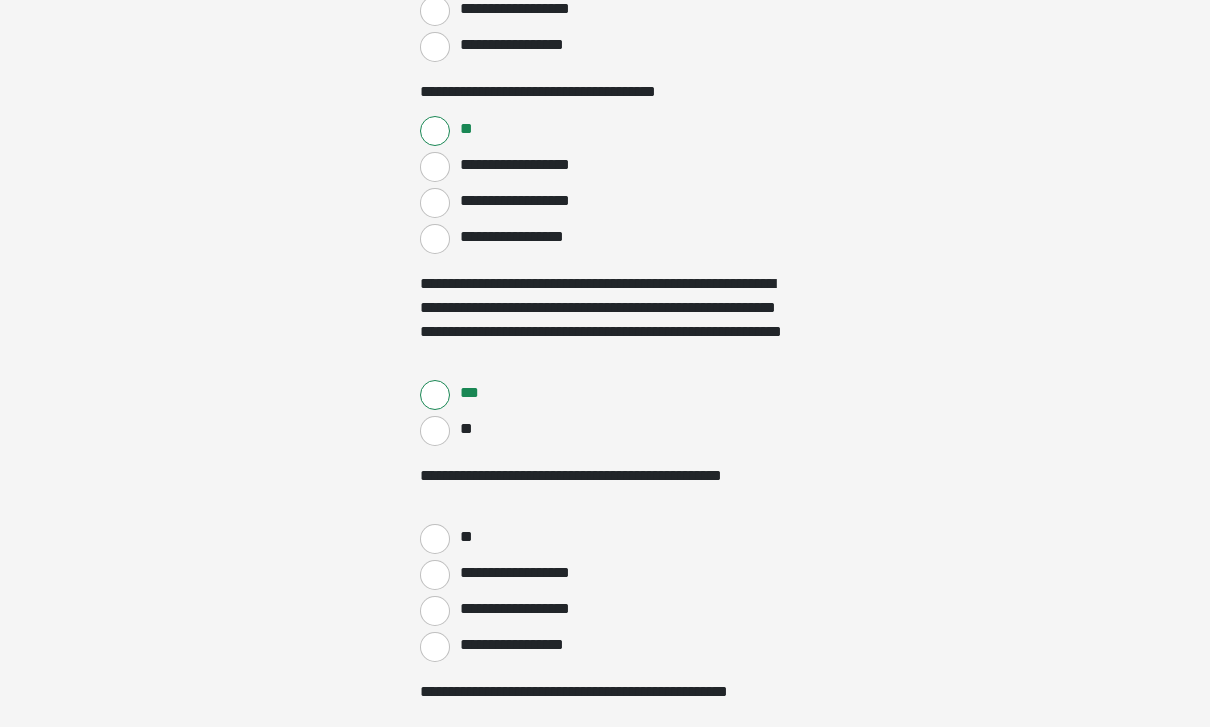 scroll, scrollTop: 653, scrollLeft: 0, axis: vertical 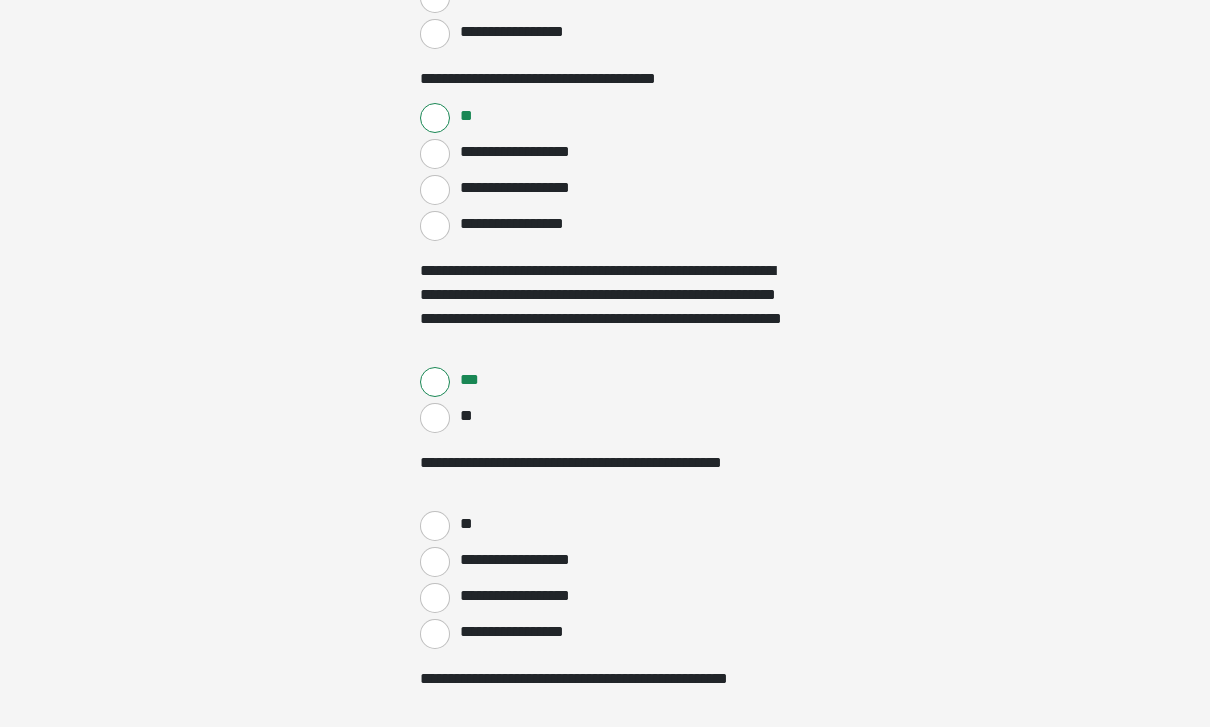 click on "**" at bounding box center [435, 527] 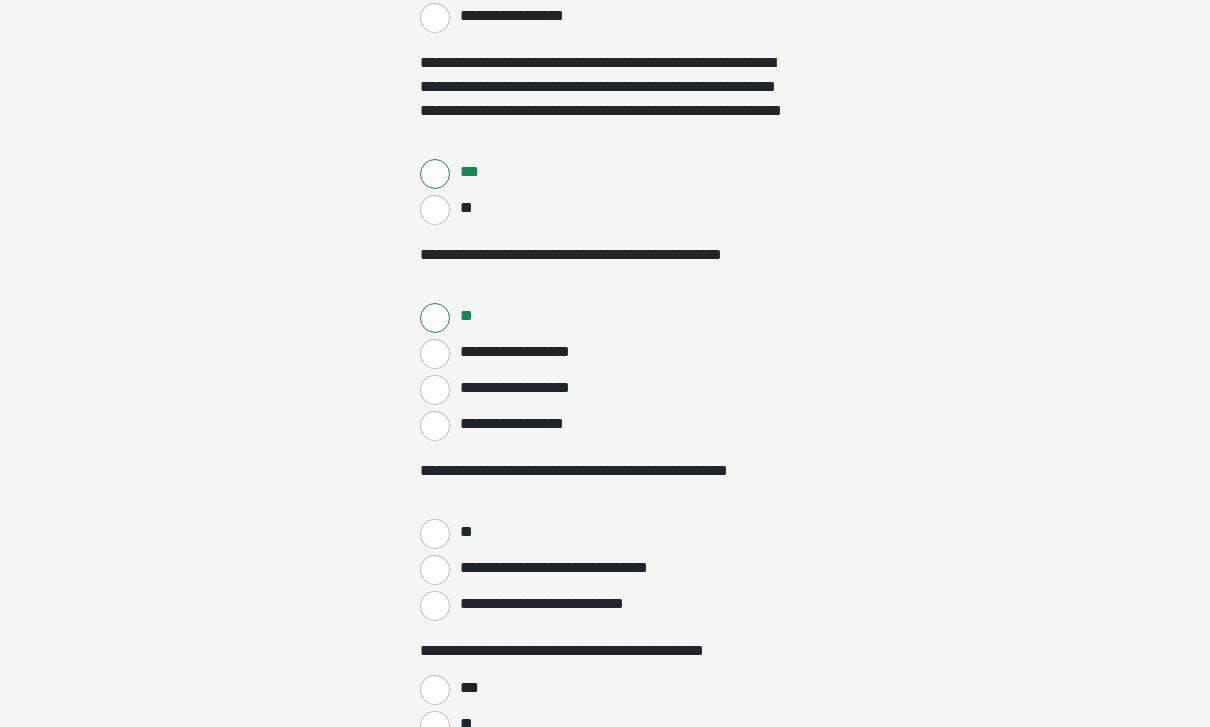 scroll, scrollTop: 885, scrollLeft: 0, axis: vertical 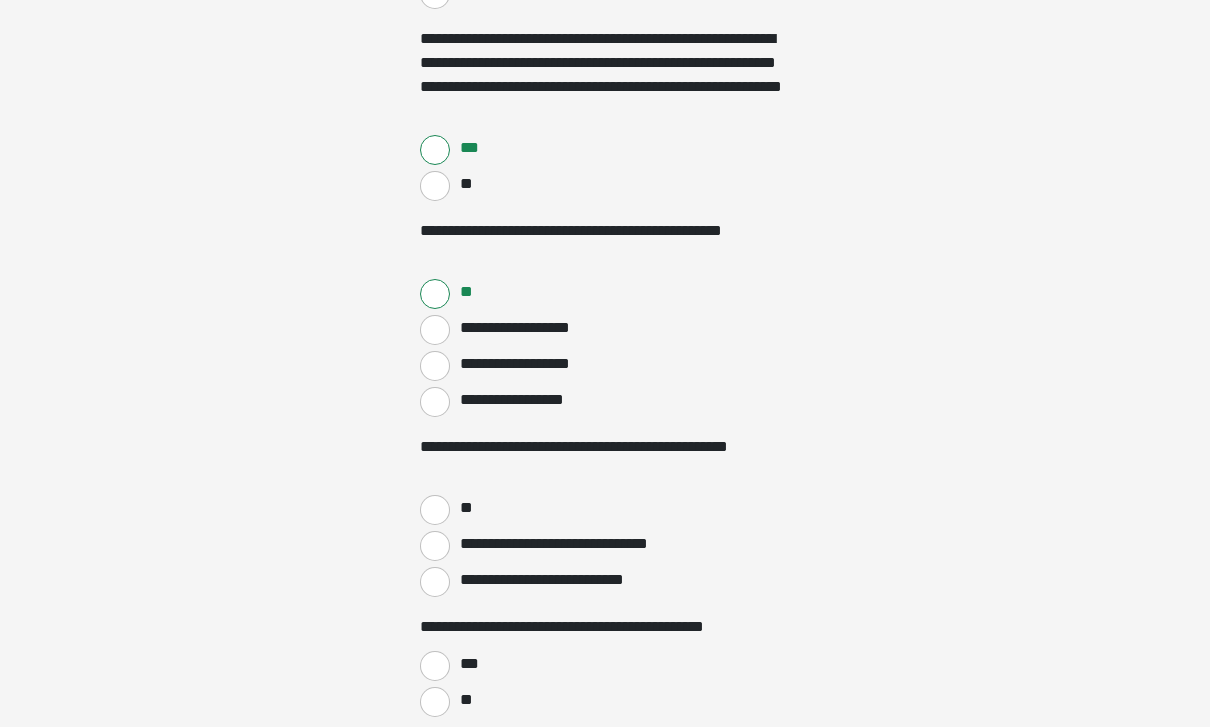 click on "**" at bounding box center [435, 511] 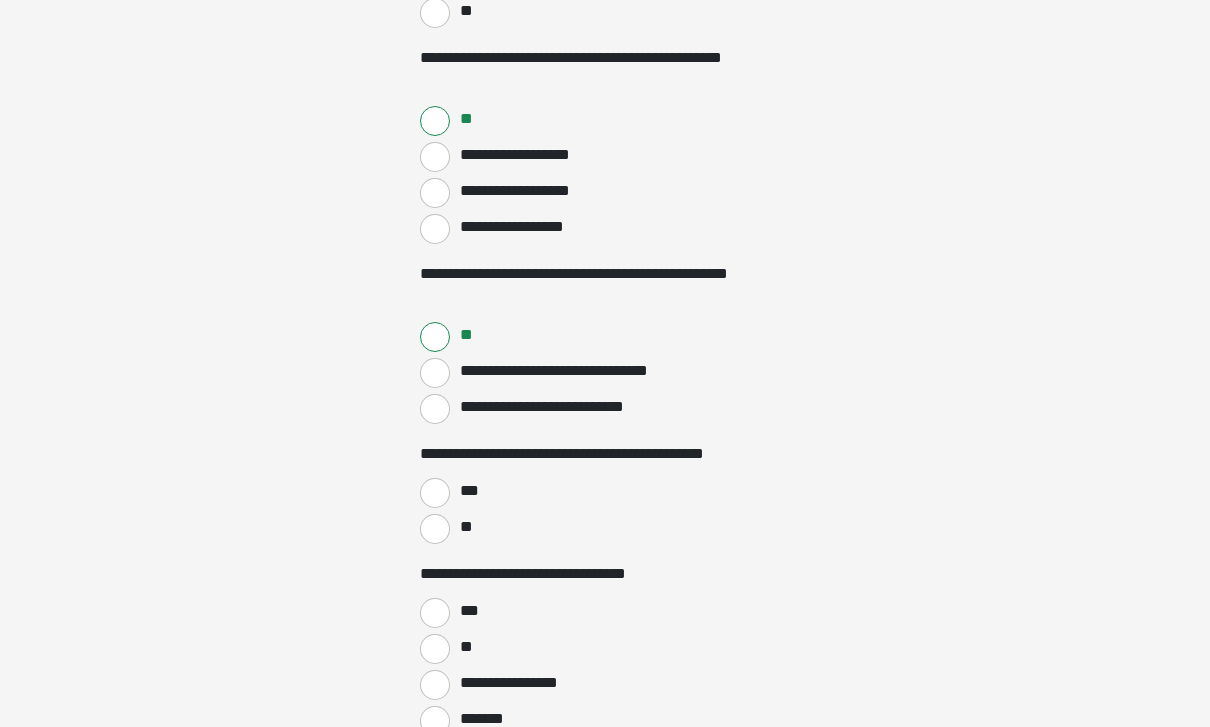 scroll, scrollTop: 1071, scrollLeft: 0, axis: vertical 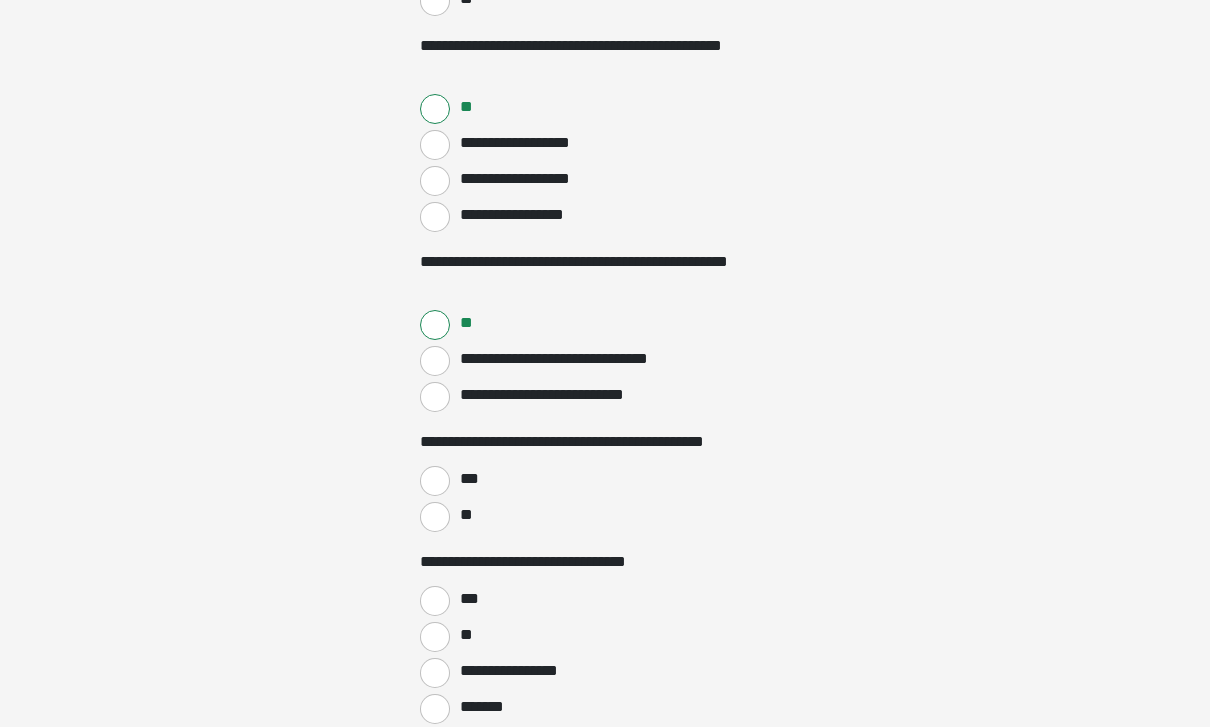 click on "***" at bounding box center (435, 481) 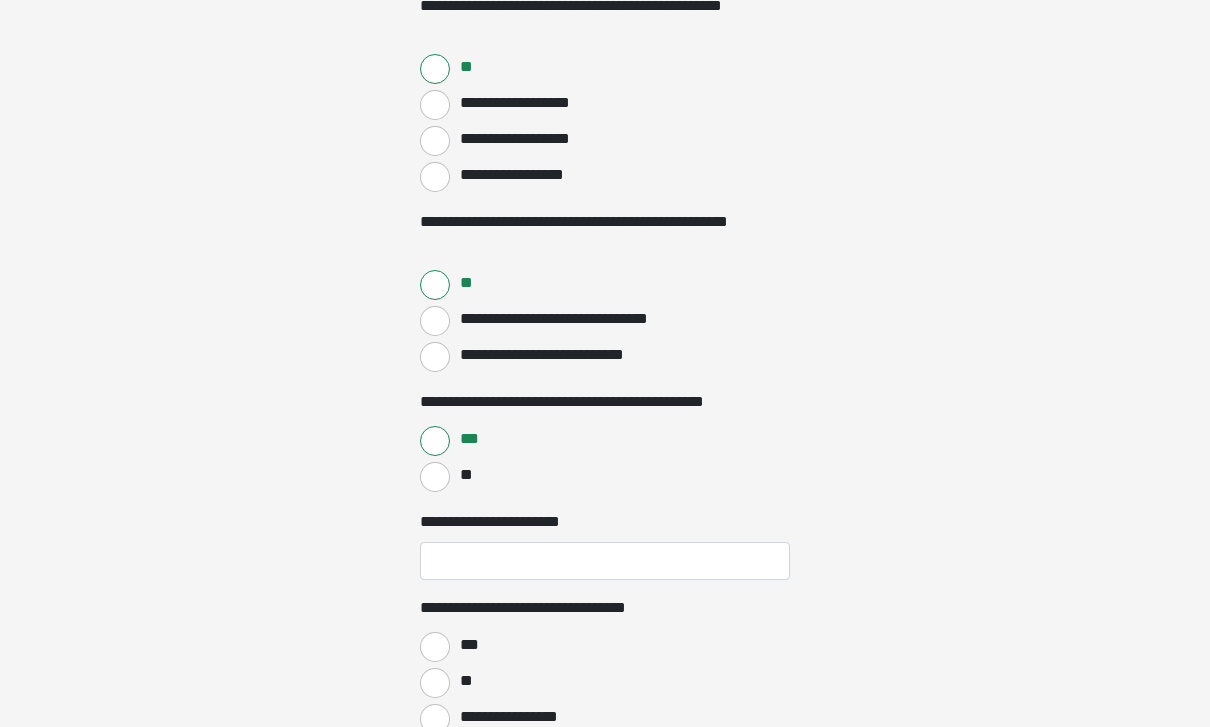 scroll, scrollTop: 1108, scrollLeft: 0, axis: vertical 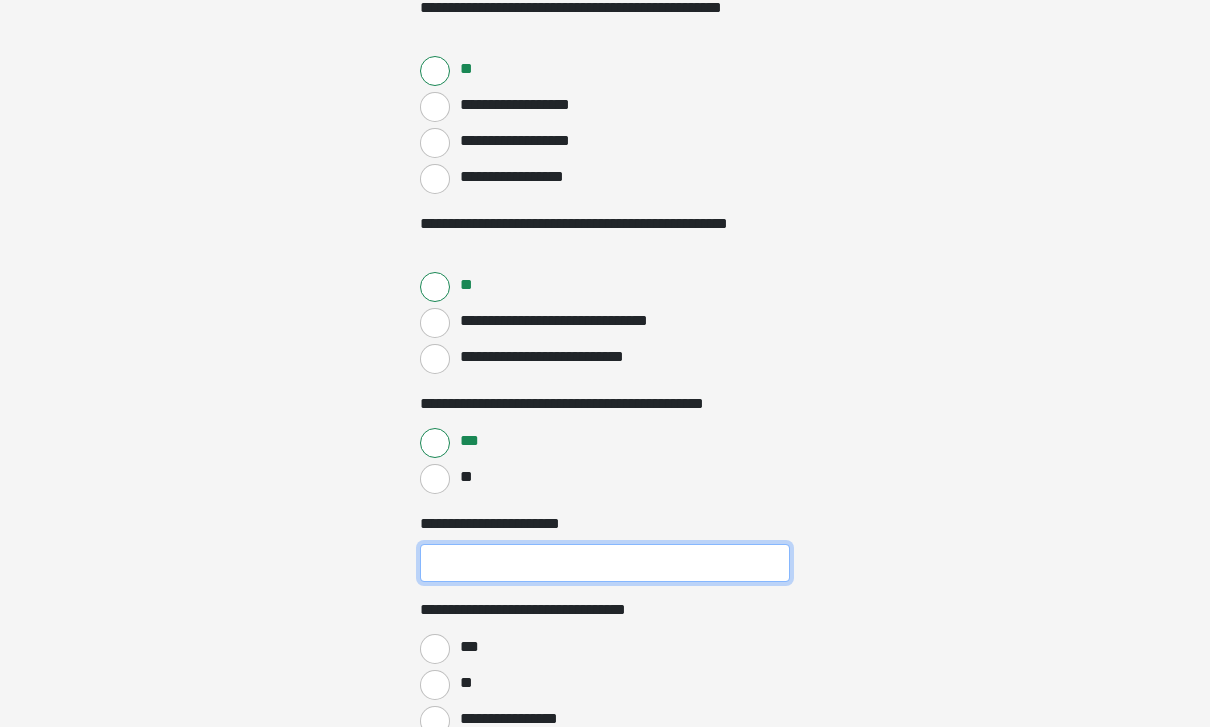 click on "**********" at bounding box center [605, 564] 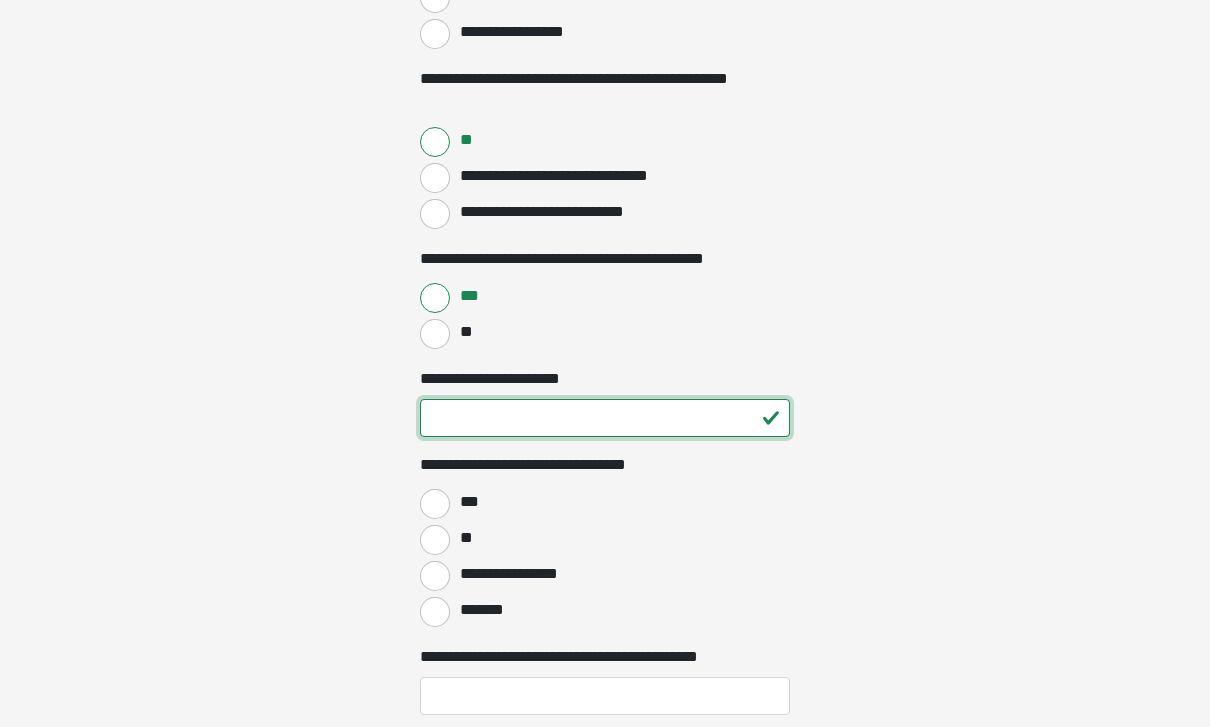 scroll, scrollTop: 1259, scrollLeft: 0, axis: vertical 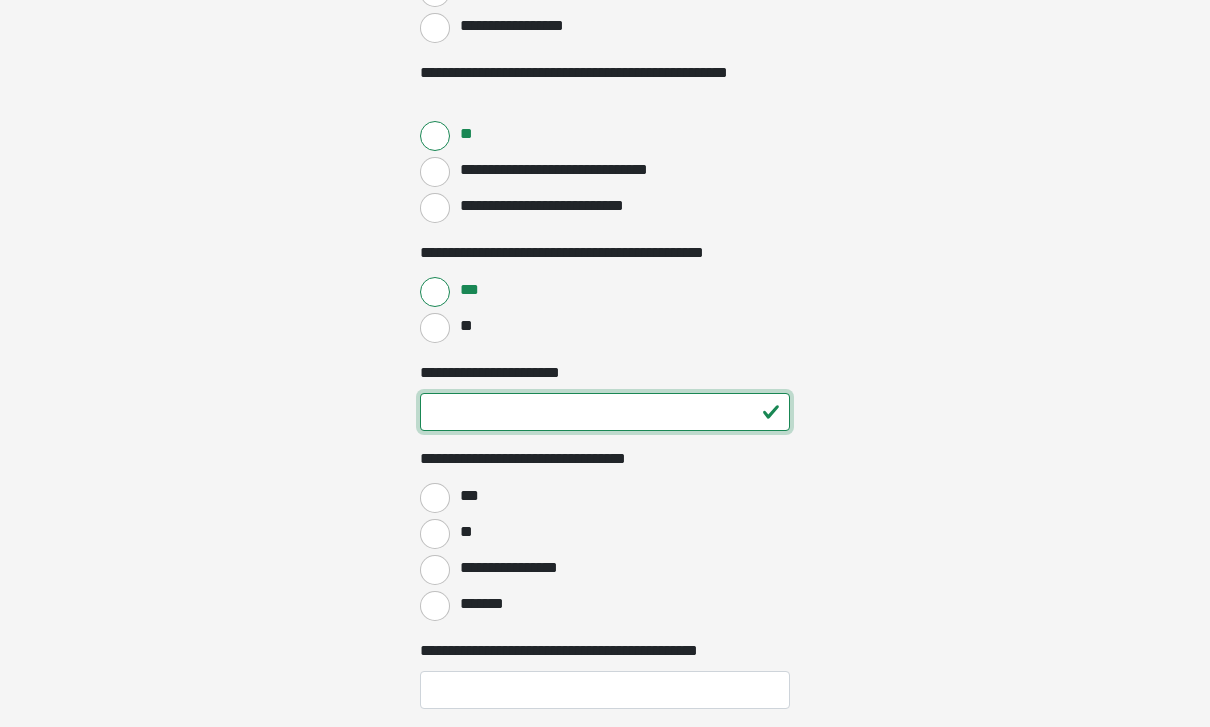 type on "**" 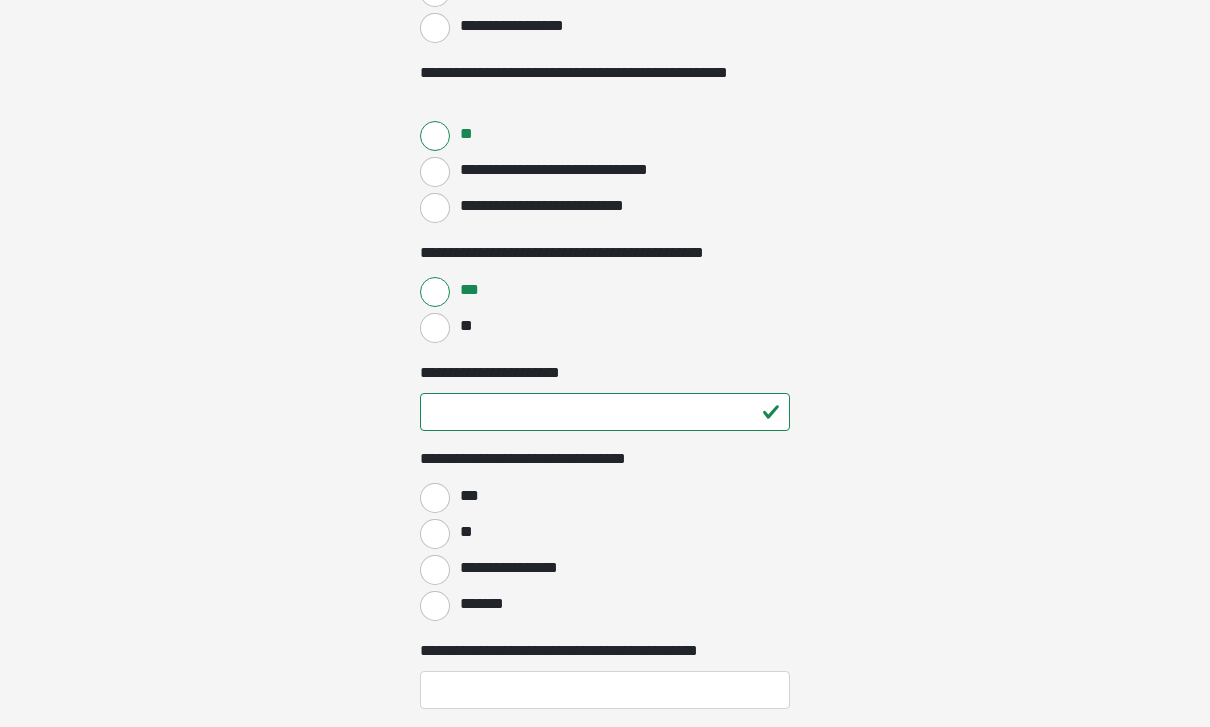 click on "***" at bounding box center (435, 499) 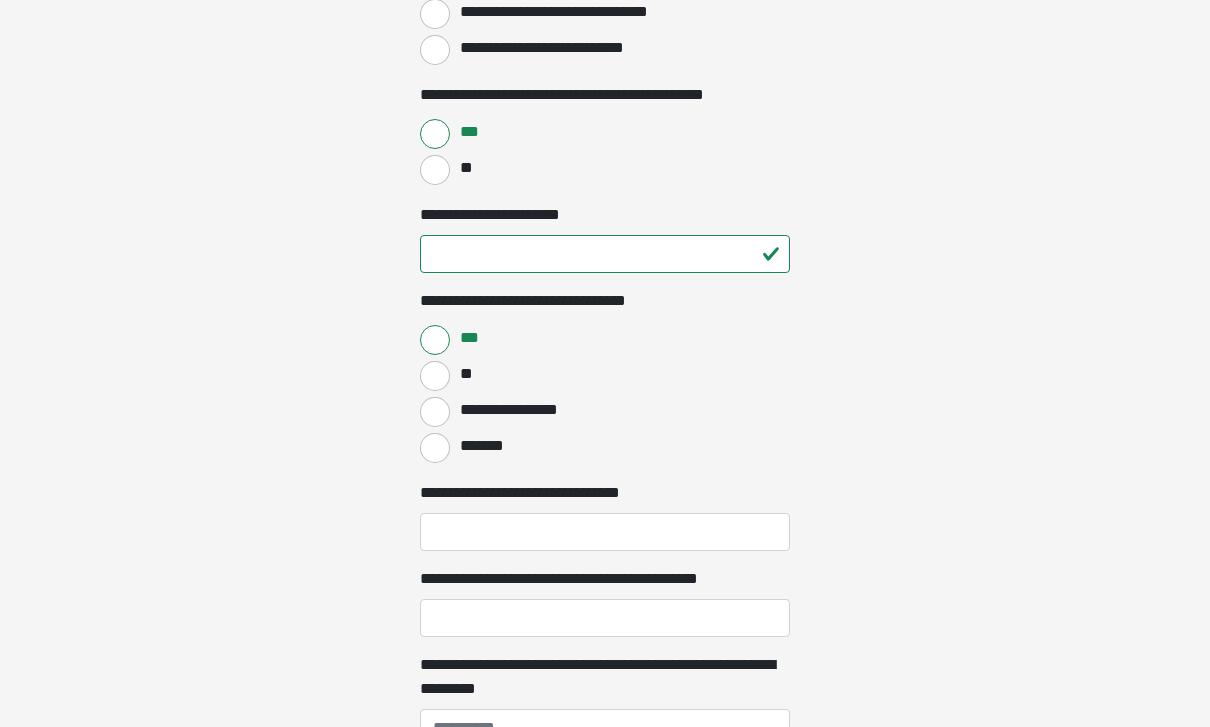 scroll, scrollTop: 1420, scrollLeft: 0, axis: vertical 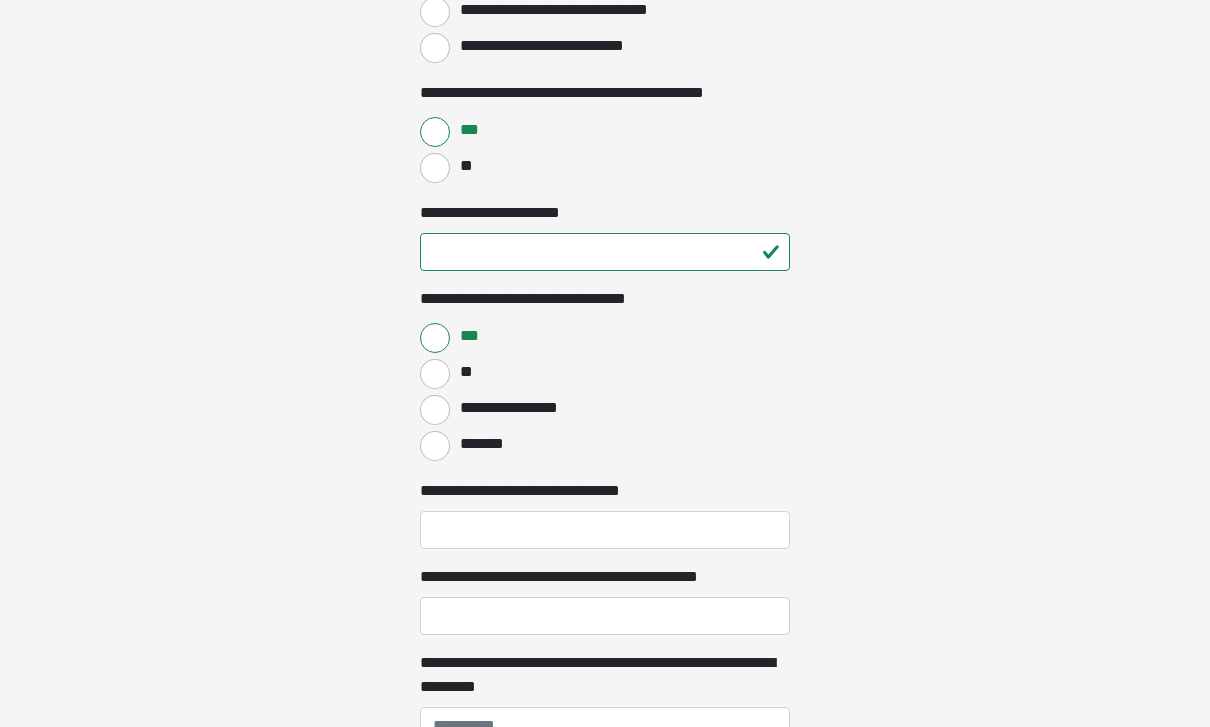 click on "**********" at bounding box center (435, 410) 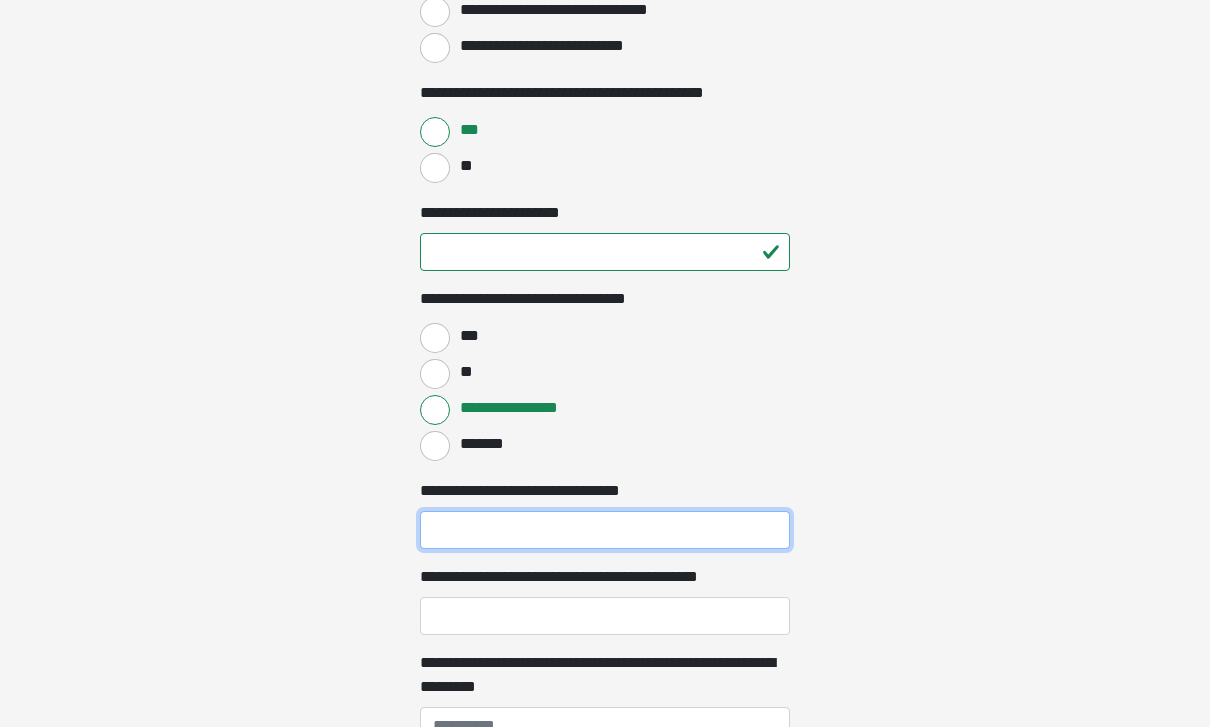 click on "**********" at bounding box center [605, 530] 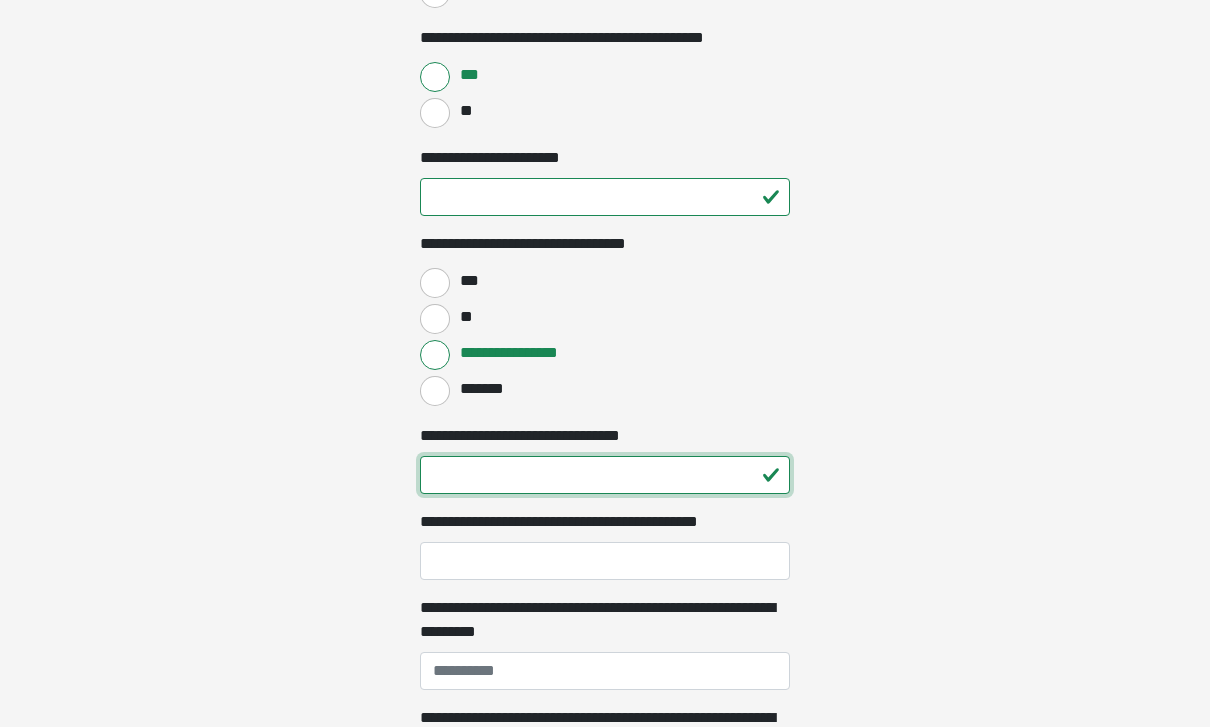 type on "**" 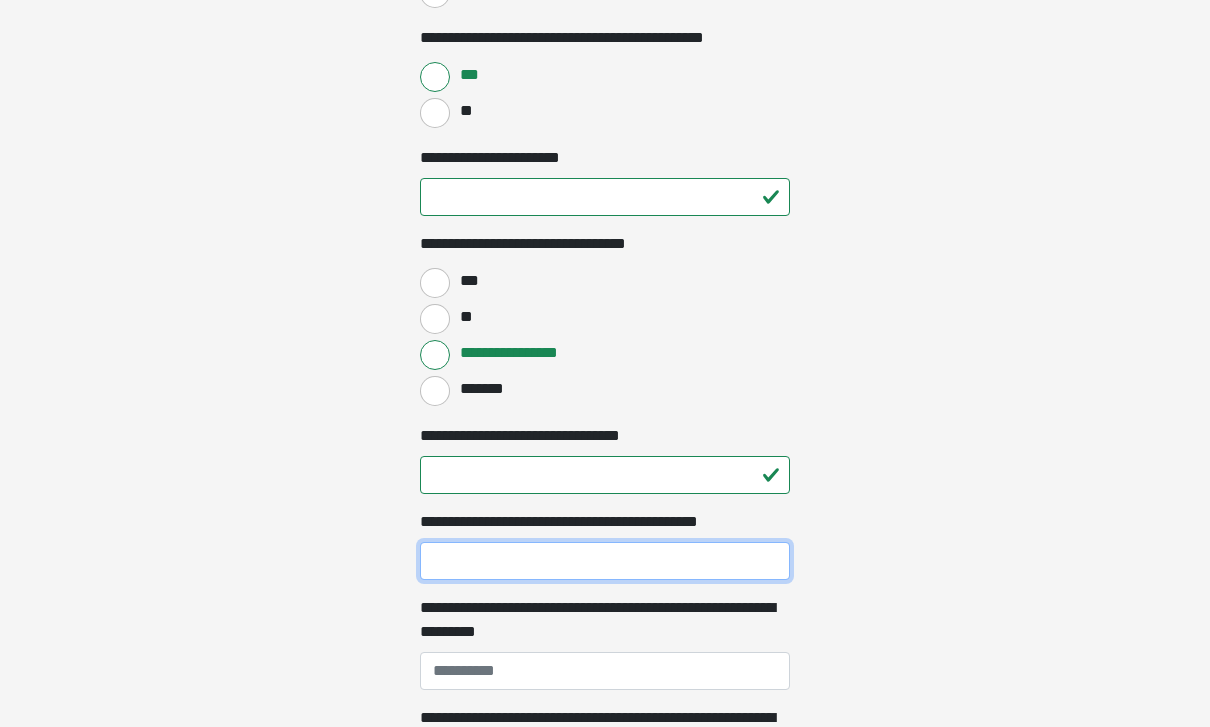 click on "**********" at bounding box center [605, 562] 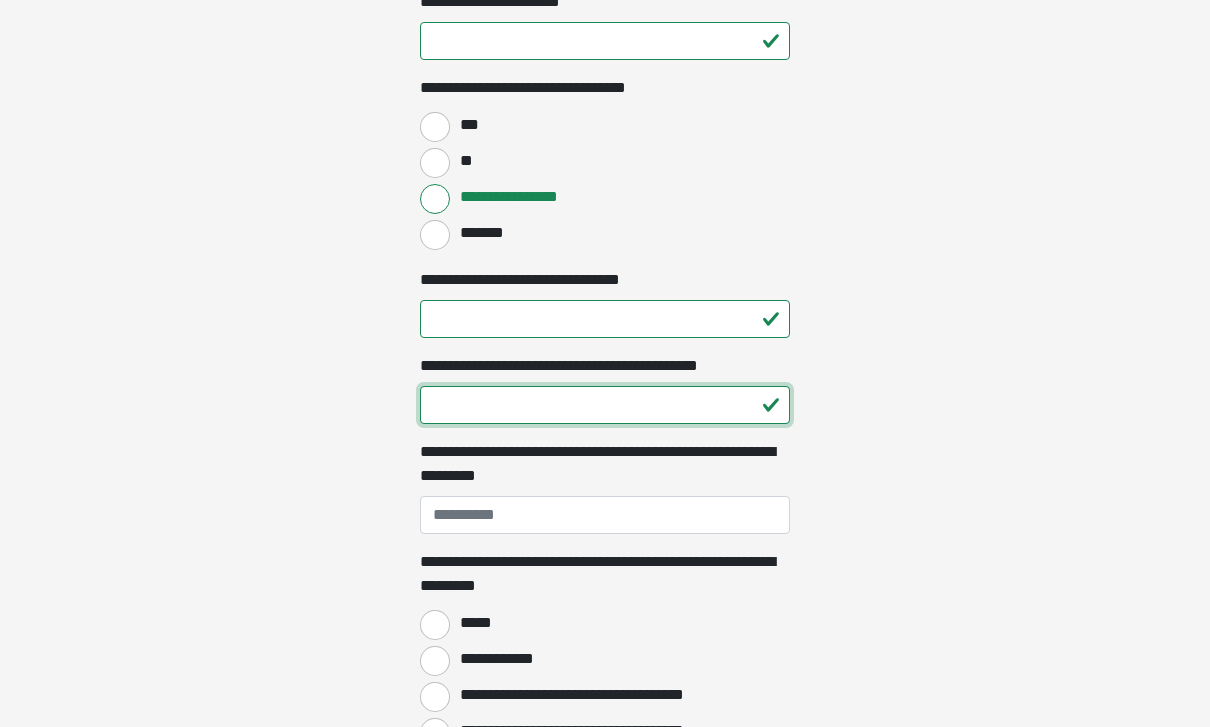 scroll, scrollTop: 1632, scrollLeft: 0, axis: vertical 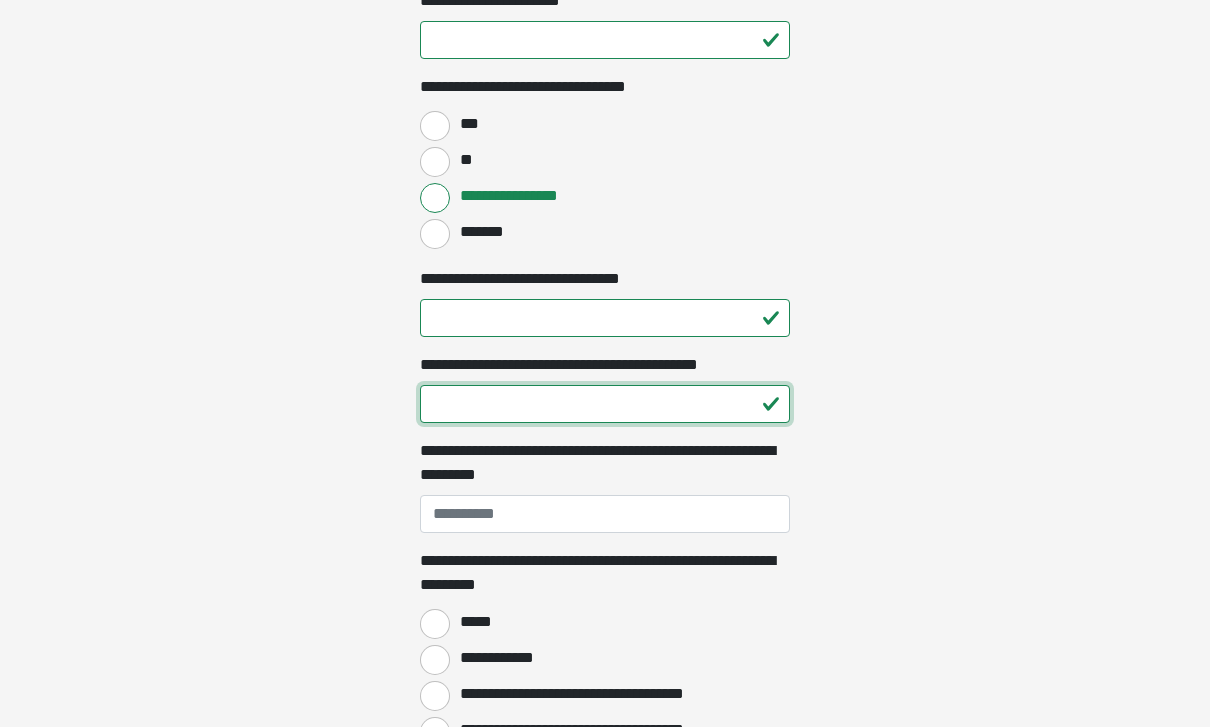 type on "**" 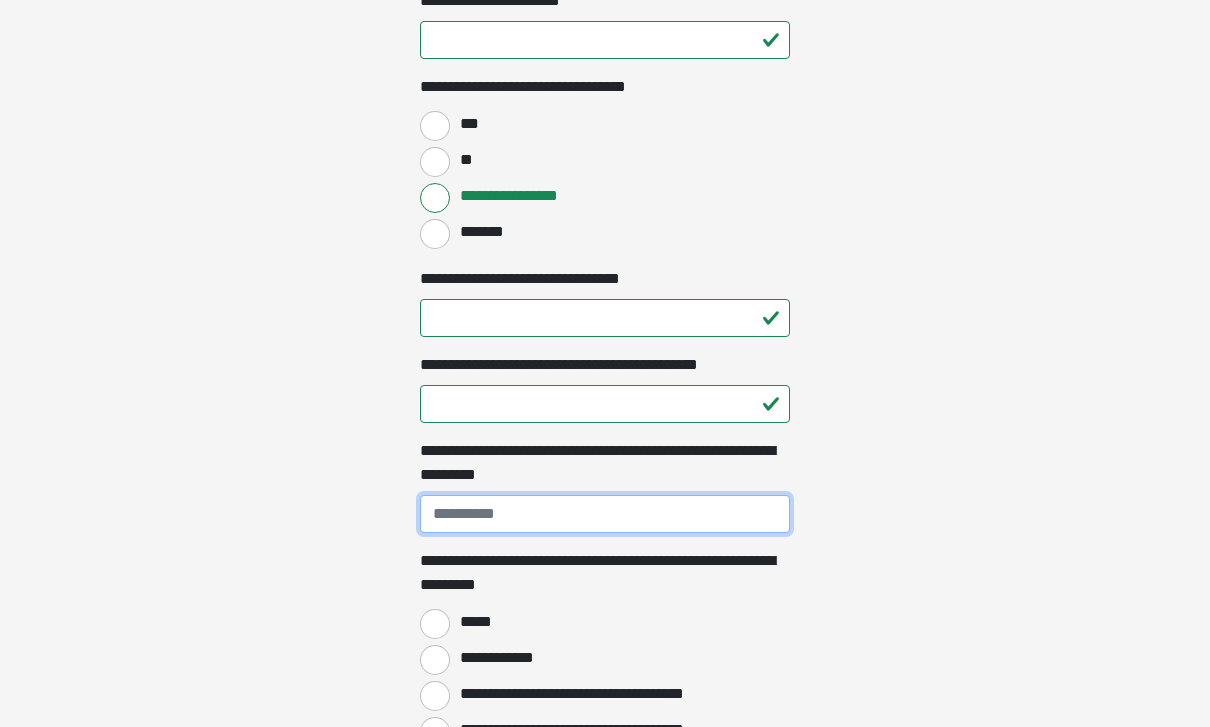 click on "**********" at bounding box center [605, 514] 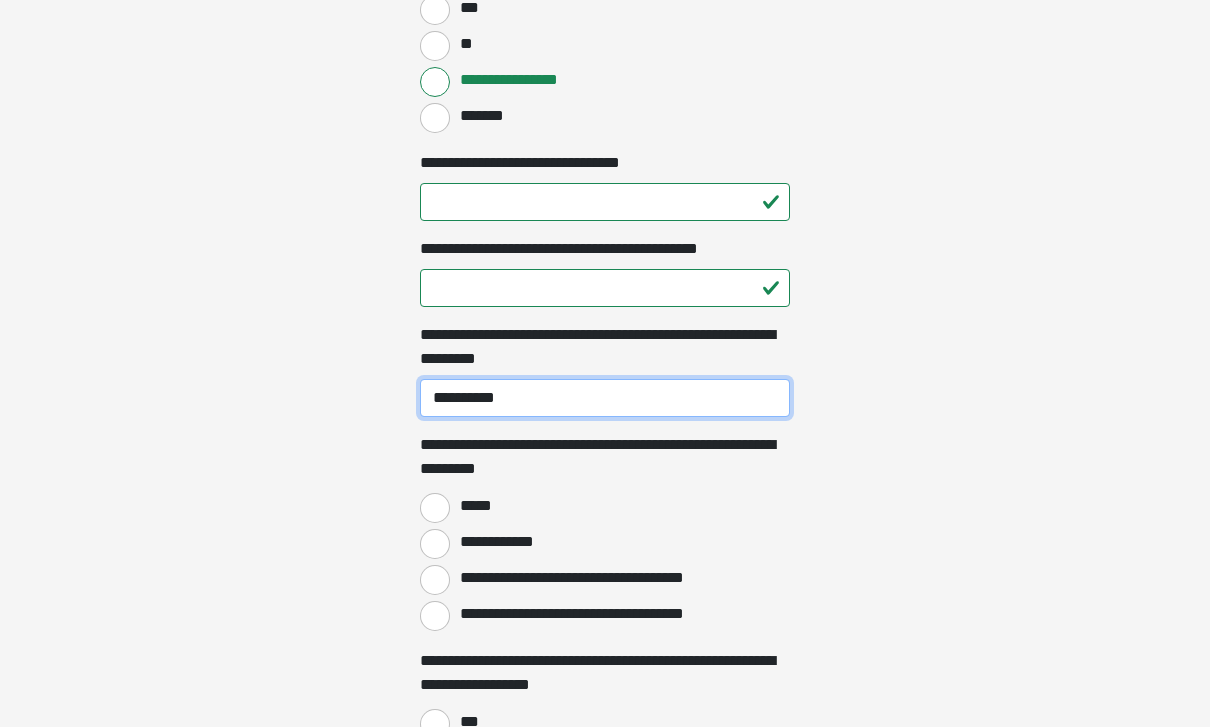 scroll, scrollTop: 1748, scrollLeft: 0, axis: vertical 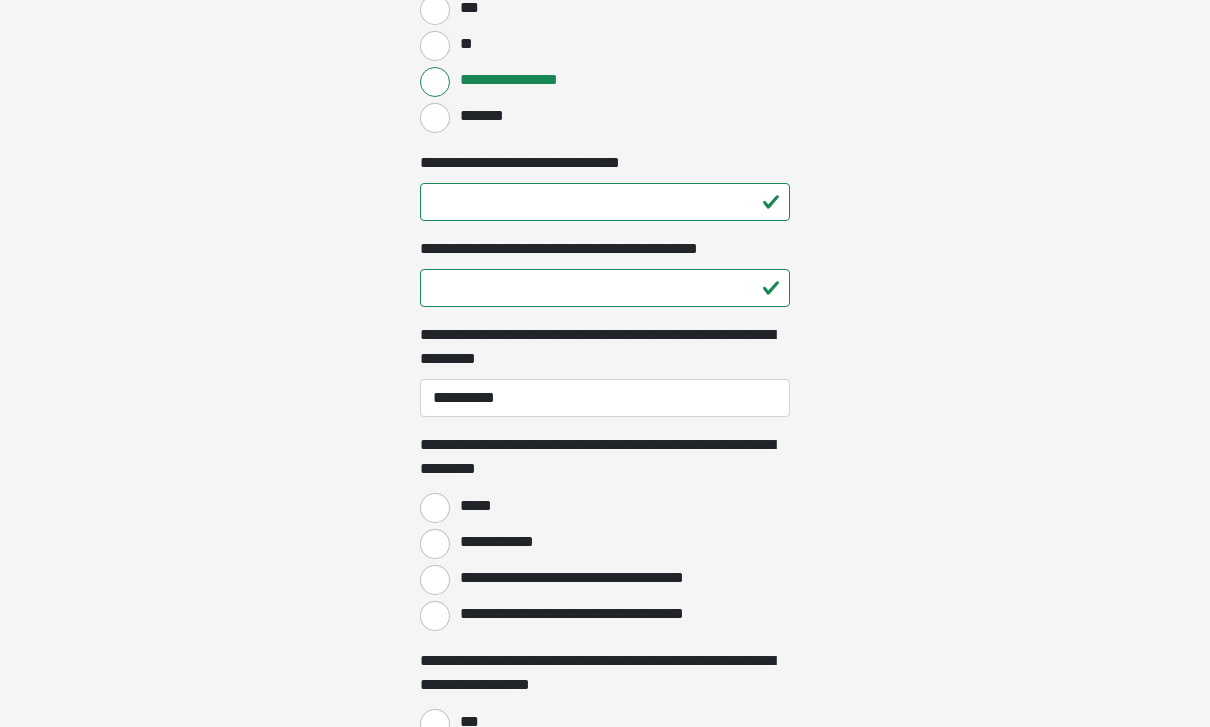 click on "**********" at bounding box center [435, 544] 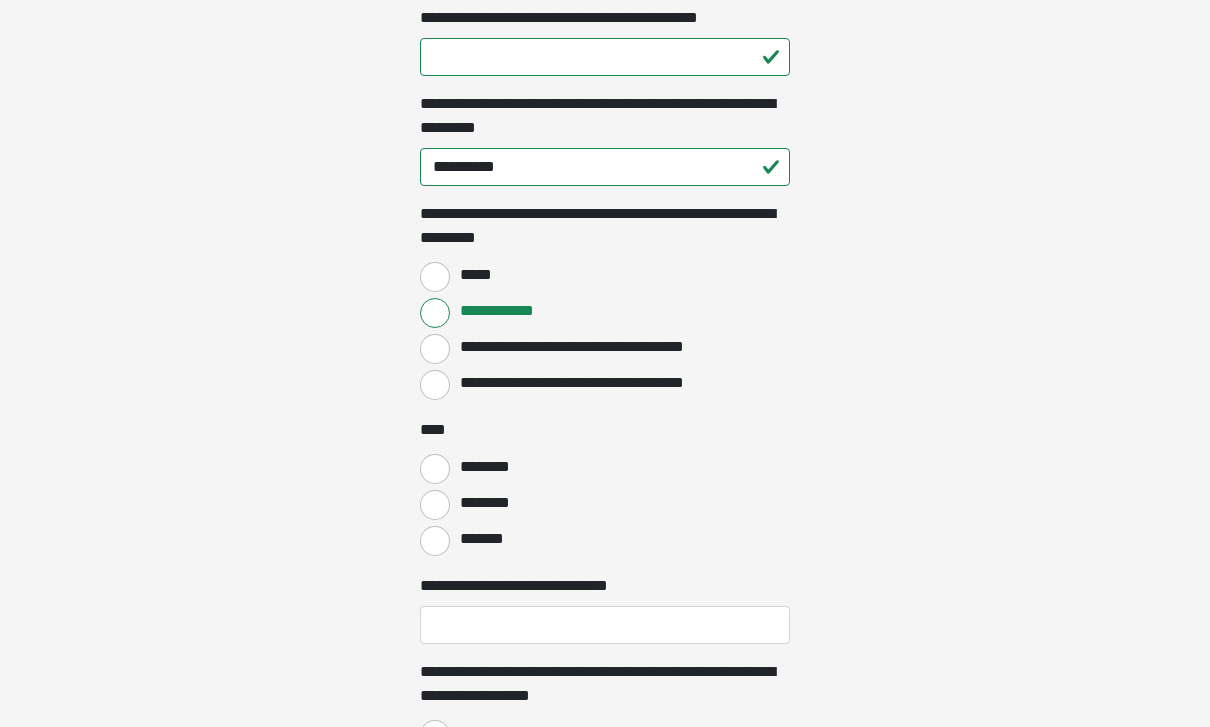 scroll, scrollTop: 1986, scrollLeft: 0, axis: vertical 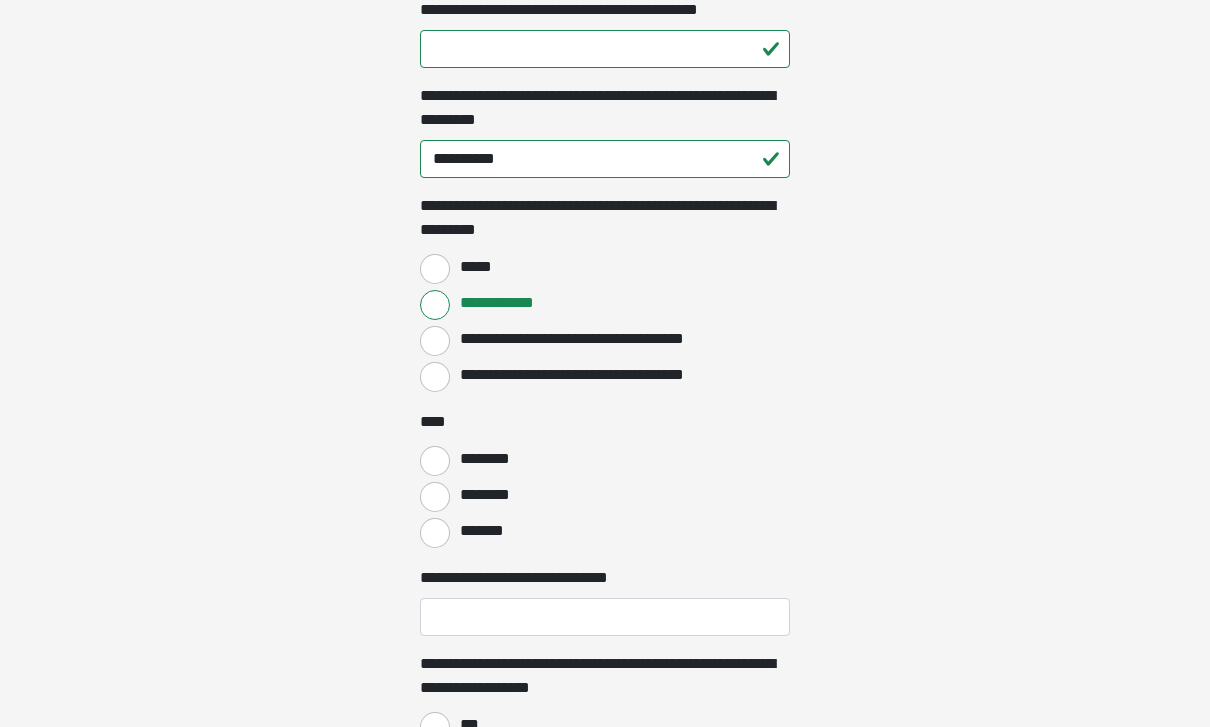 click on "[FIRST] [LAST]" at bounding box center (435, 497) 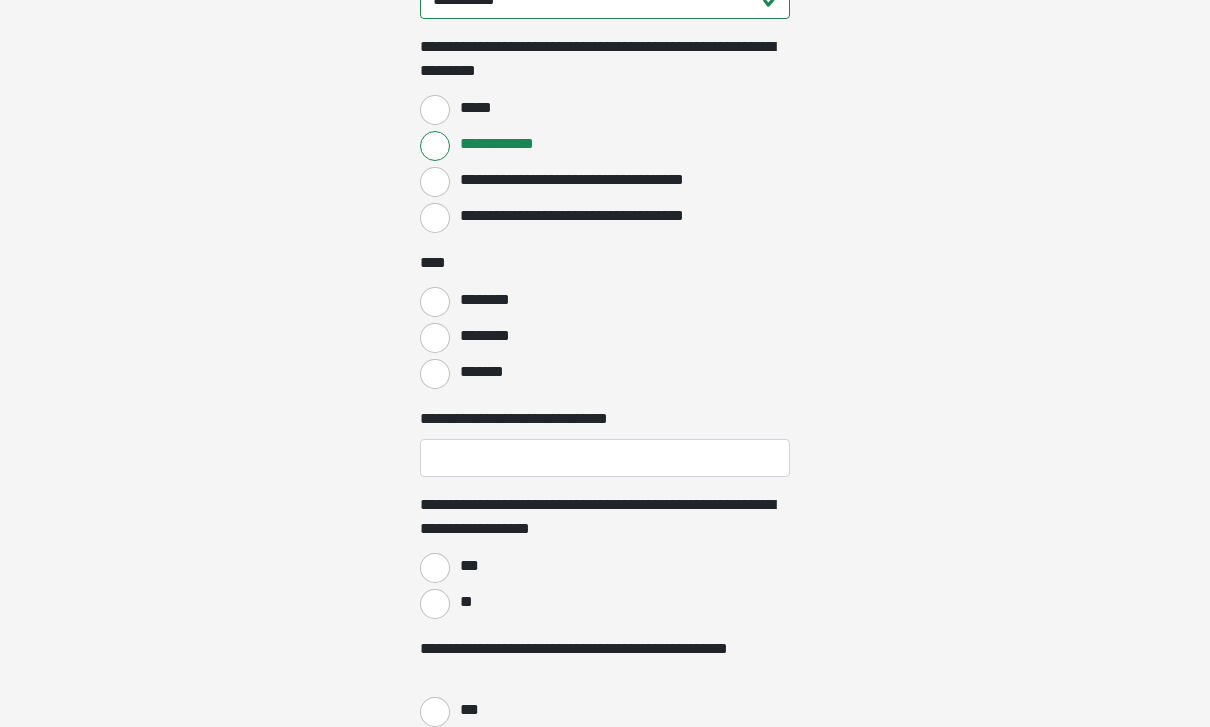 scroll, scrollTop: 2153, scrollLeft: 0, axis: vertical 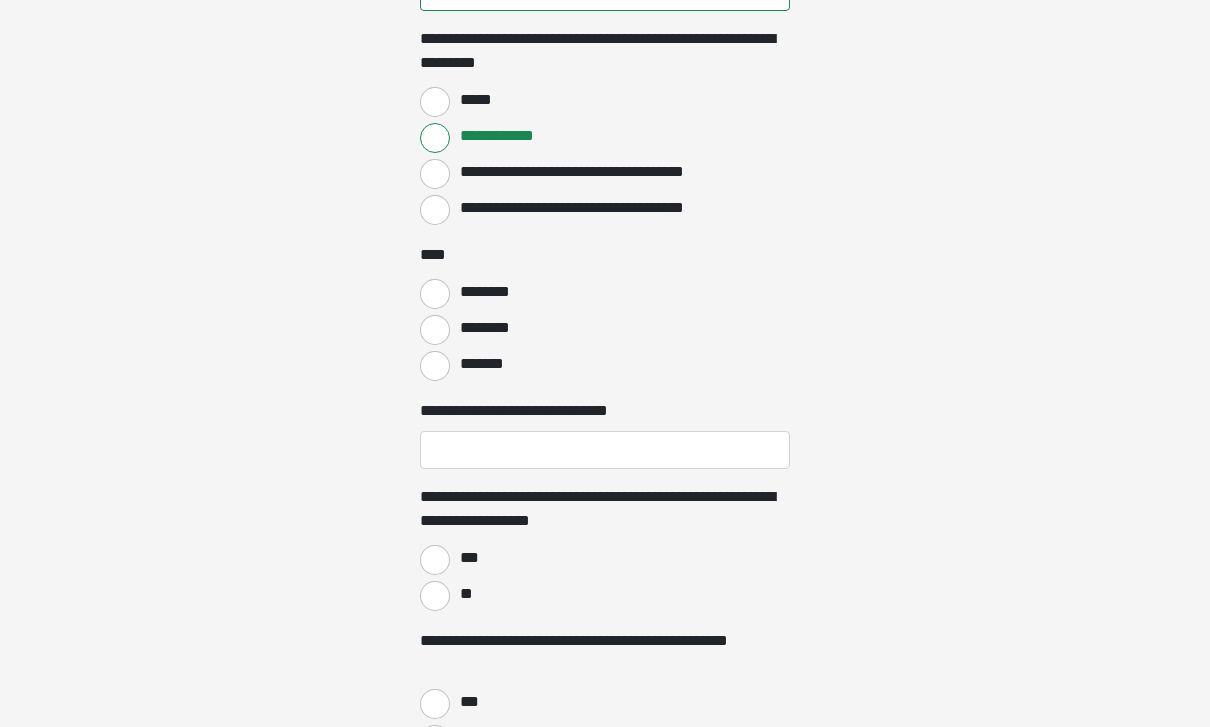 click on "***" at bounding box center [435, 561] 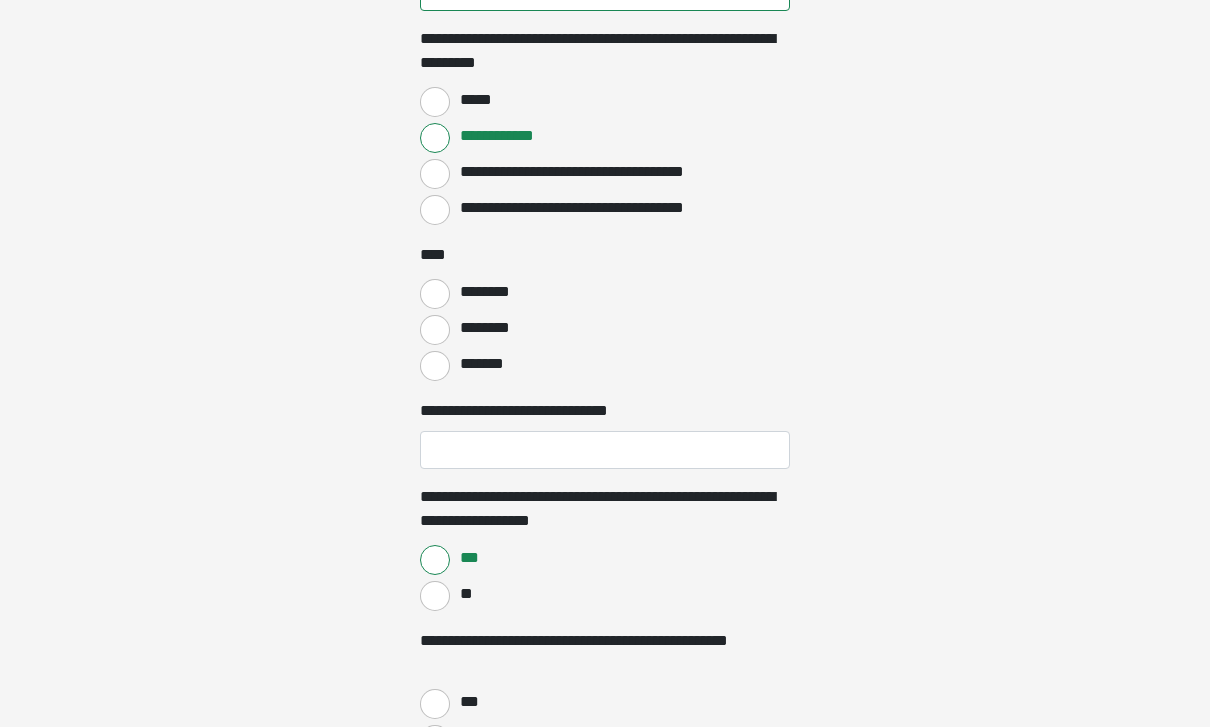 click on "**" at bounding box center (435, 596) 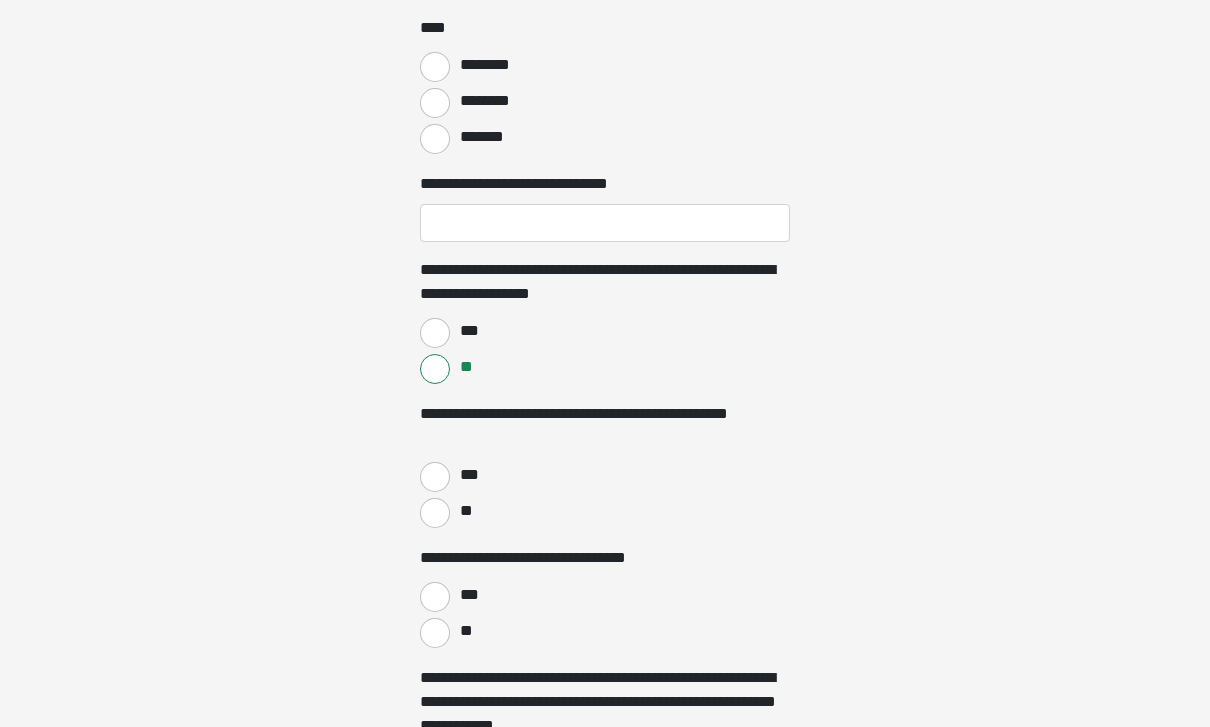 scroll, scrollTop: 2381, scrollLeft: 0, axis: vertical 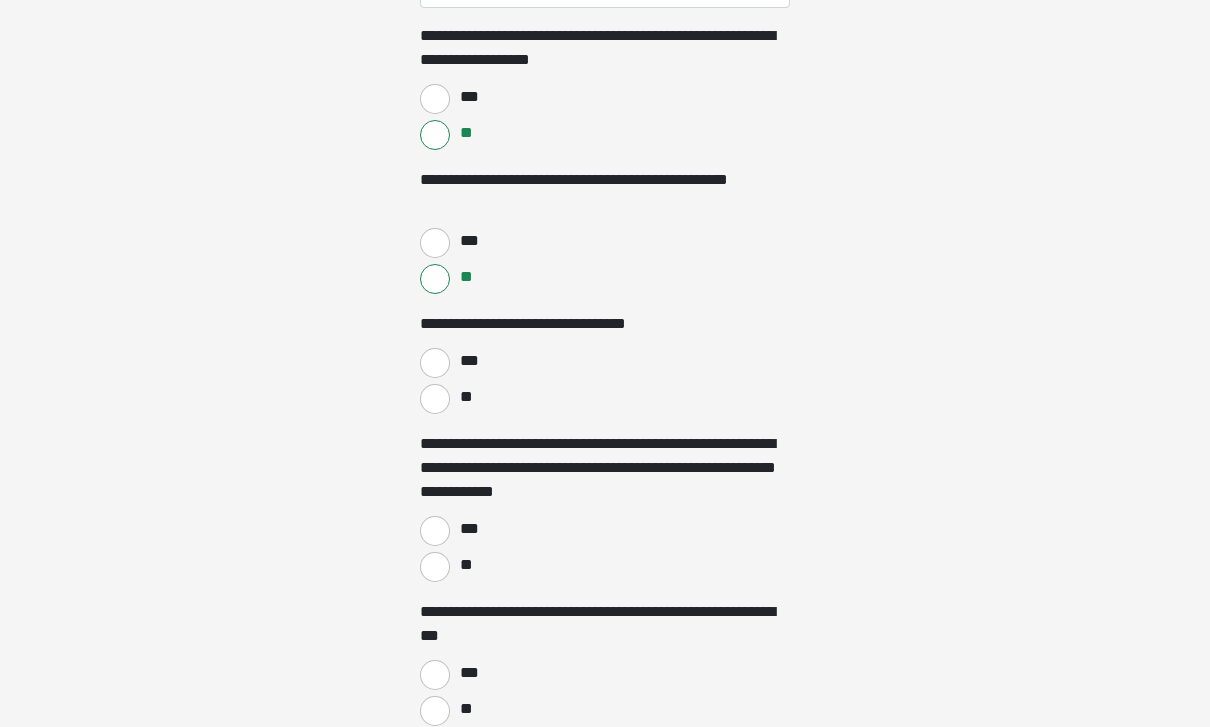 click on "**" at bounding box center (435, 399) 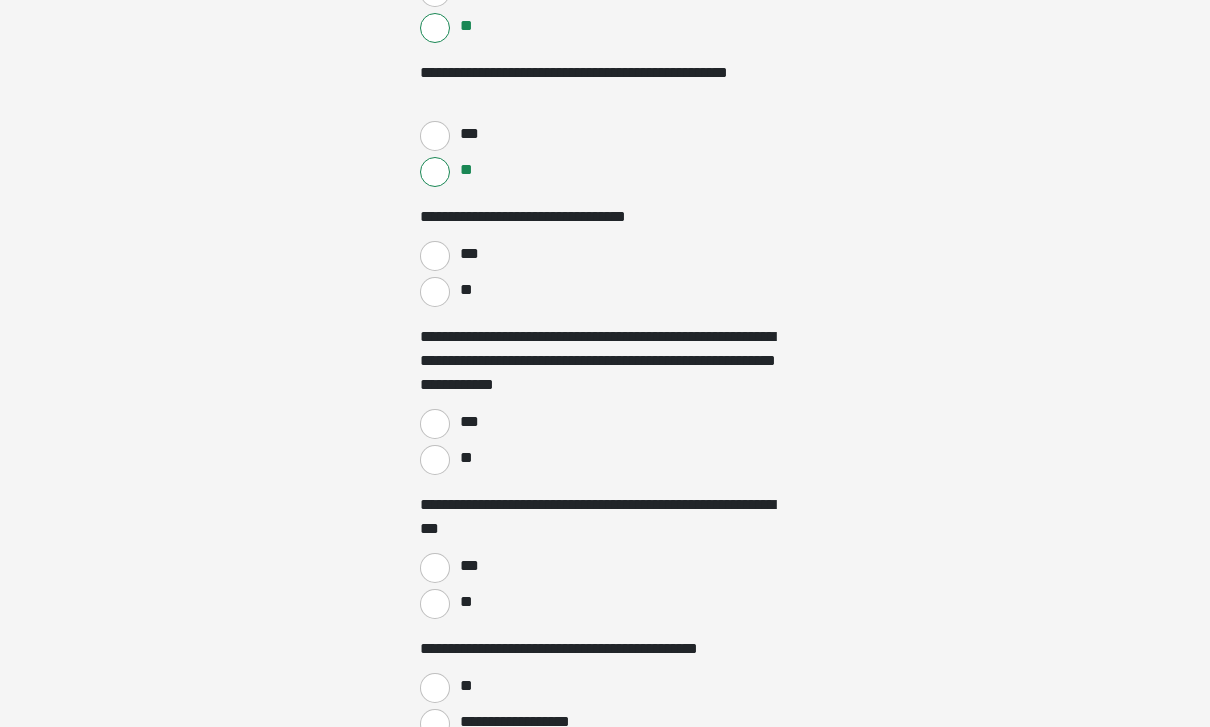 scroll, scrollTop: 2727, scrollLeft: 0, axis: vertical 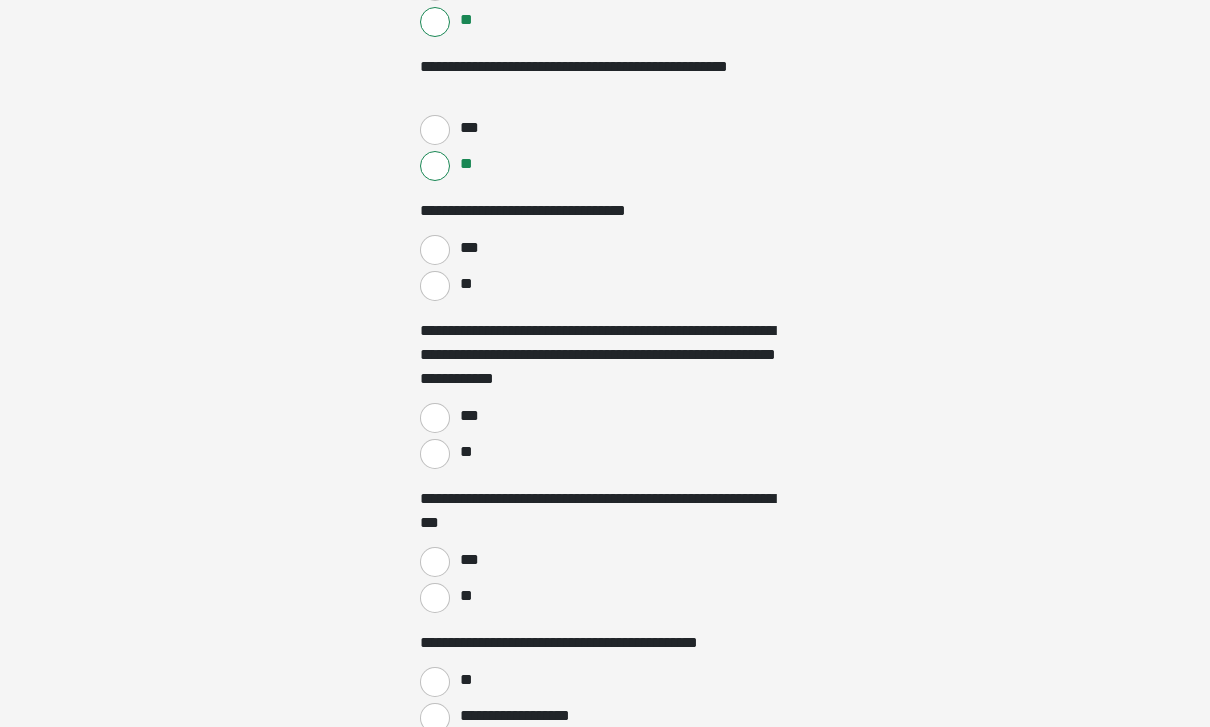 click on "***" at bounding box center [435, 419] 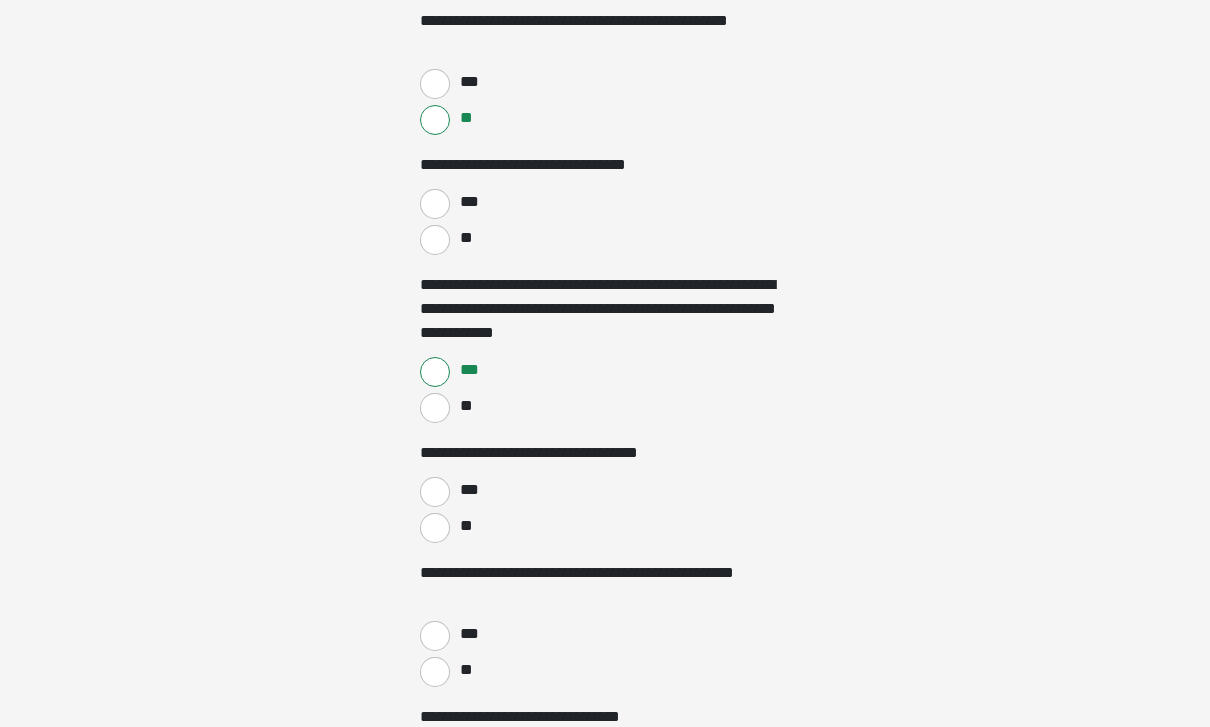 scroll, scrollTop: 2773, scrollLeft: 0, axis: vertical 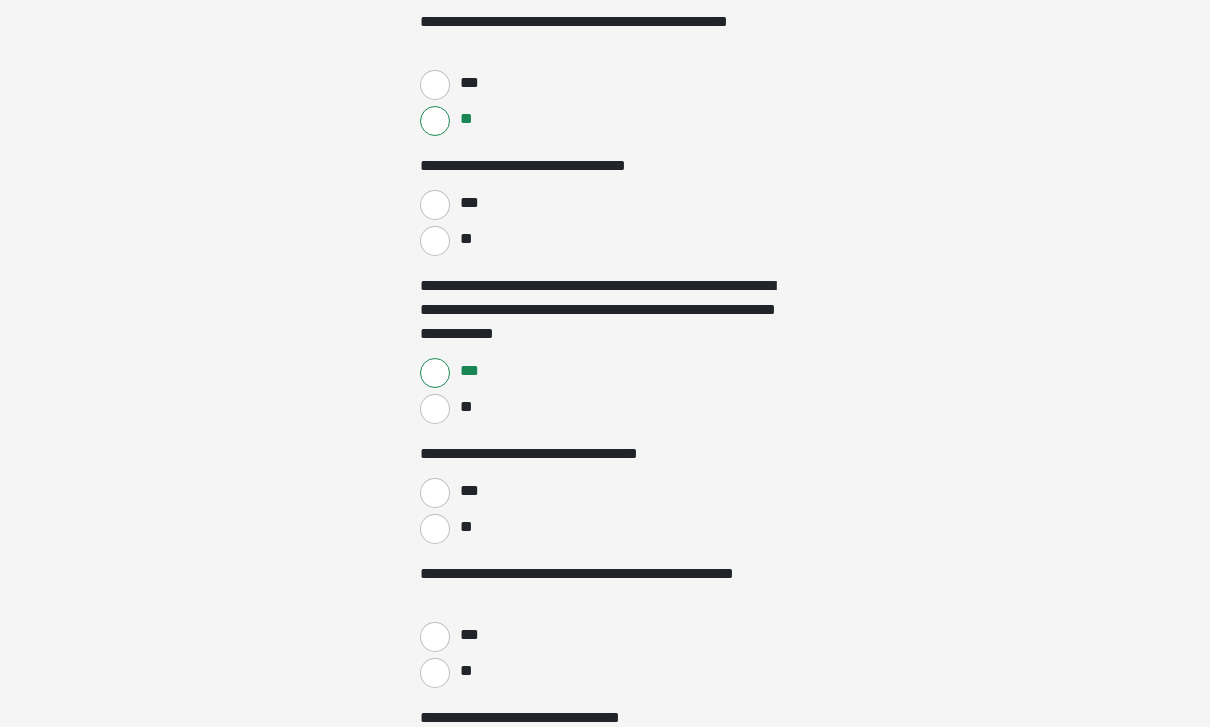 click on "**" at bounding box center [435, 529] 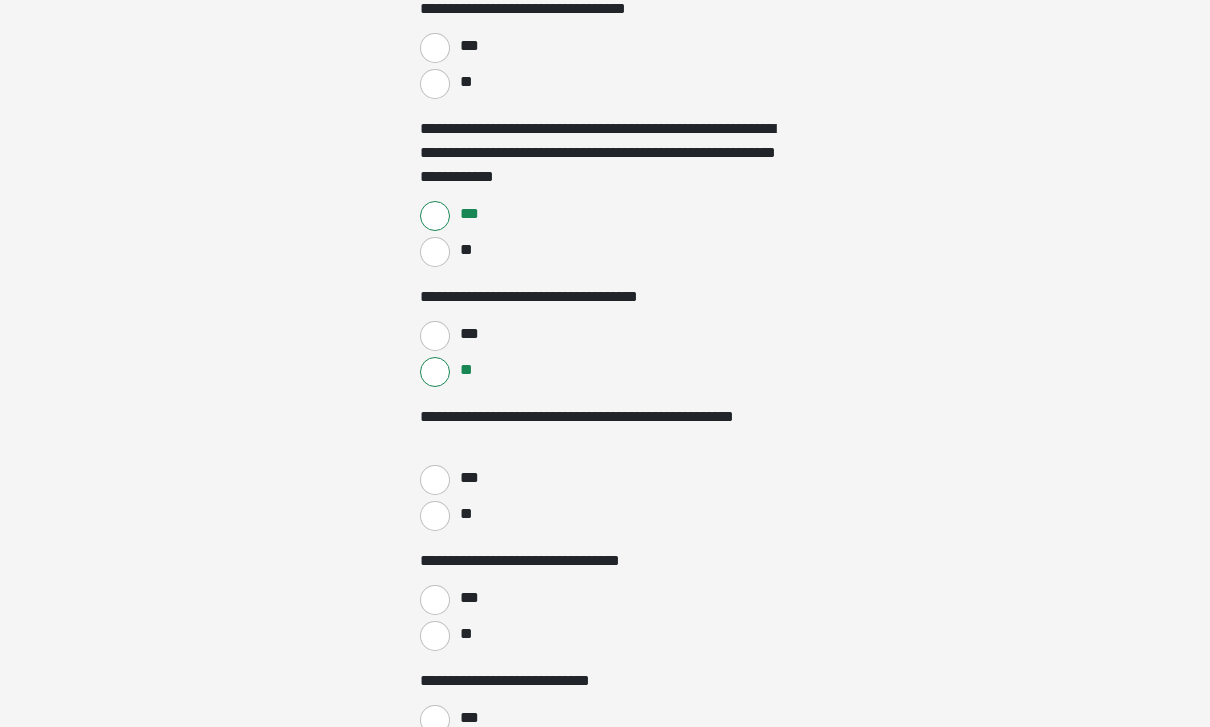 scroll, scrollTop: 2930, scrollLeft: 0, axis: vertical 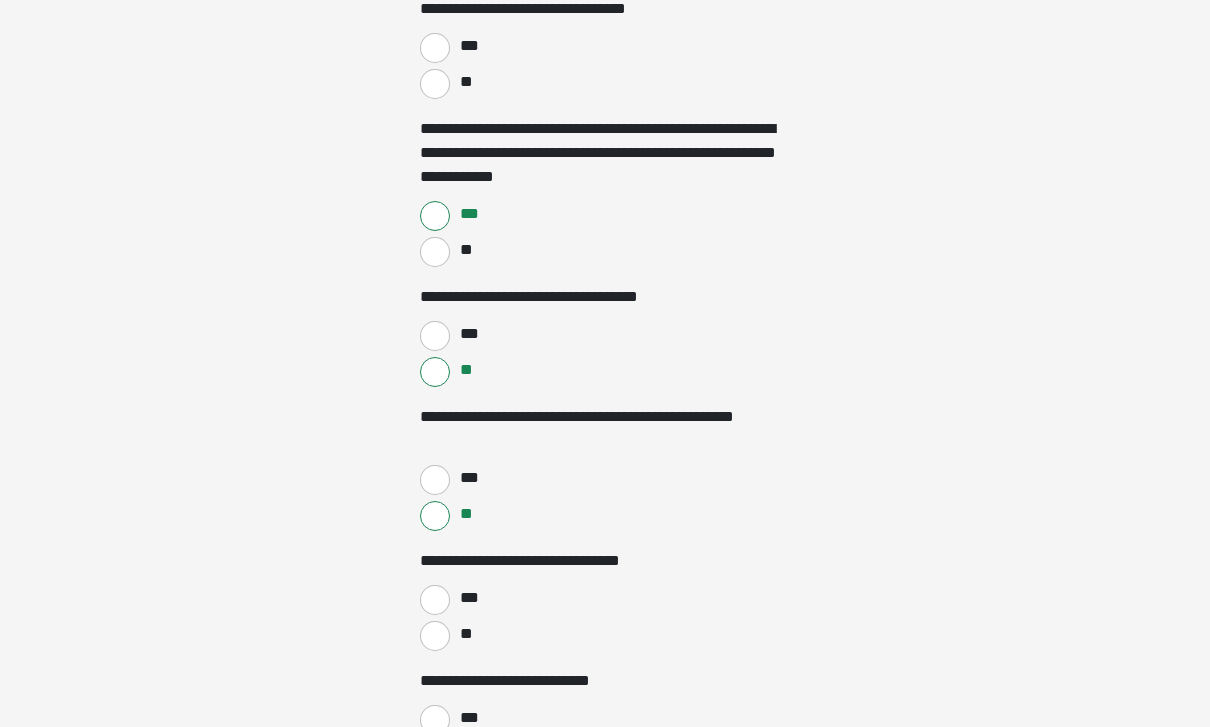 click on "**" at bounding box center [435, 636] 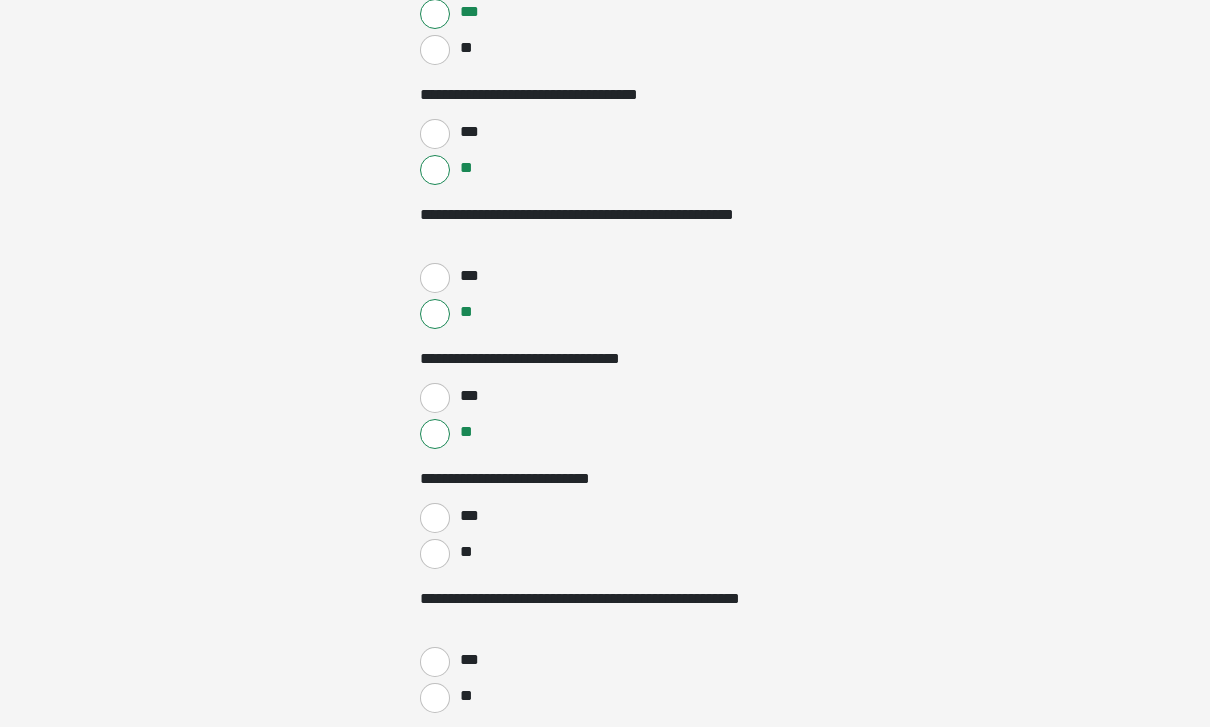 scroll, scrollTop: 3132, scrollLeft: 0, axis: vertical 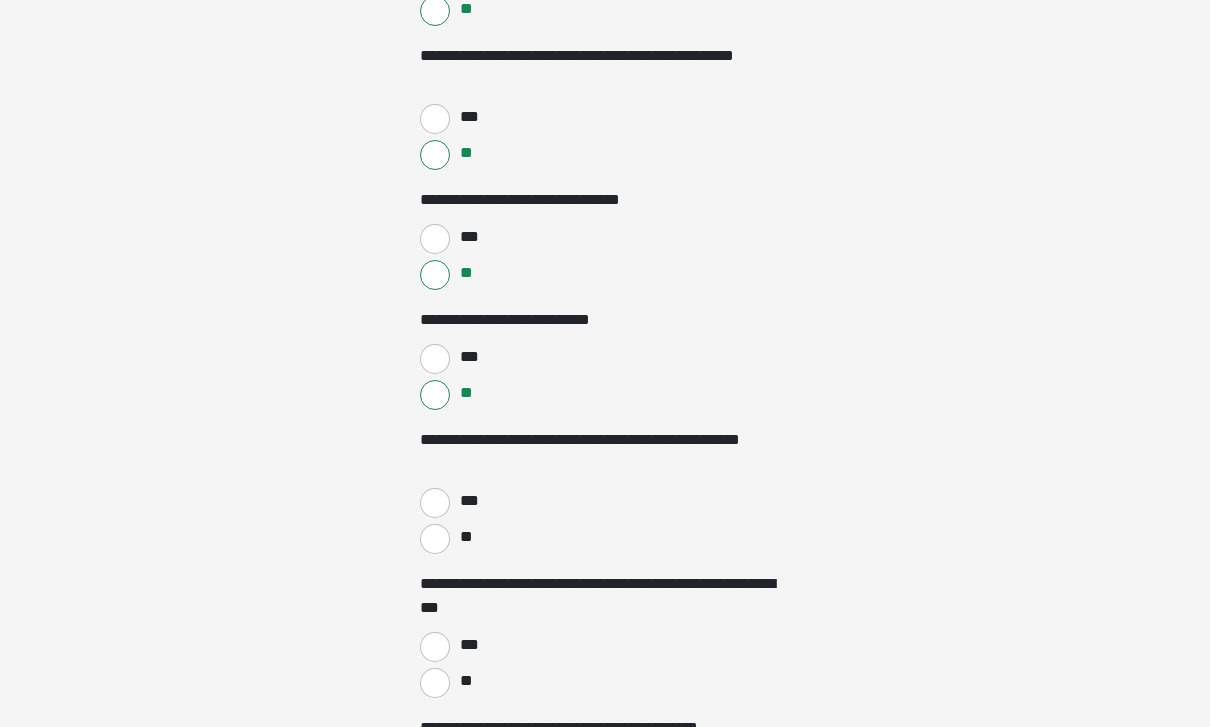 click on "***" at bounding box center (435, 503) 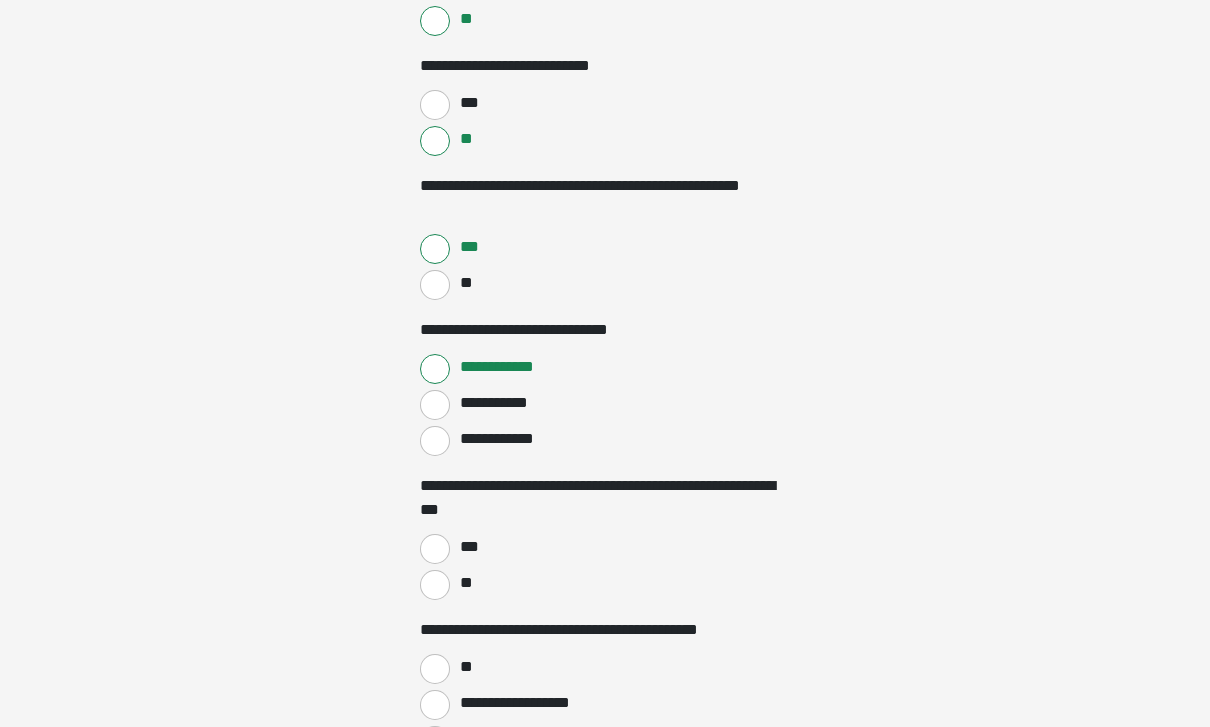 scroll, scrollTop: 3544, scrollLeft: 0, axis: vertical 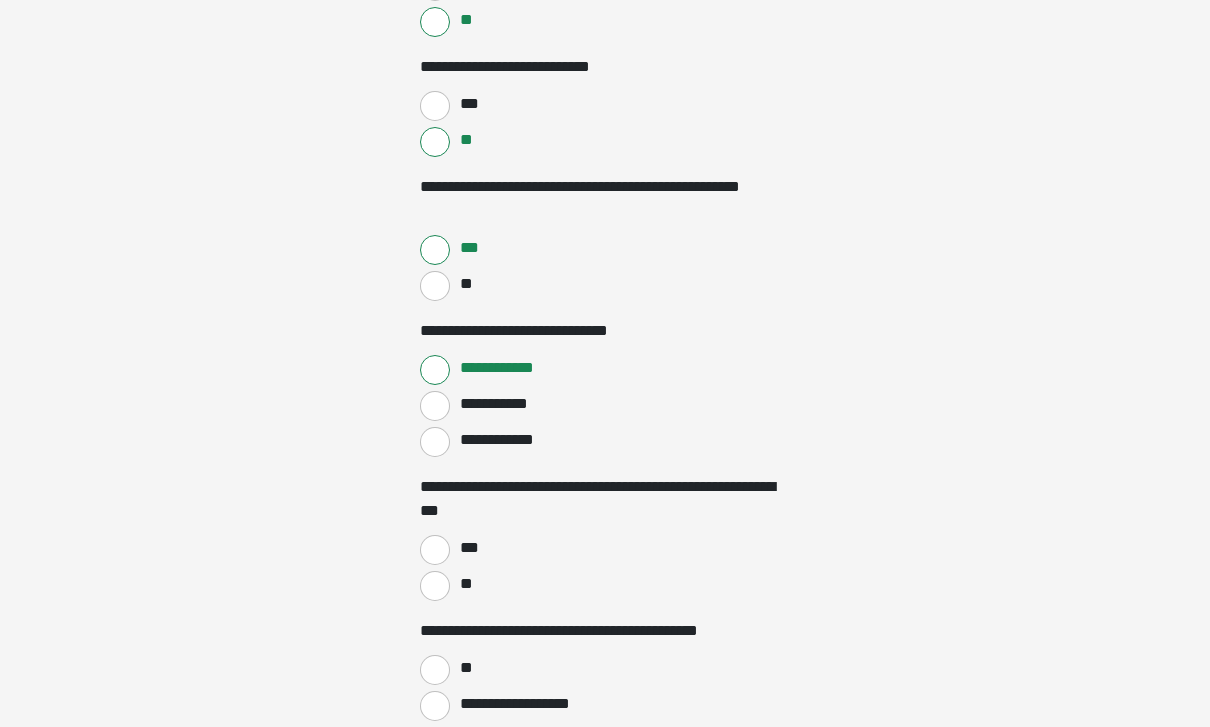 click on "***" at bounding box center (435, 550) 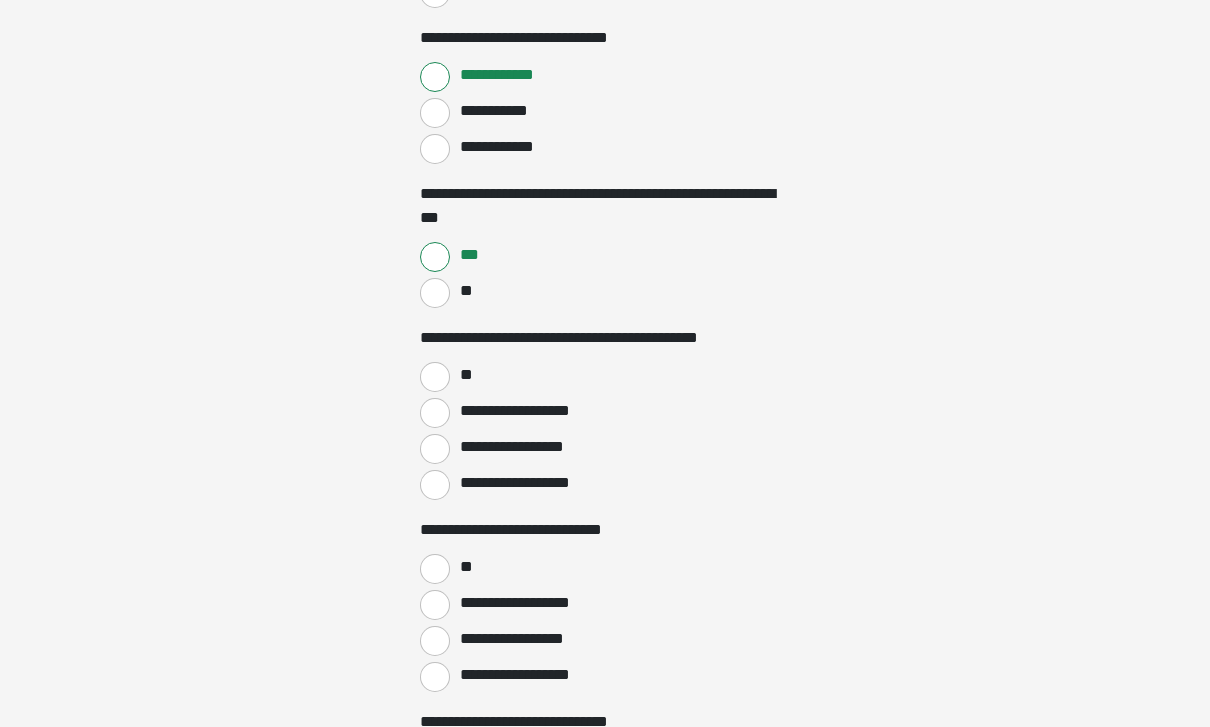 scroll, scrollTop: 3844, scrollLeft: 0, axis: vertical 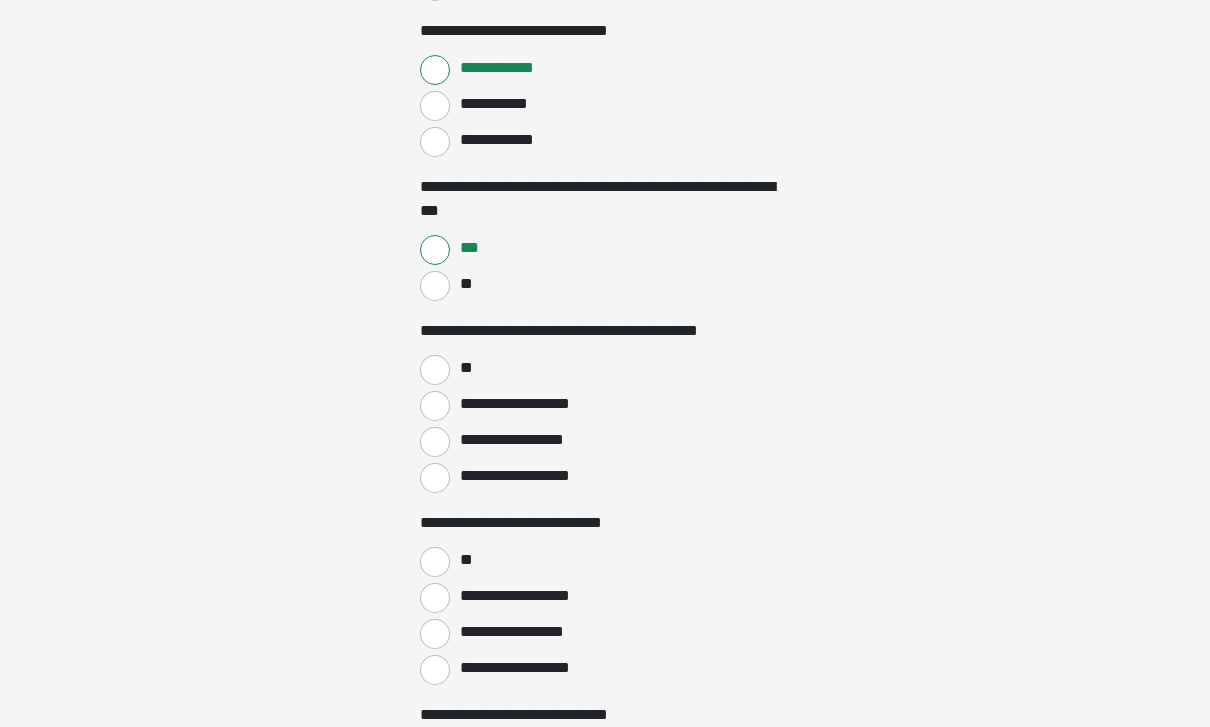 click on "**" at bounding box center [435, 370] 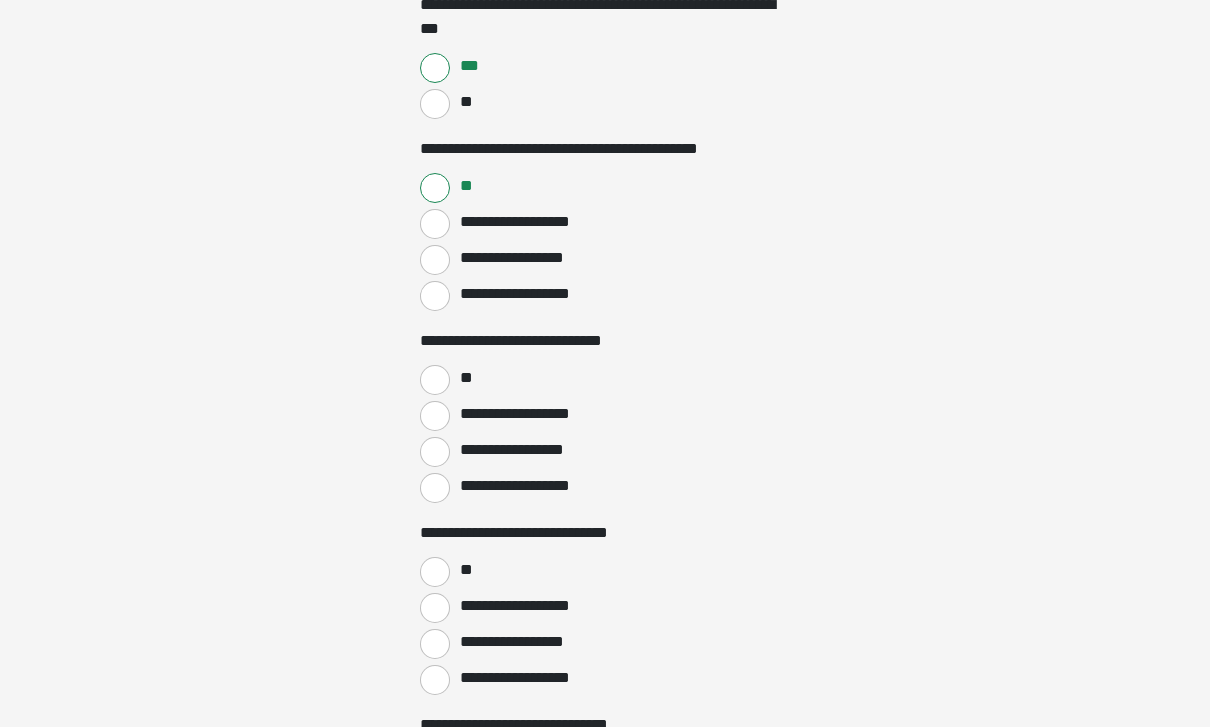 scroll, scrollTop: 4026, scrollLeft: 0, axis: vertical 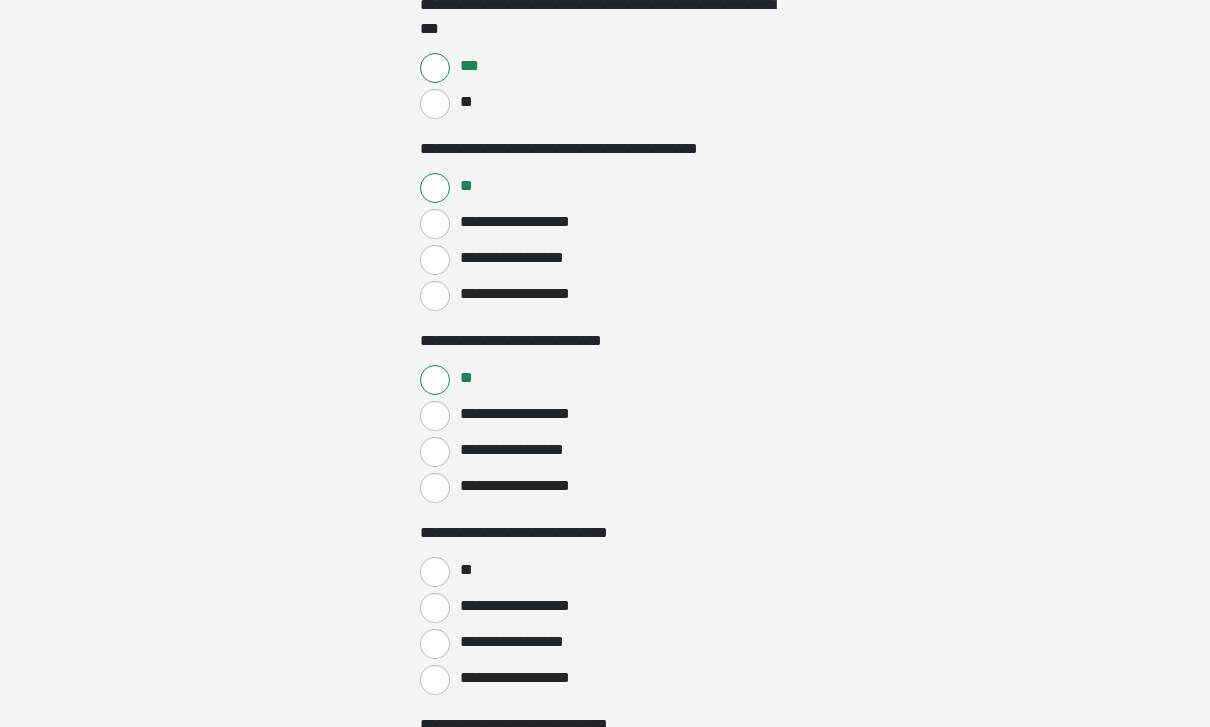 click on "**" at bounding box center (435, 572) 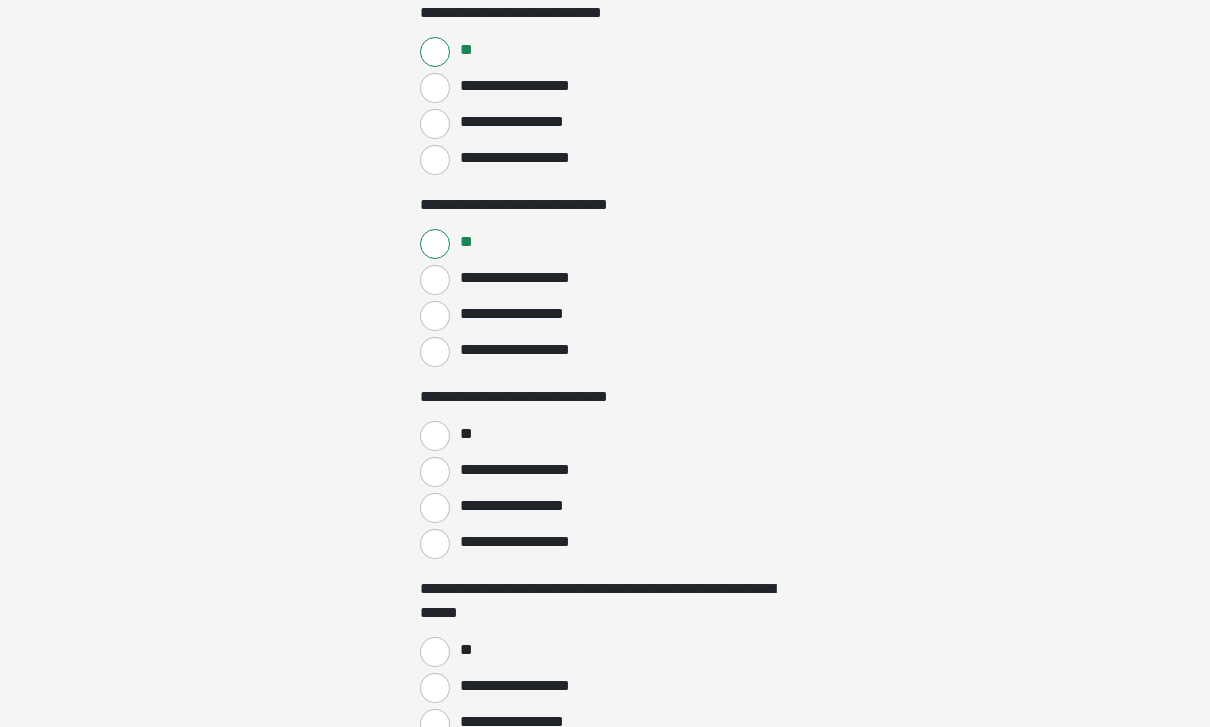 scroll, scrollTop: 4355, scrollLeft: 0, axis: vertical 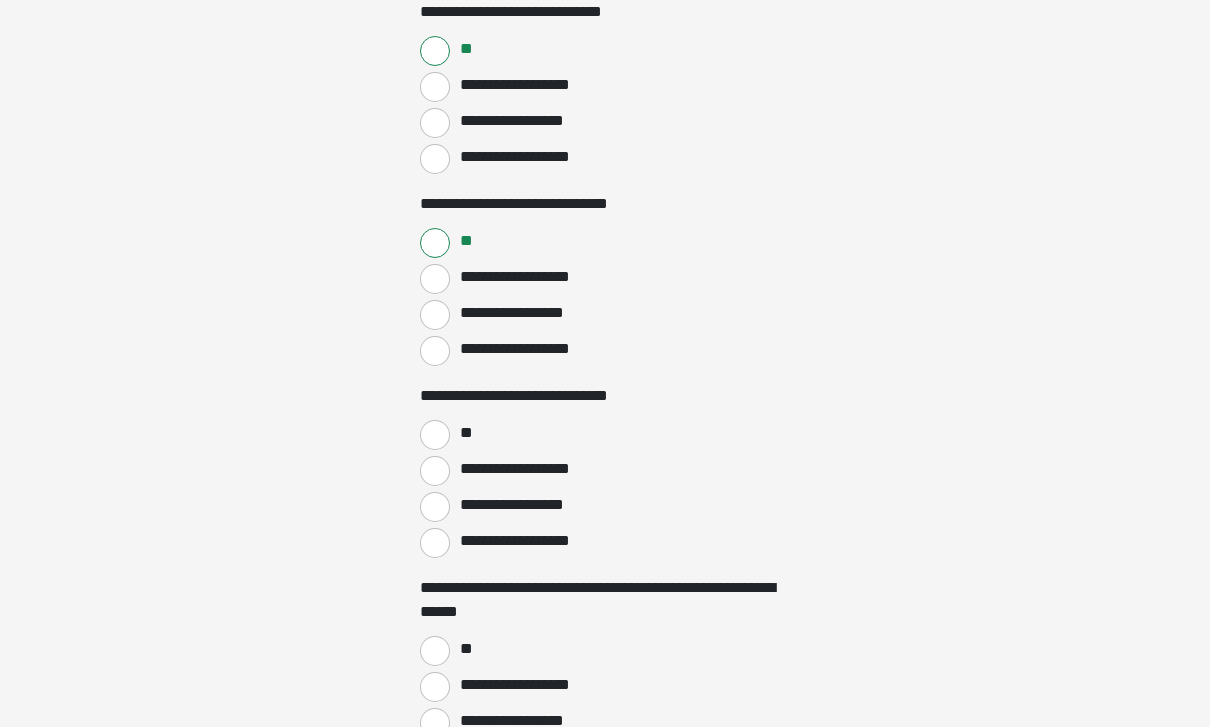 click on "**" at bounding box center [435, 435] 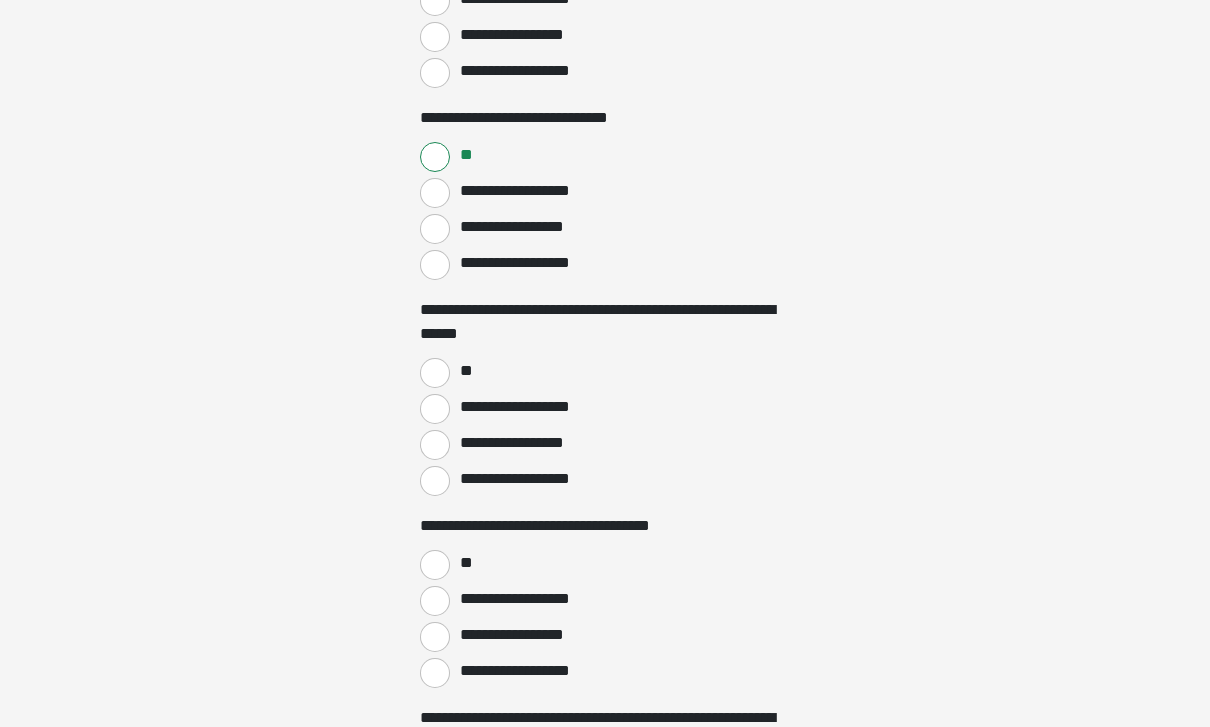 scroll, scrollTop: 4644, scrollLeft: 0, axis: vertical 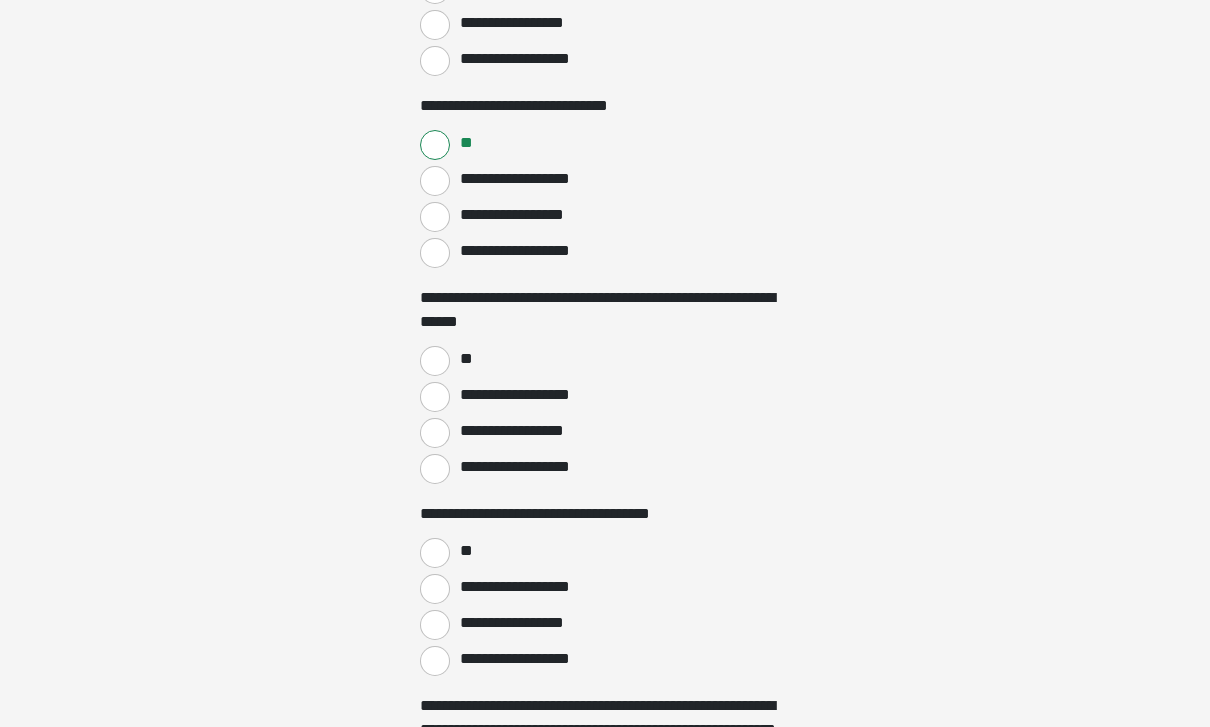 click on "**" at bounding box center (435, 362) 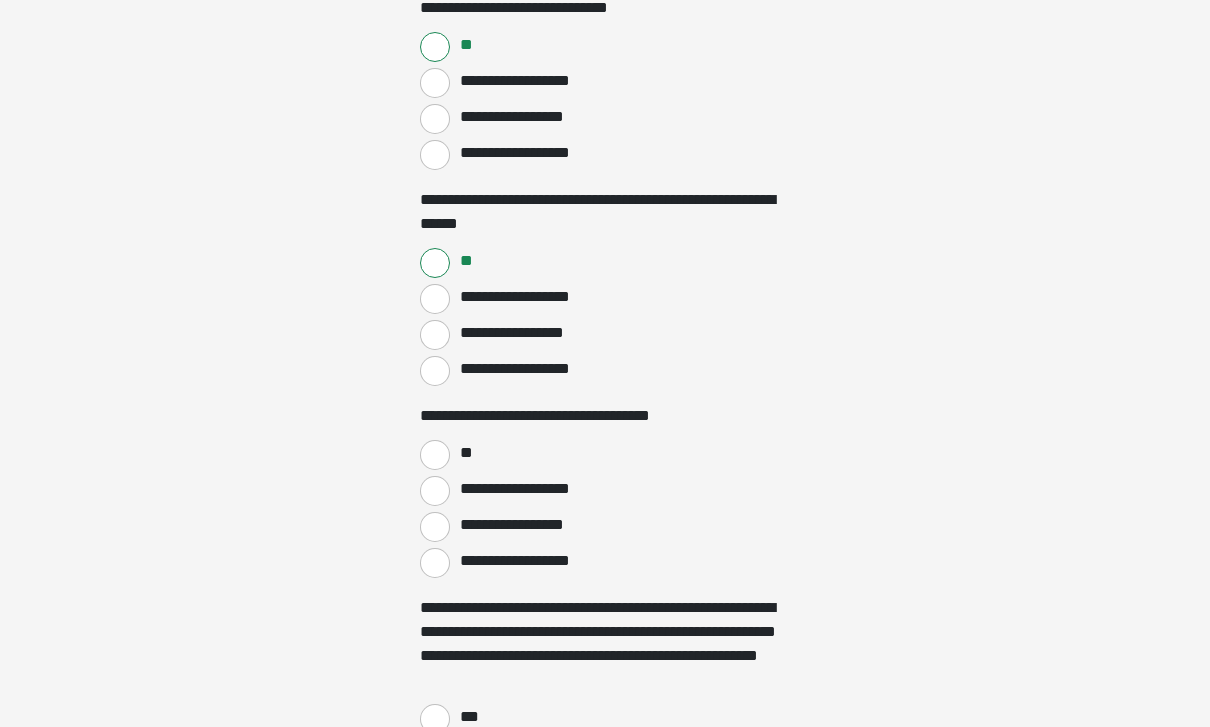 scroll, scrollTop: 4742, scrollLeft: 0, axis: vertical 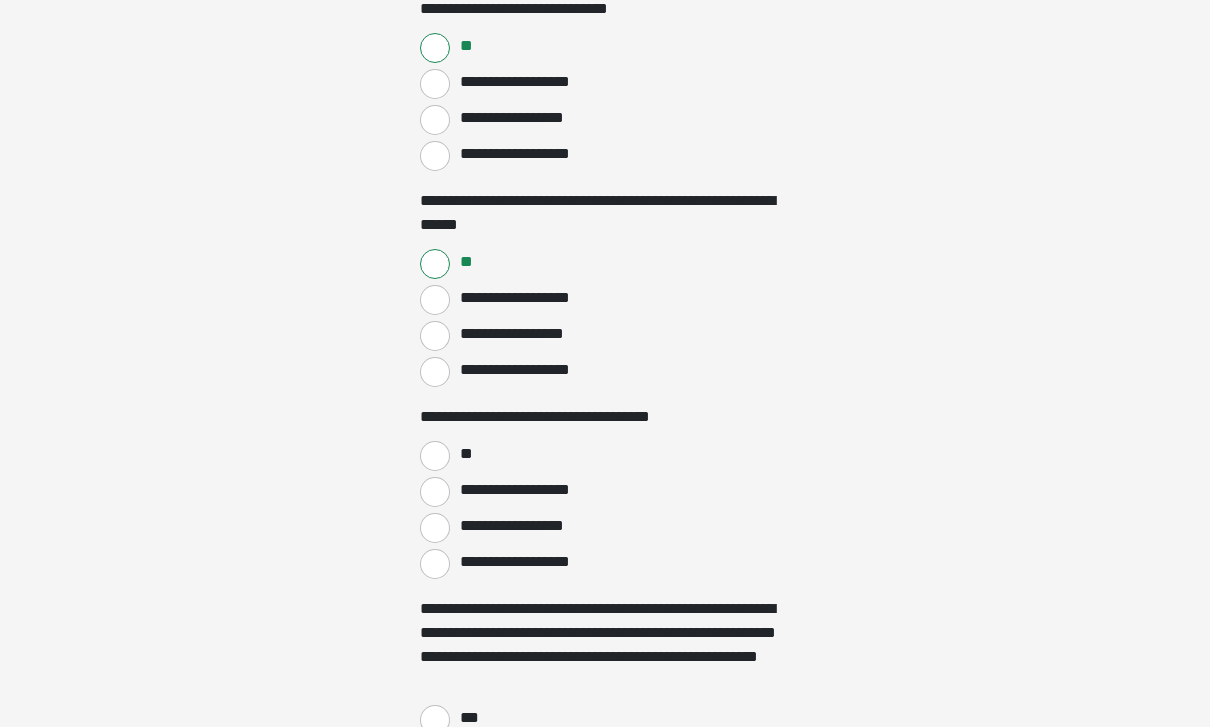 click on "**" at bounding box center [435, 456] 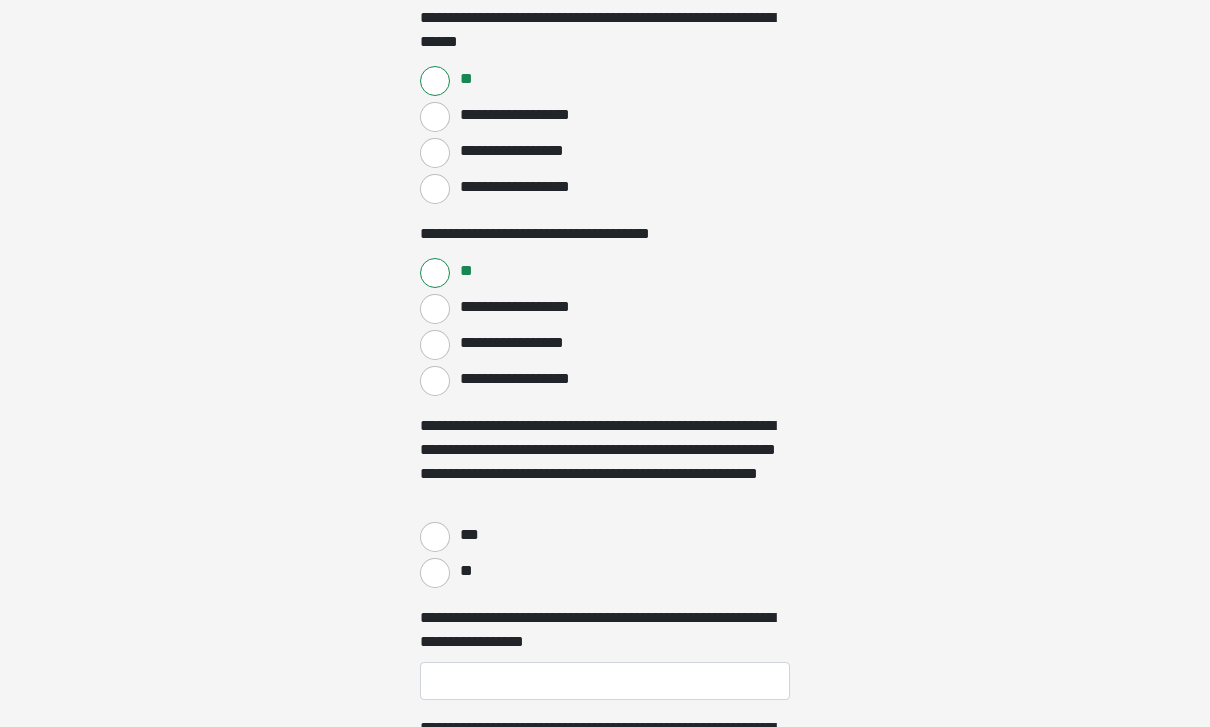 scroll, scrollTop: 4929, scrollLeft: 0, axis: vertical 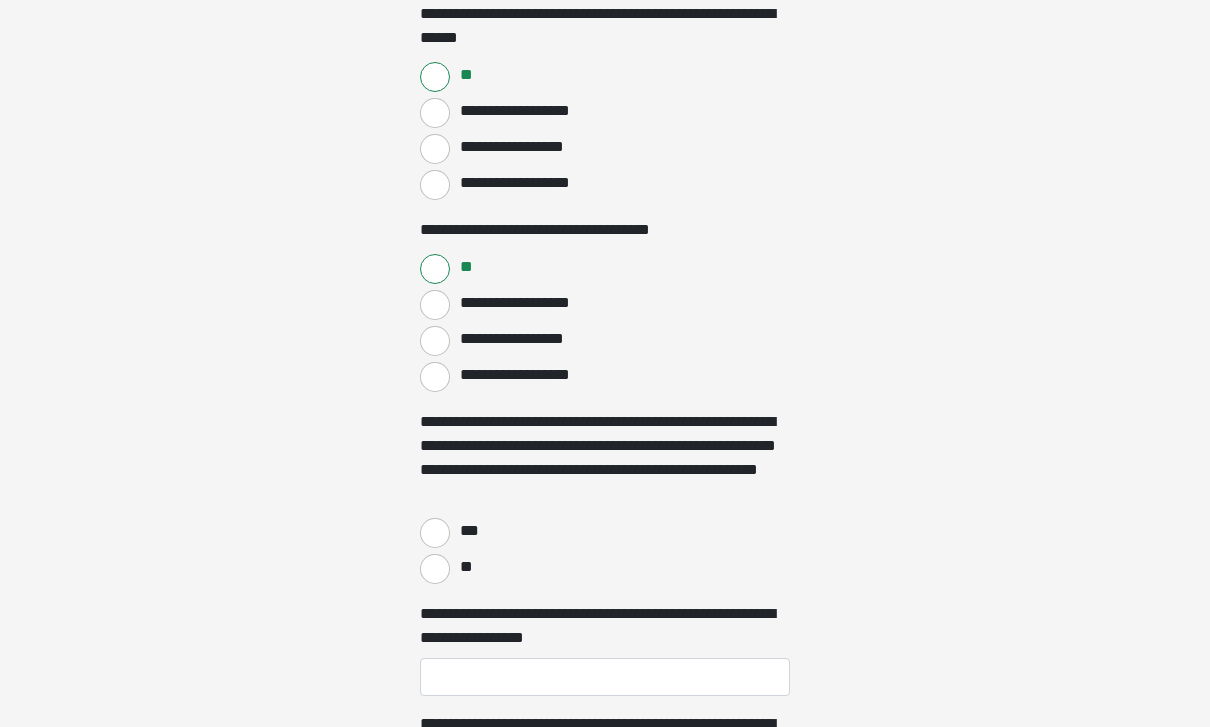 click on "**" at bounding box center [435, 569] 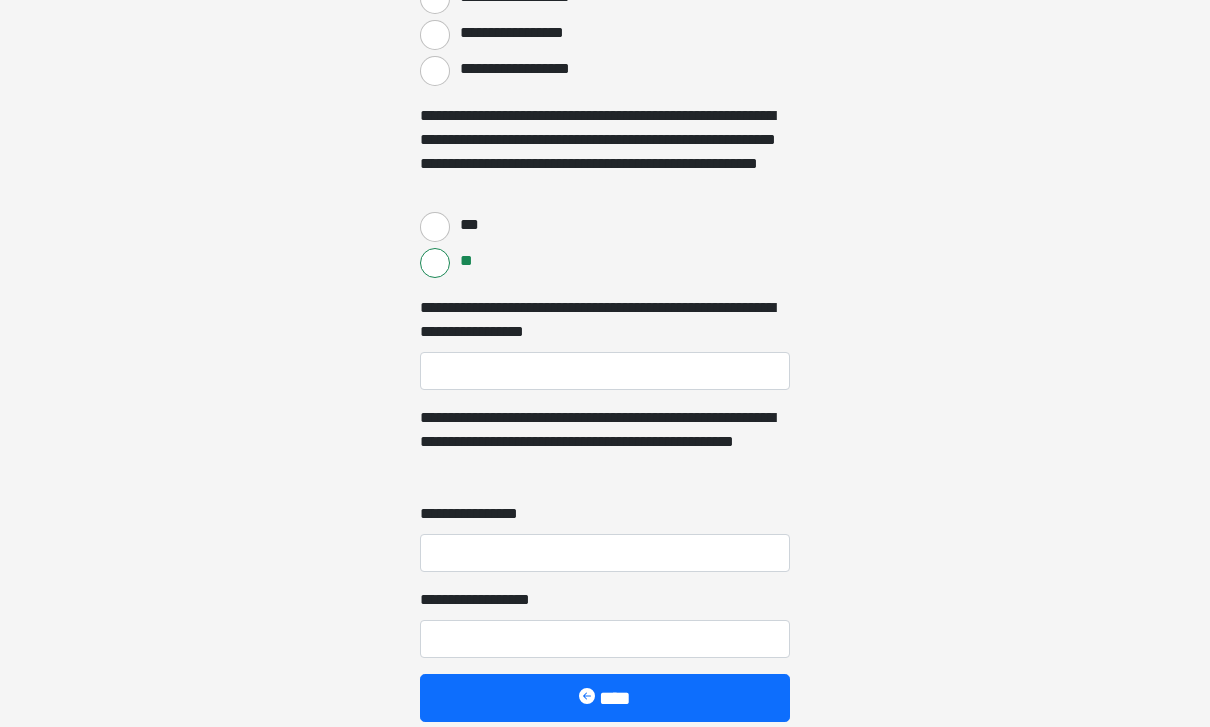 scroll, scrollTop: 5239, scrollLeft: 0, axis: vertical 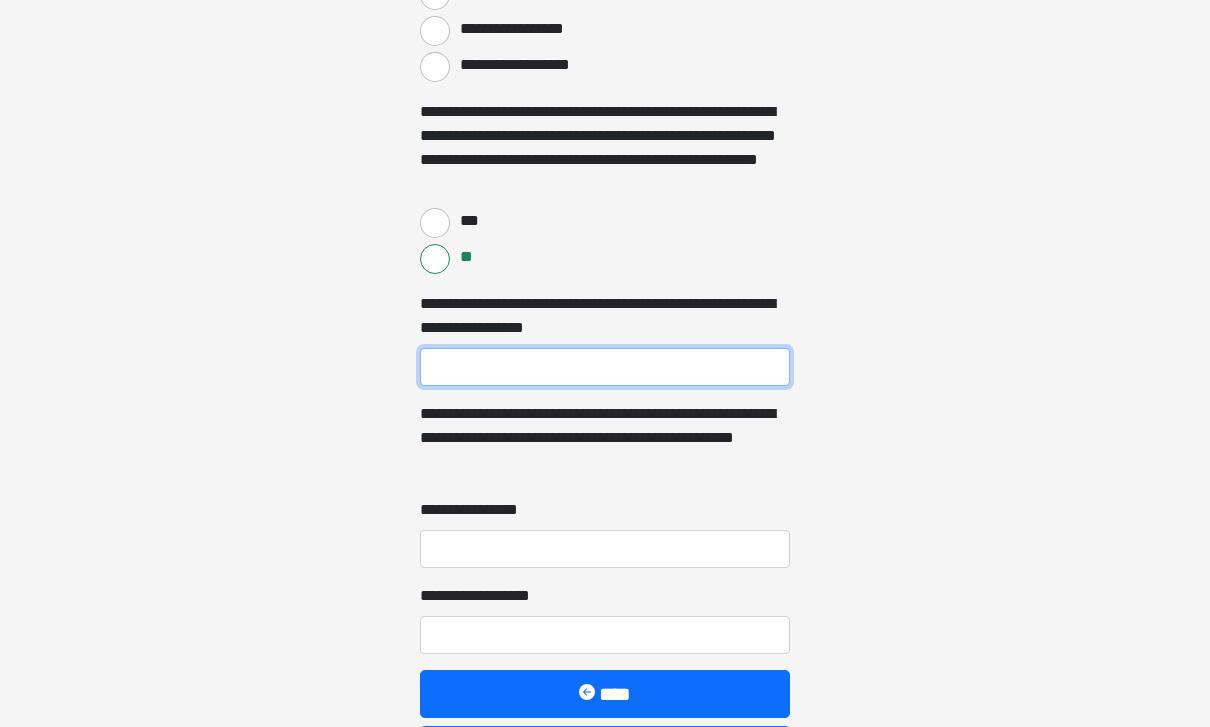 click on "**********" at bounding box center [605, 367] 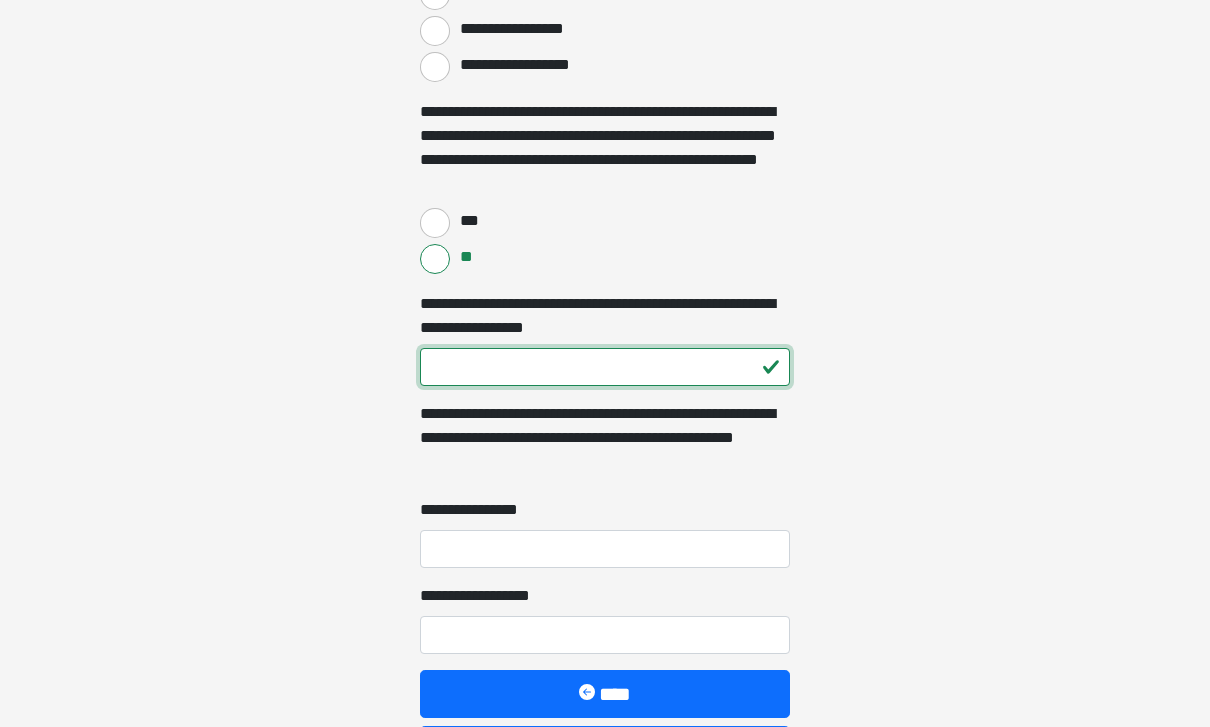 type on "***" 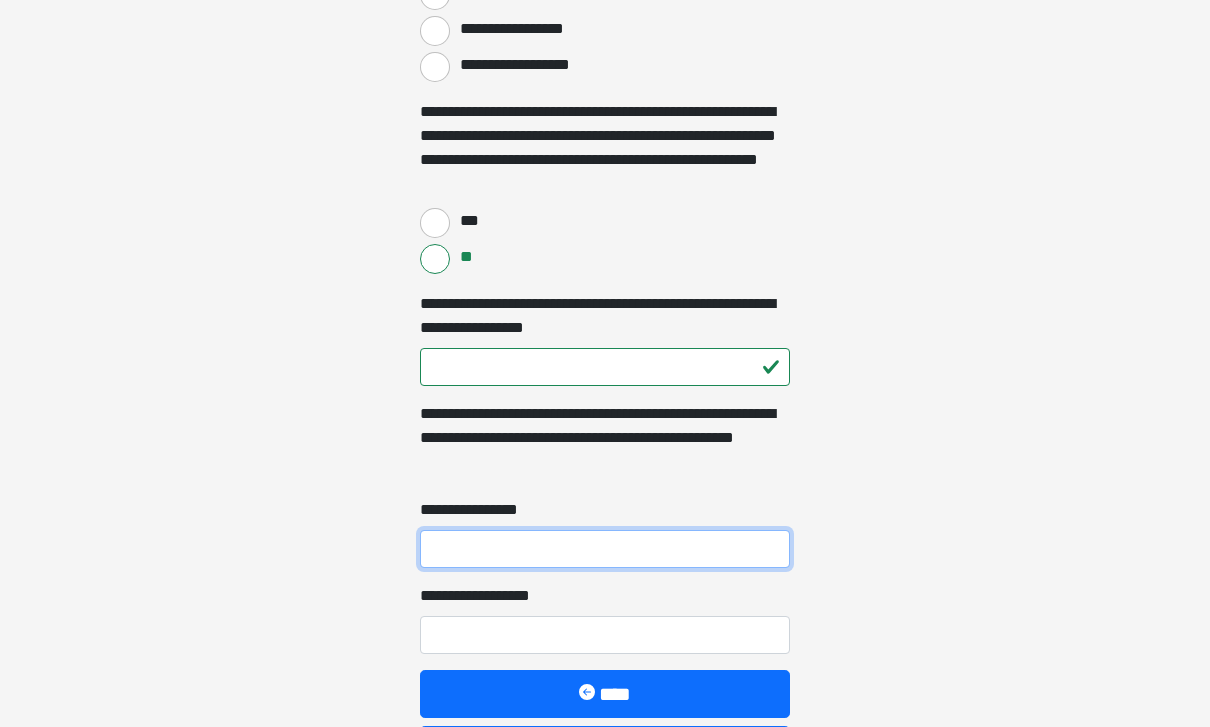 click on "**********" at bounding box center (605, 549) 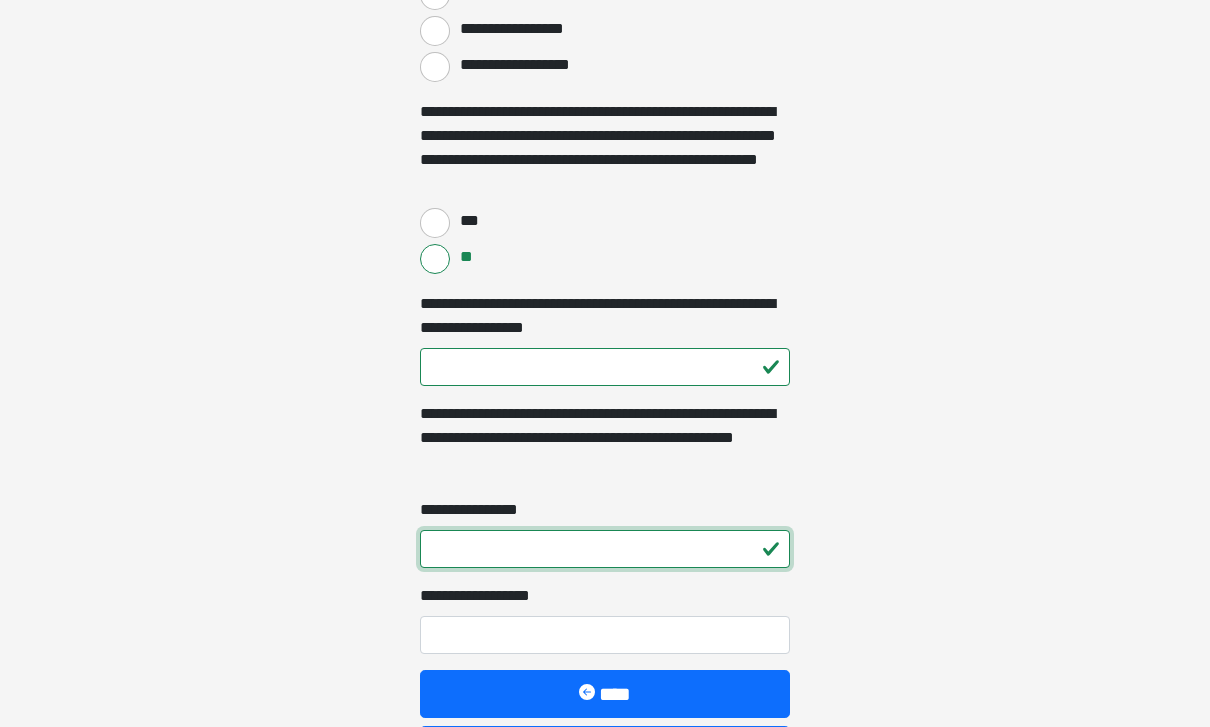 type on "*" 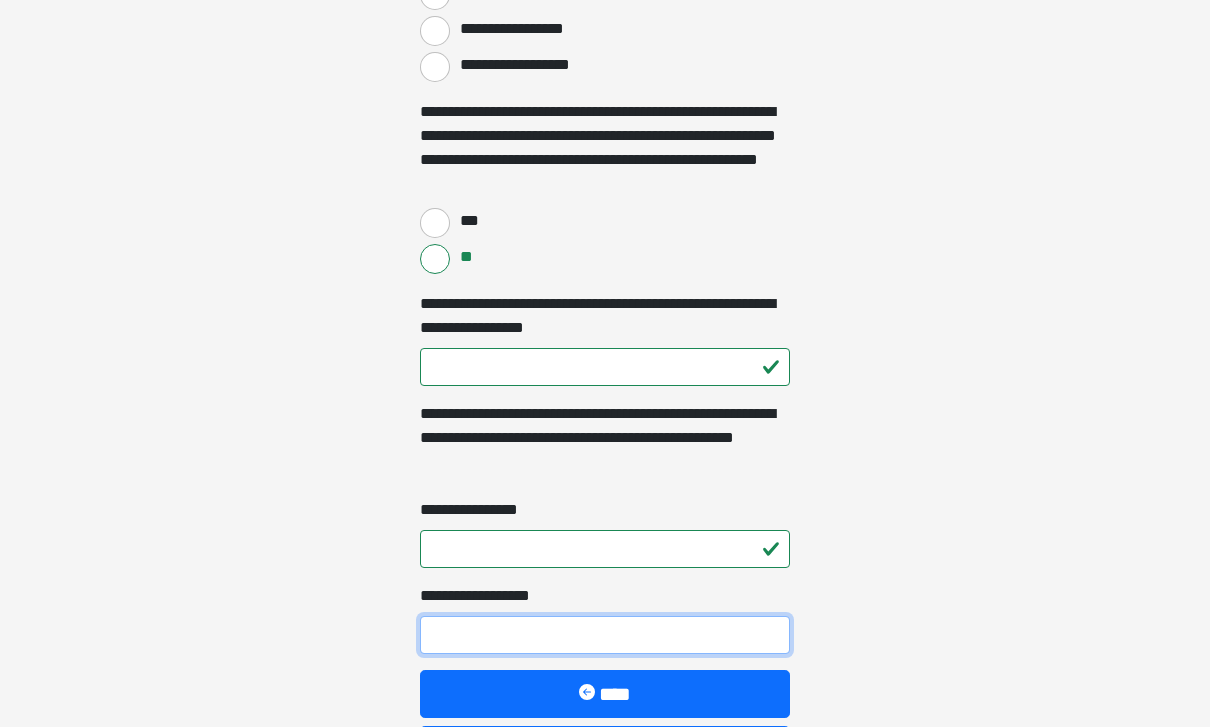 click on "**********" at bounding box center (605, 635) 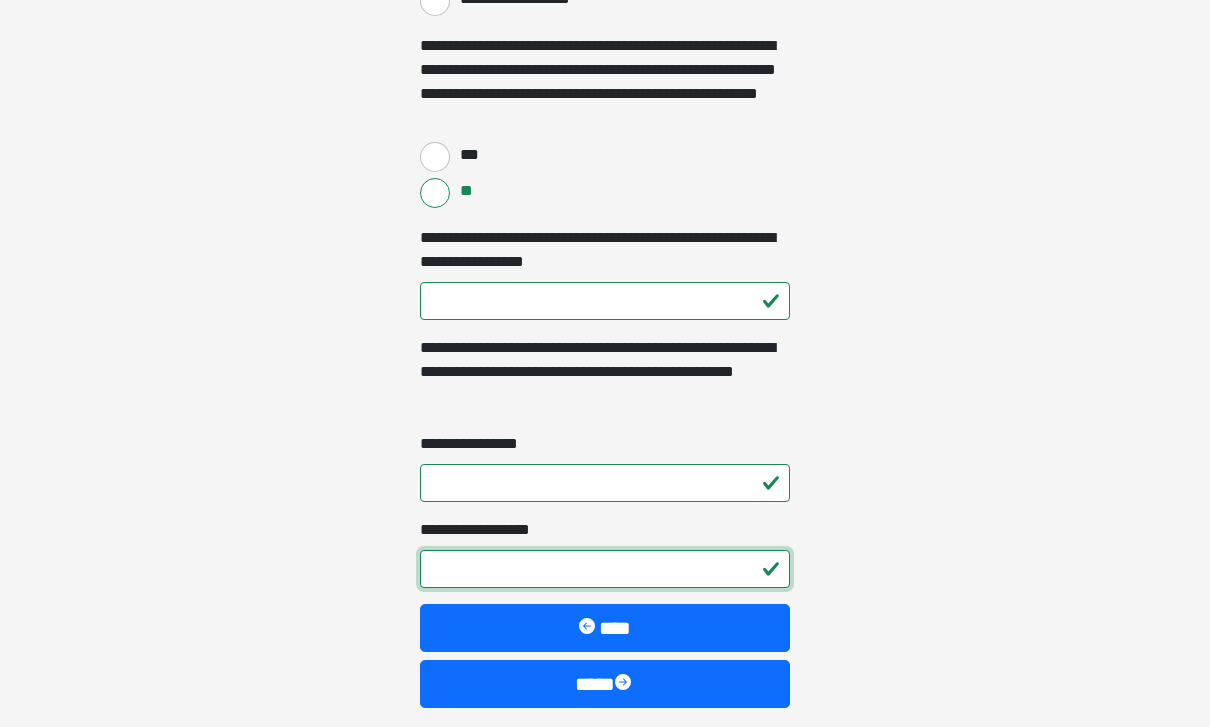 scroll, scrollTop: 5325, scrollLeft: 0, axis: vertical 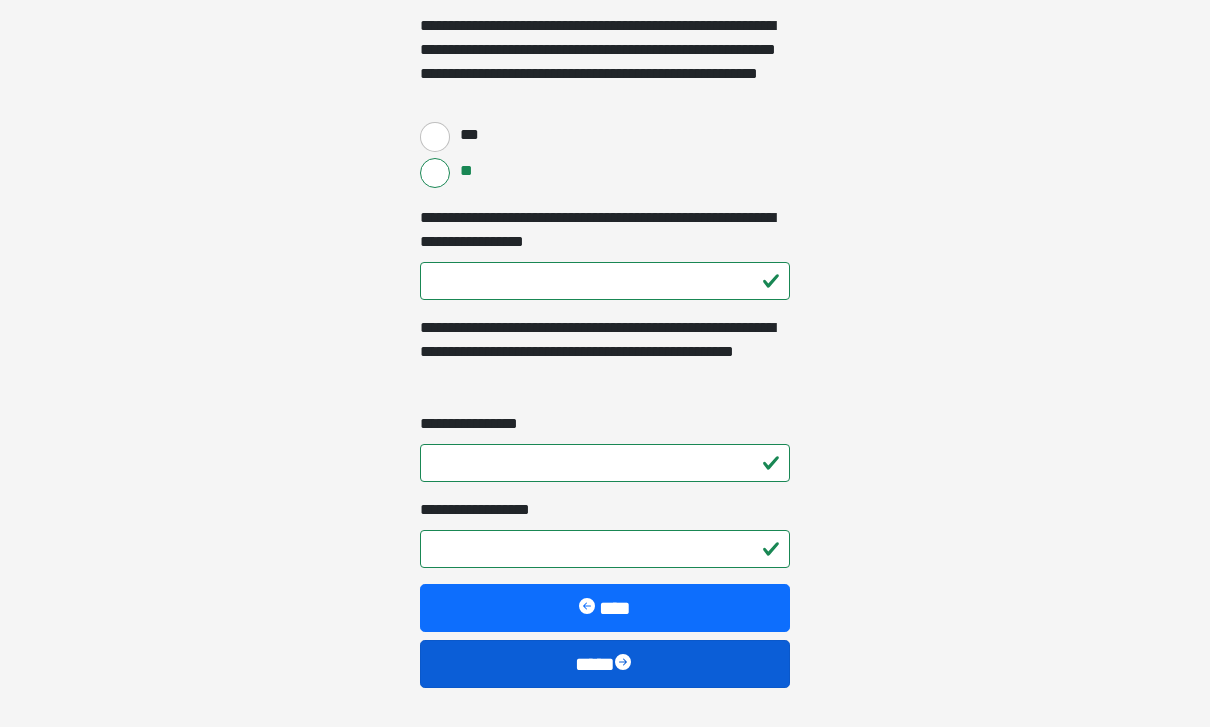 click on "****" at bounding box center (605, 664) 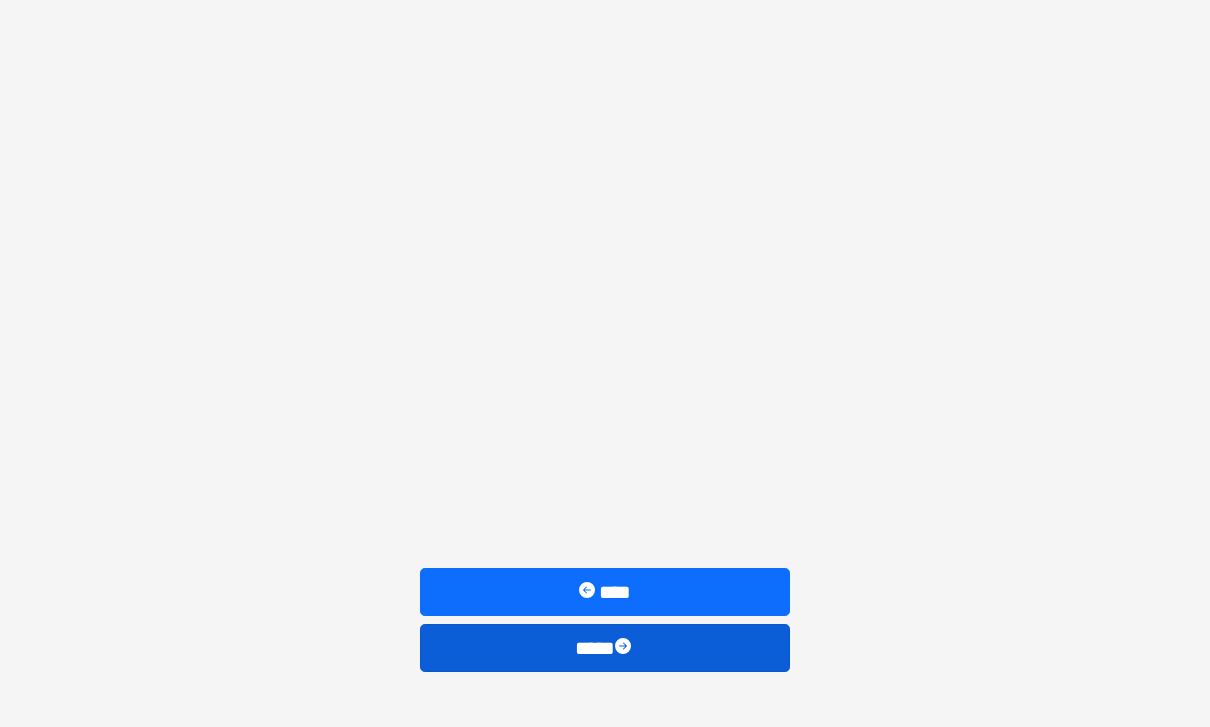 scroll, scrollTop: 69, scrollLeft: 0, axis: vertical 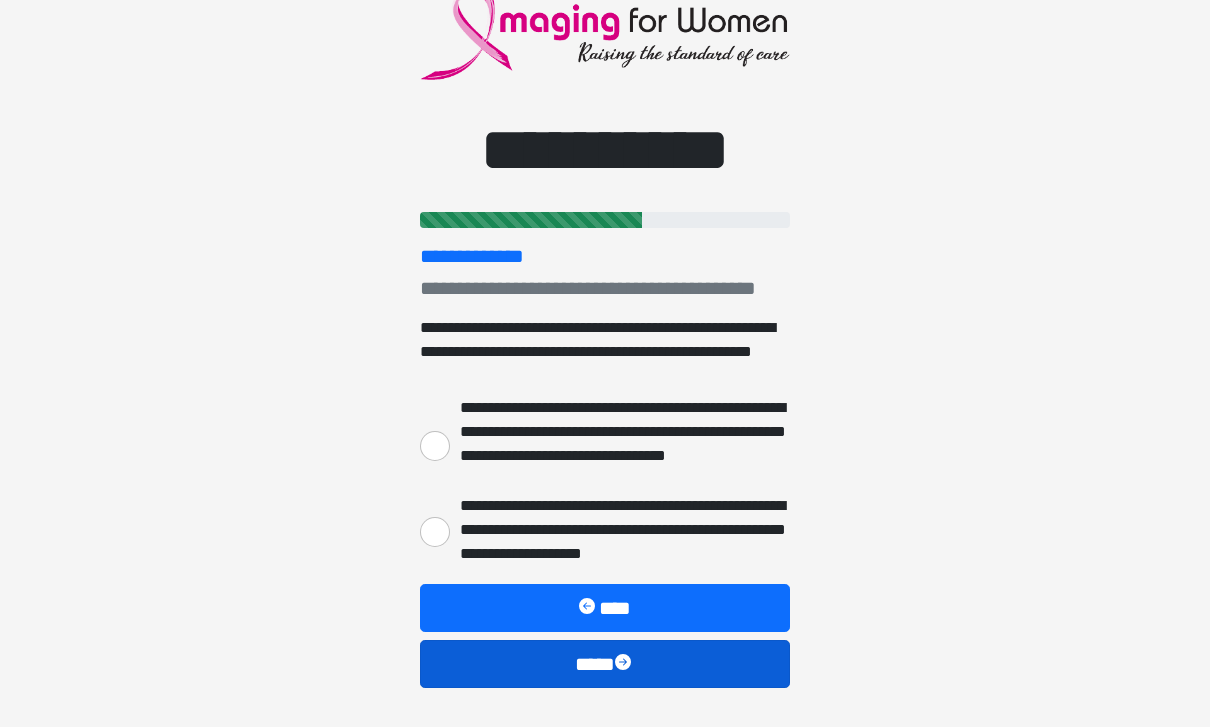 click on "**********" at bounding box center [435, 532] 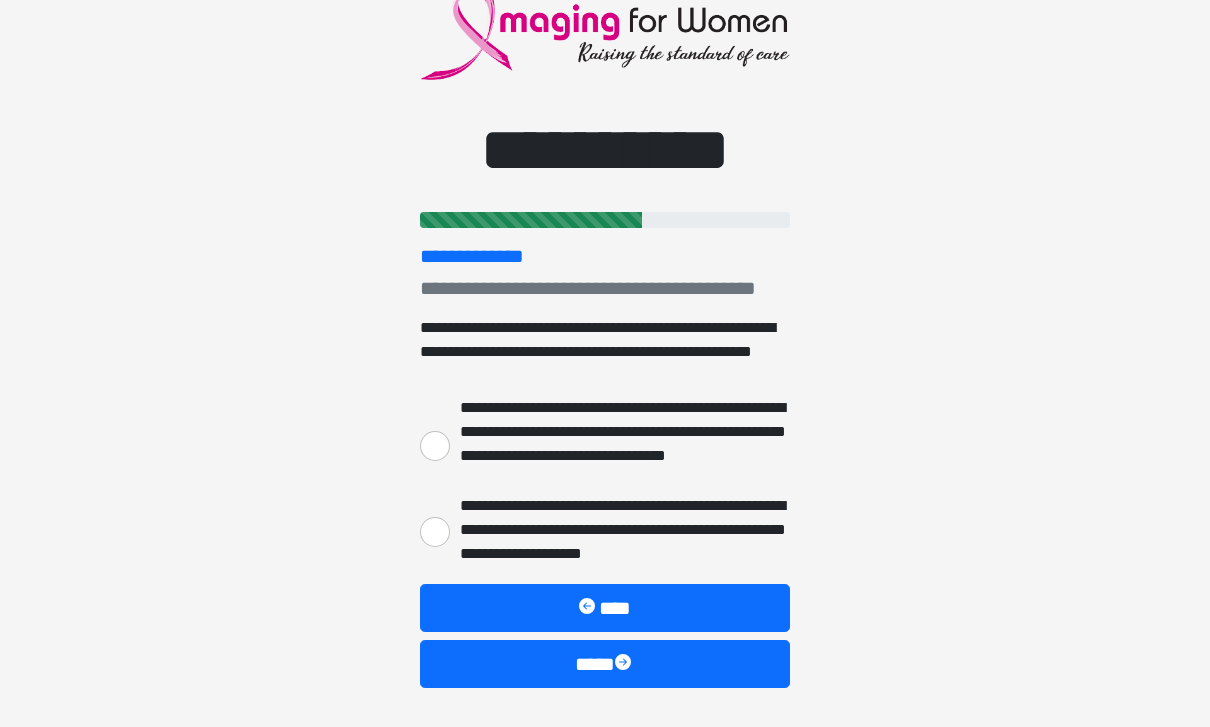 radio on "****" 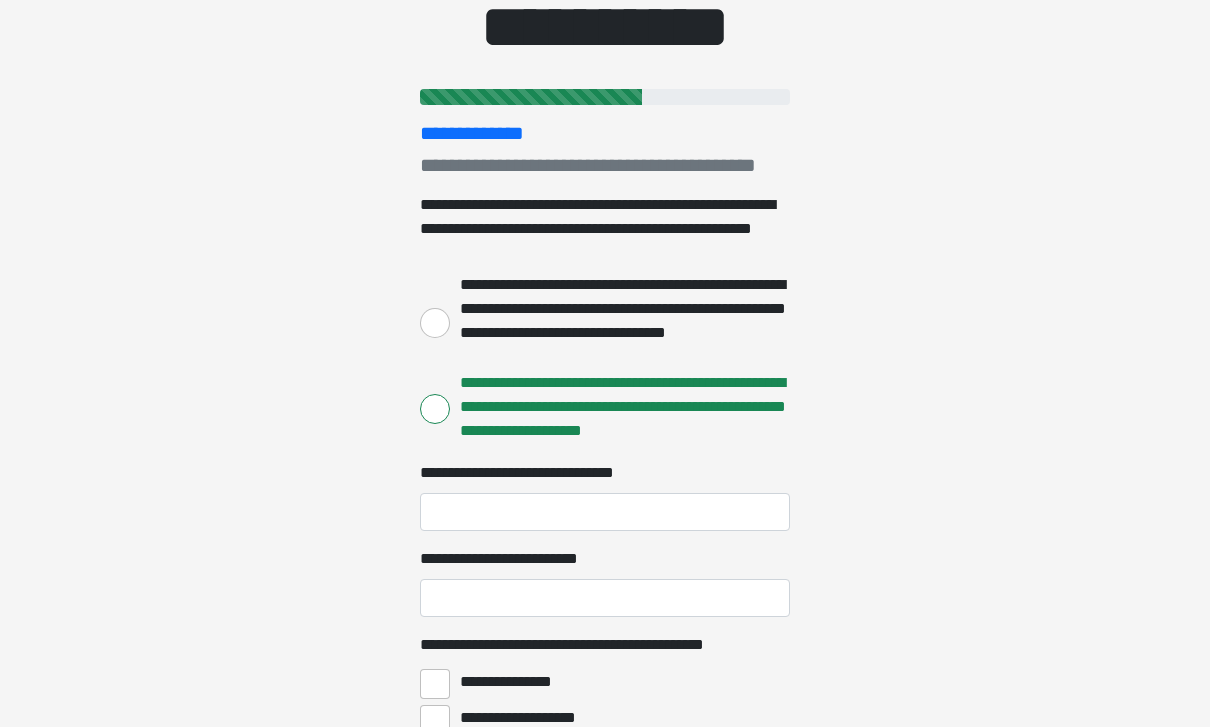 scroll, scrollTop: 191, scrollLeft: 0, axis: vertical 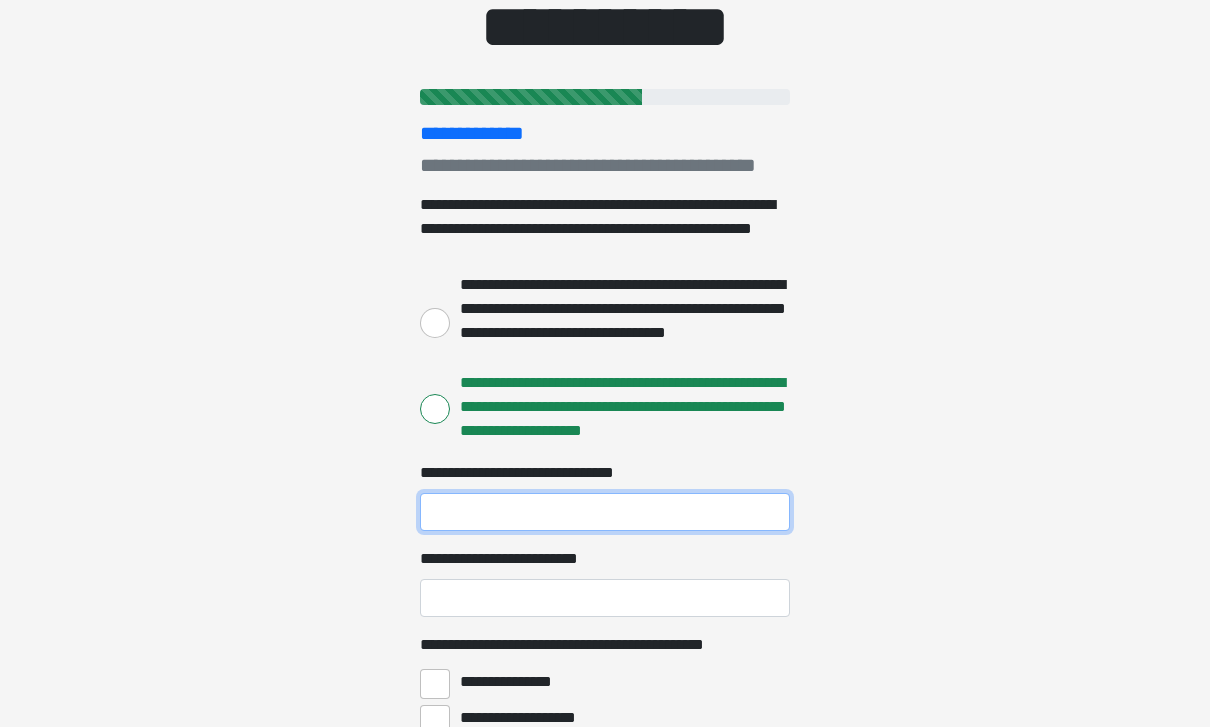 click on "**********" at bounding box center (605, 513) 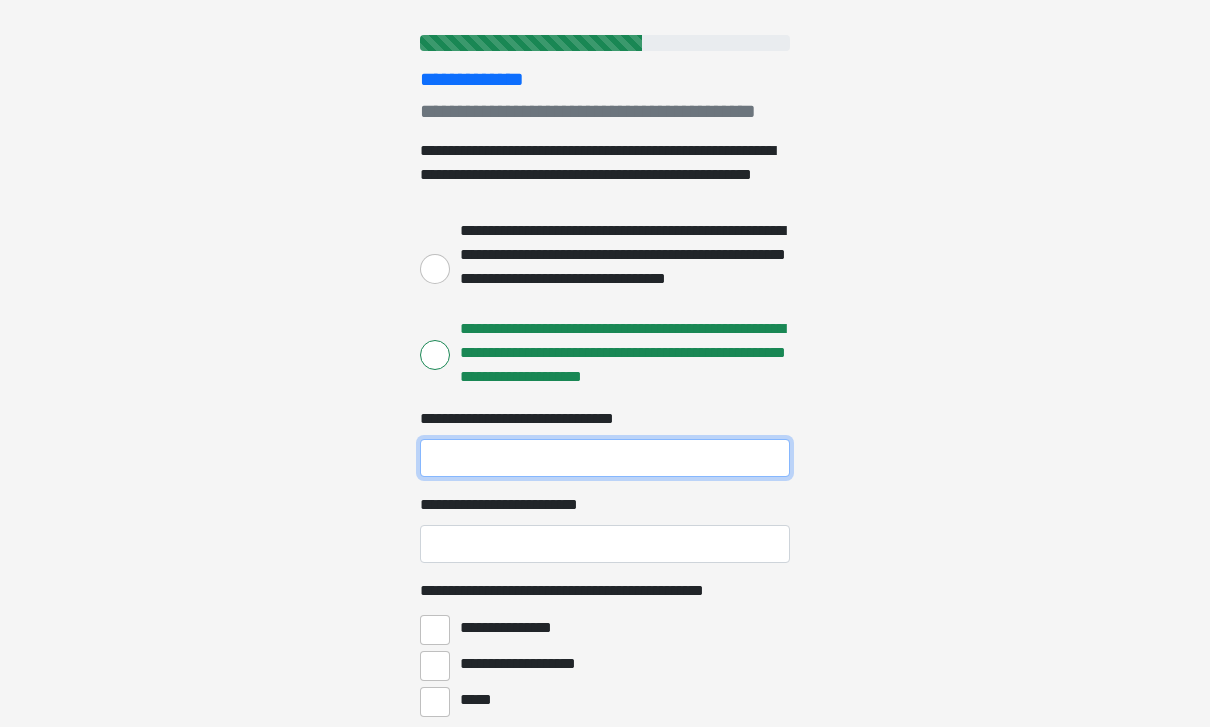 scroll, scrollTop: 248, scrollLeft: 0, axis: vertical 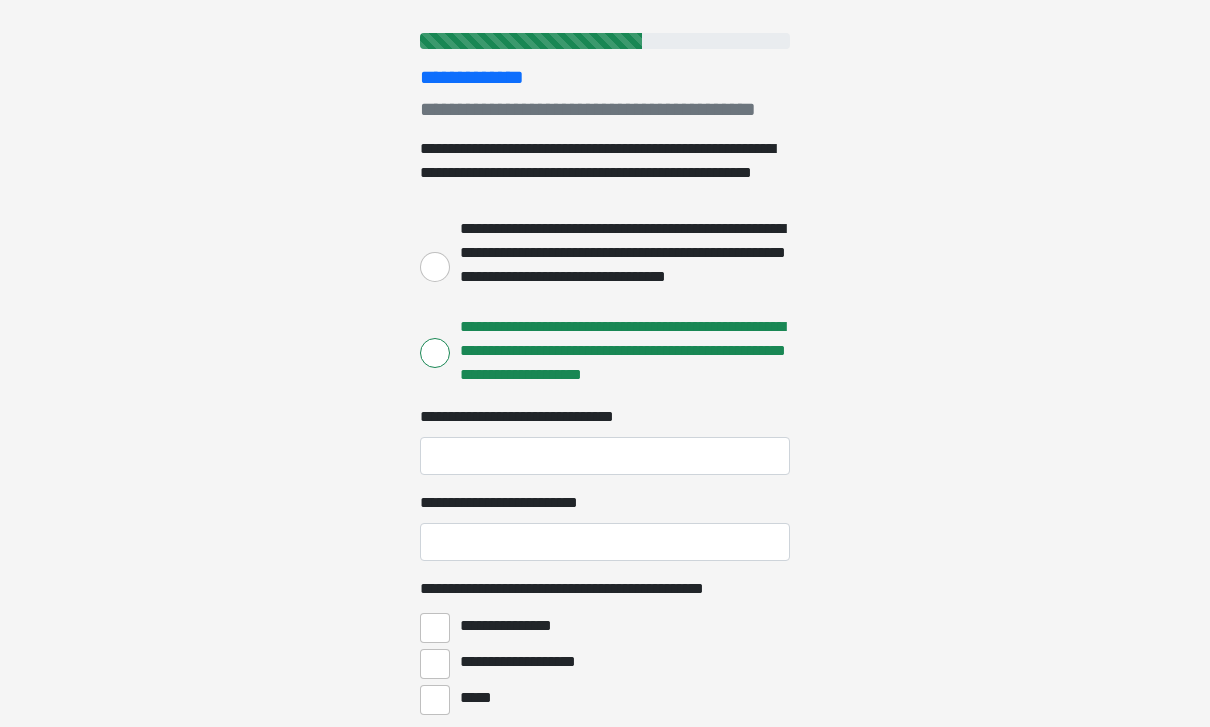 click on "**********" at bounding box center (435, 353) 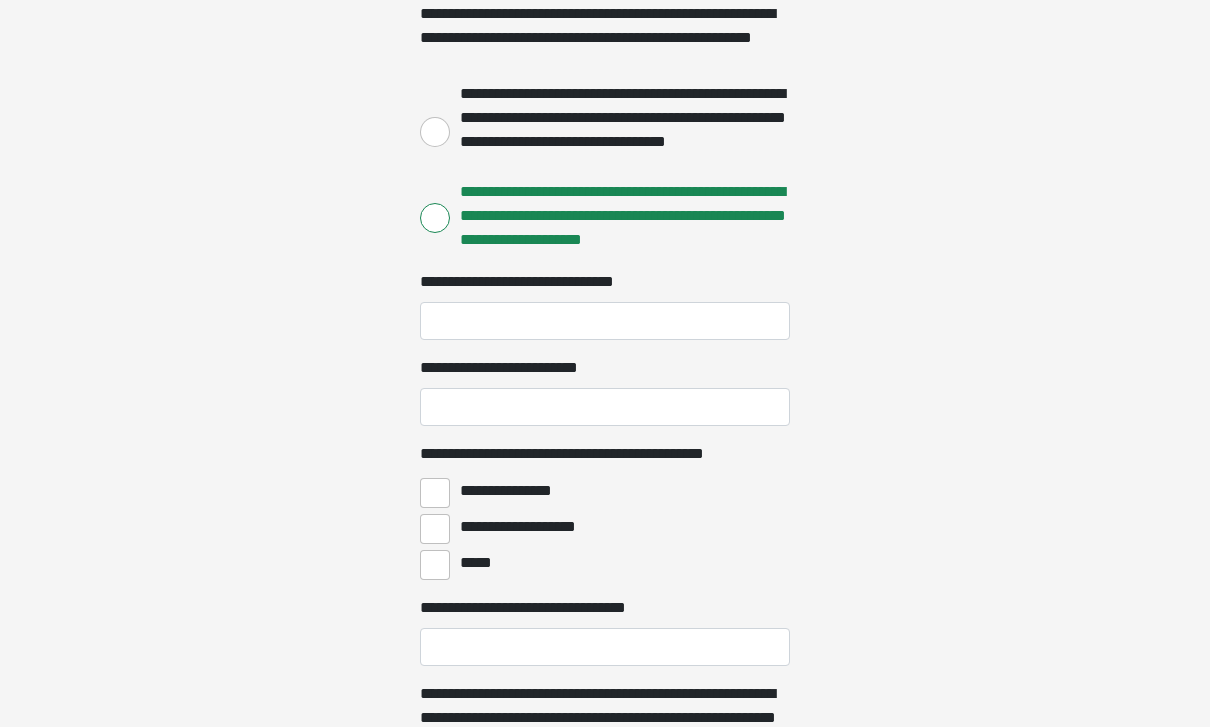 scroll, scrollTop: 383, scrollLeft: 0, axis: vertical 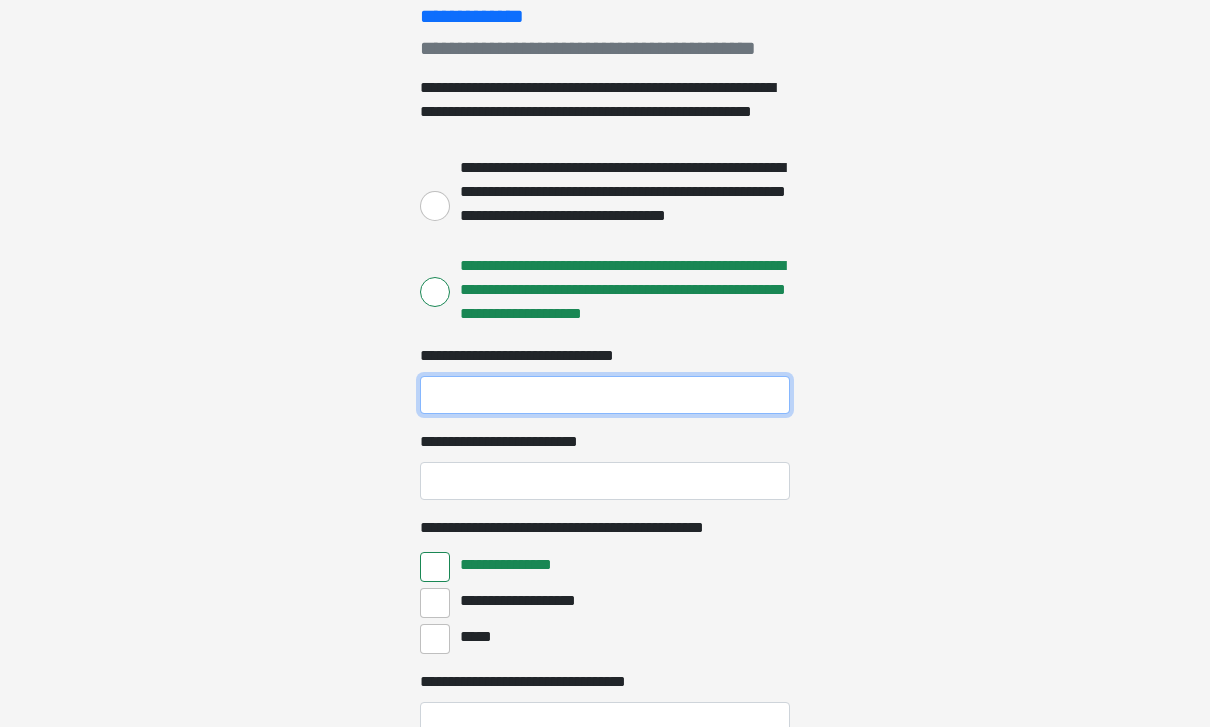 click on "**********" at bounding box center (605, 396) 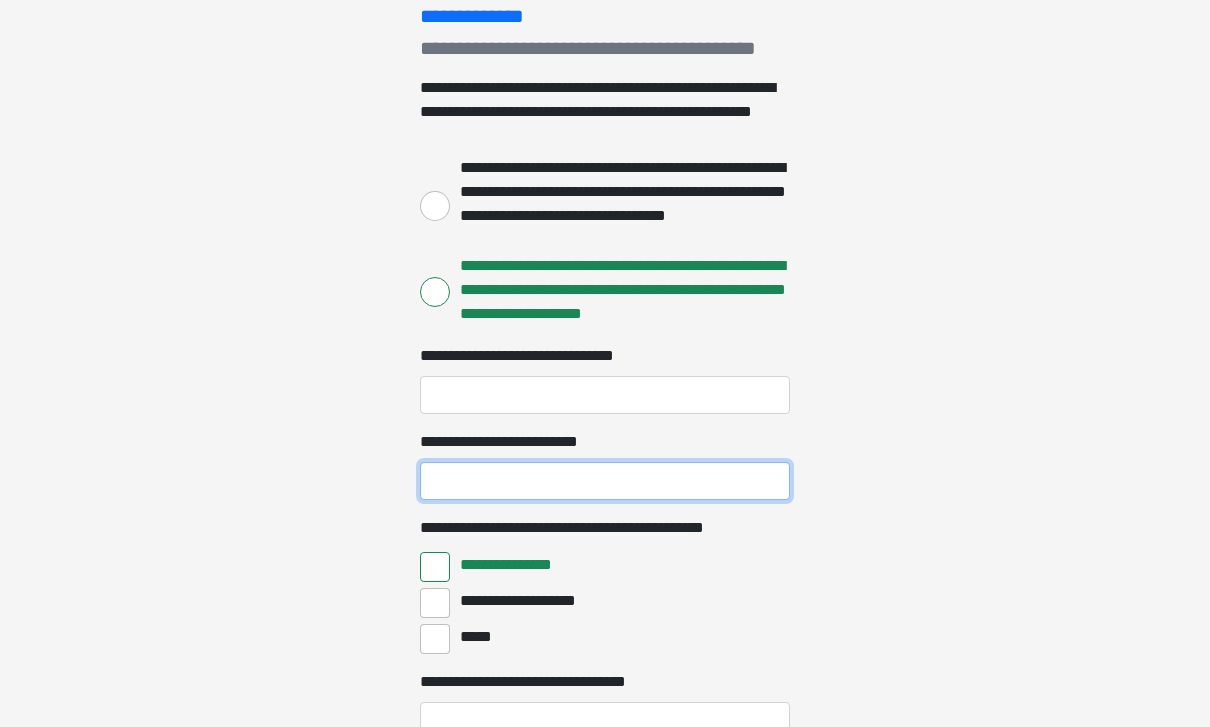 click on "**********" at bounding box center (605, 481) 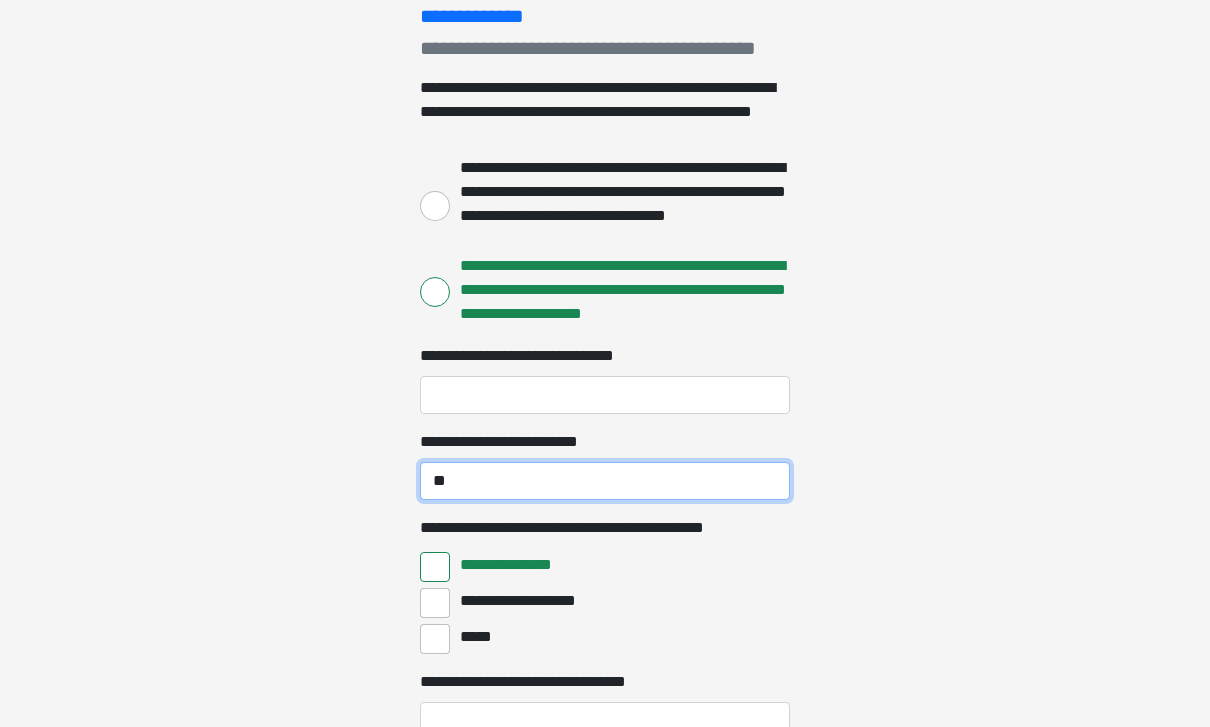 type on "**" 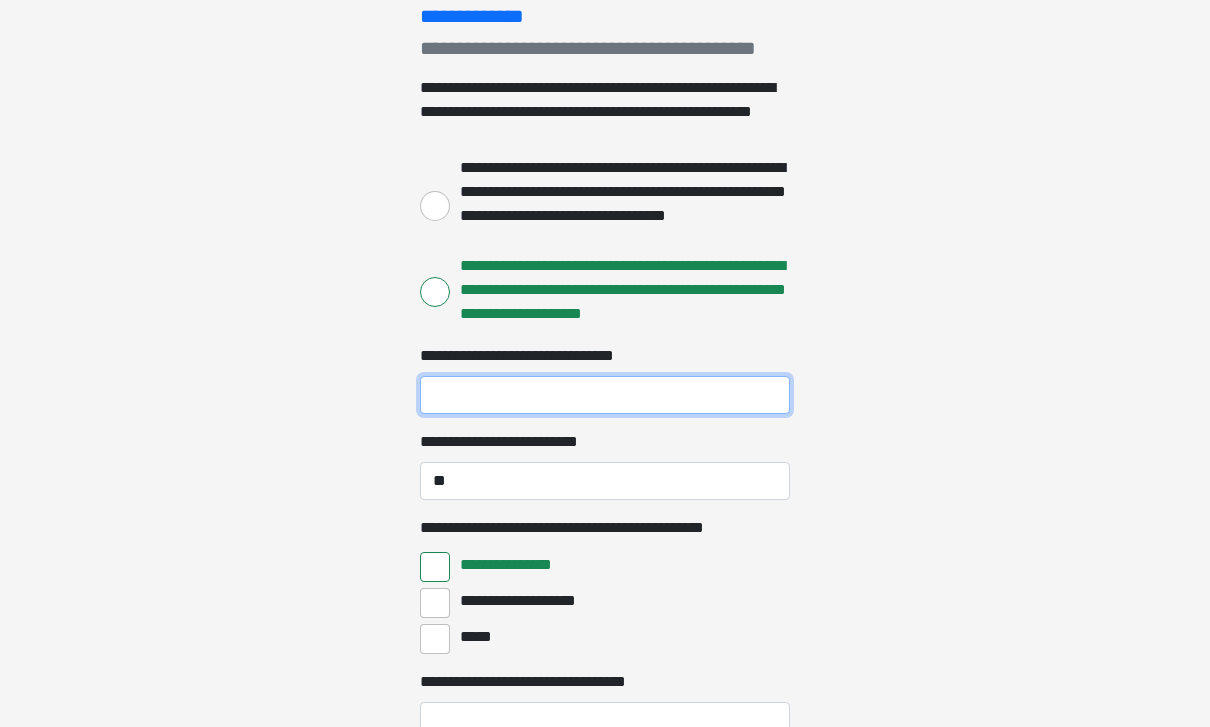 click on "**********" at bounding box center (605, 395) 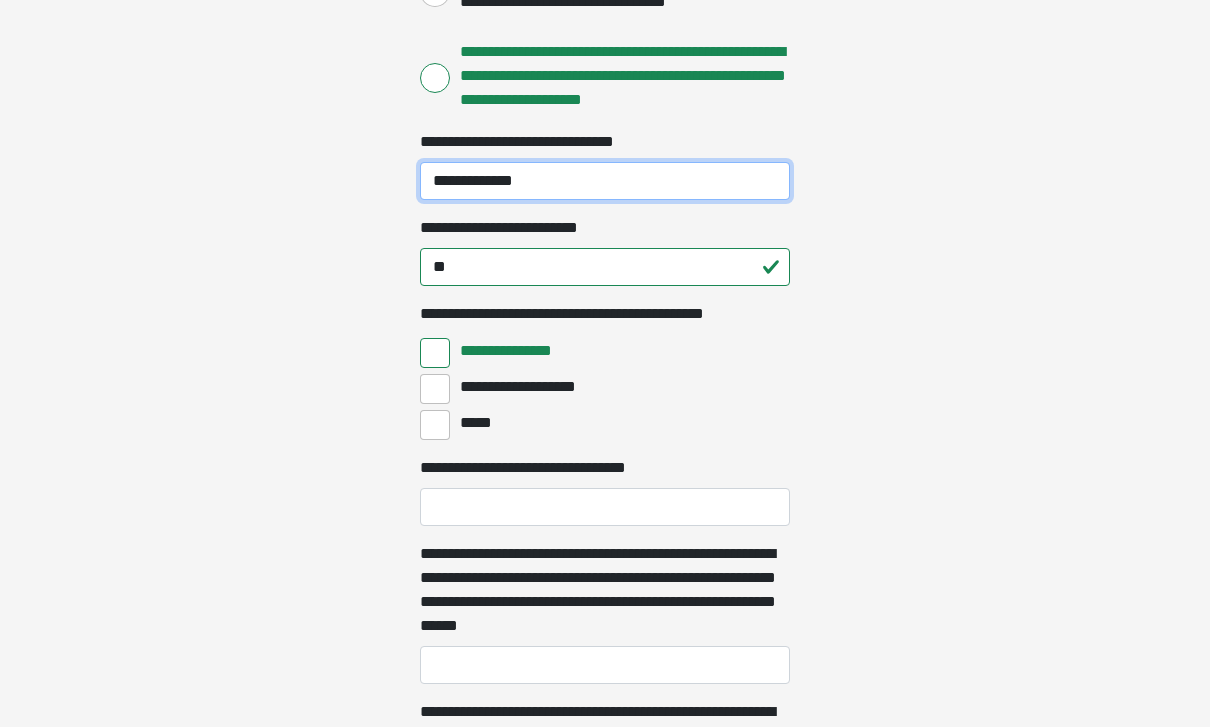 scroll, scrollTop: 524, scrollLeft: 0, axis: vertical 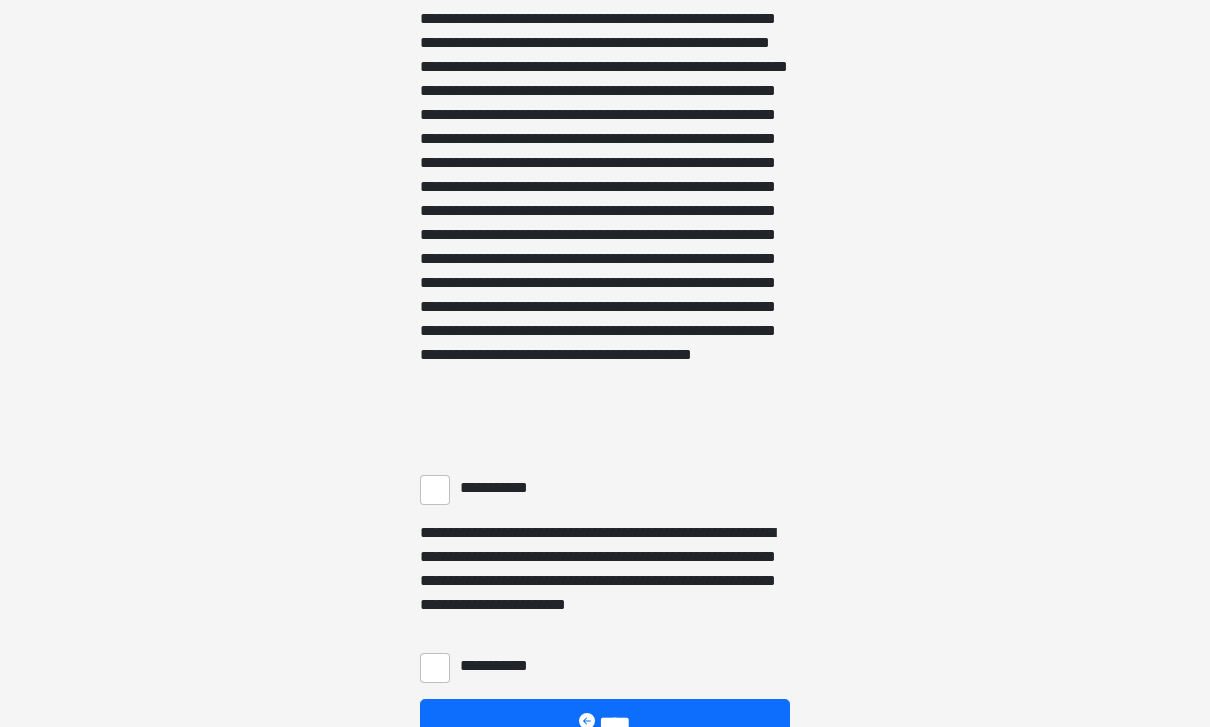 type on "**********" 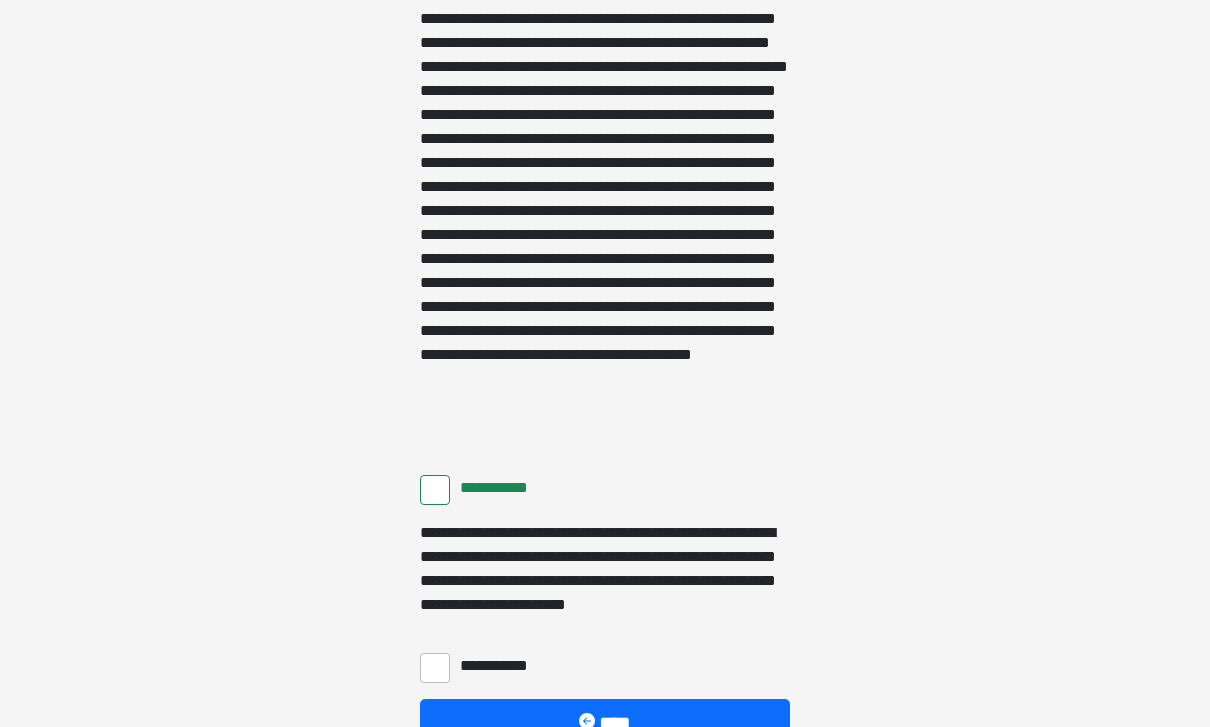 scroll, scrollTop: 1422, scrollLeft: 0, axis: vertical 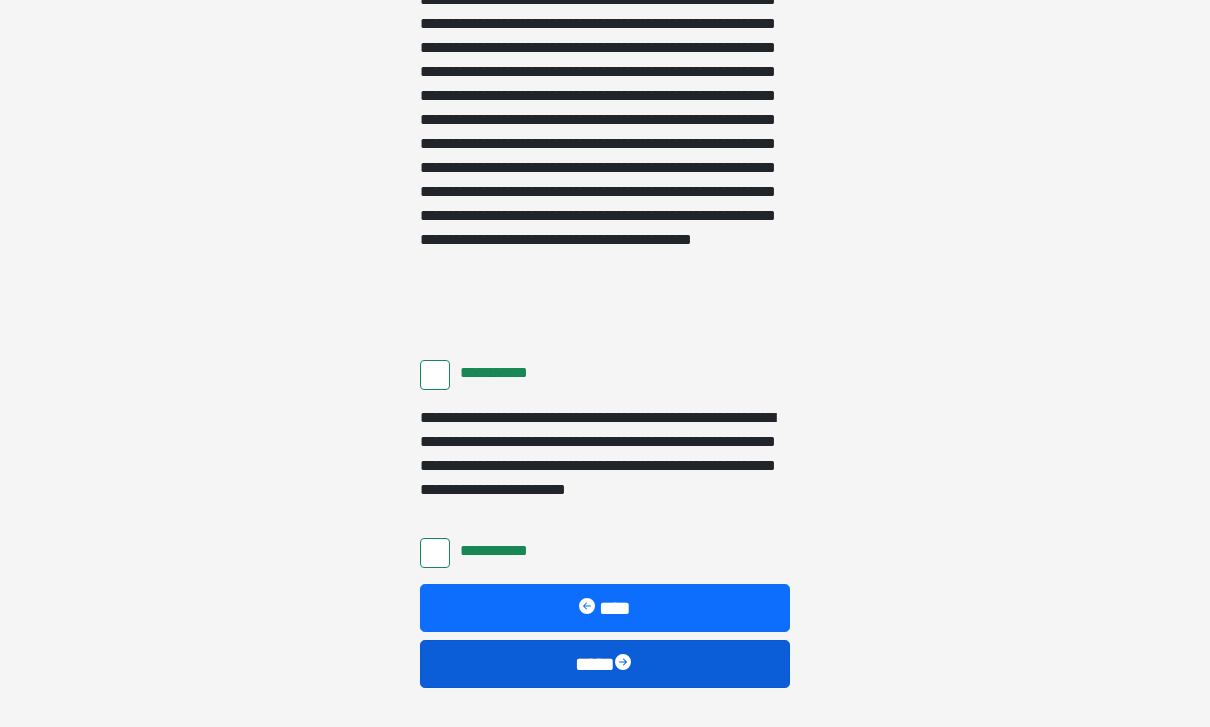 click on "****" at bounding box center [605, 664] 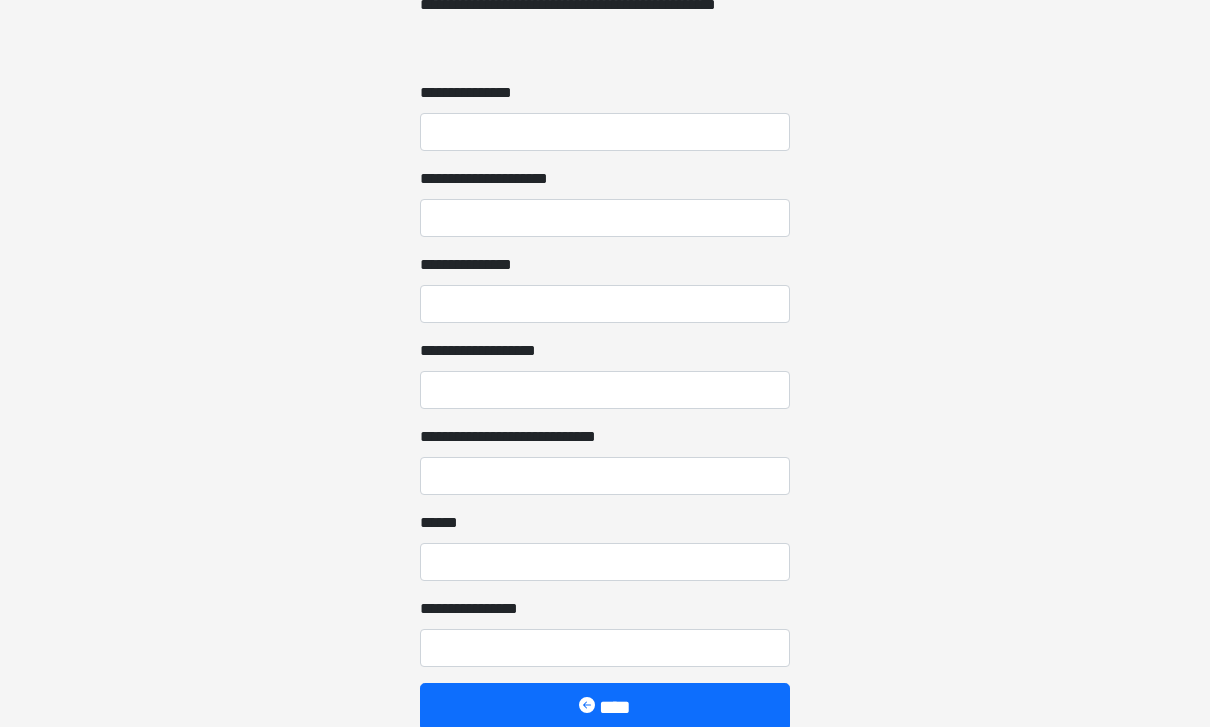 scroll, scrollTop: 1629, scrollLeft: 0, axis: vertical 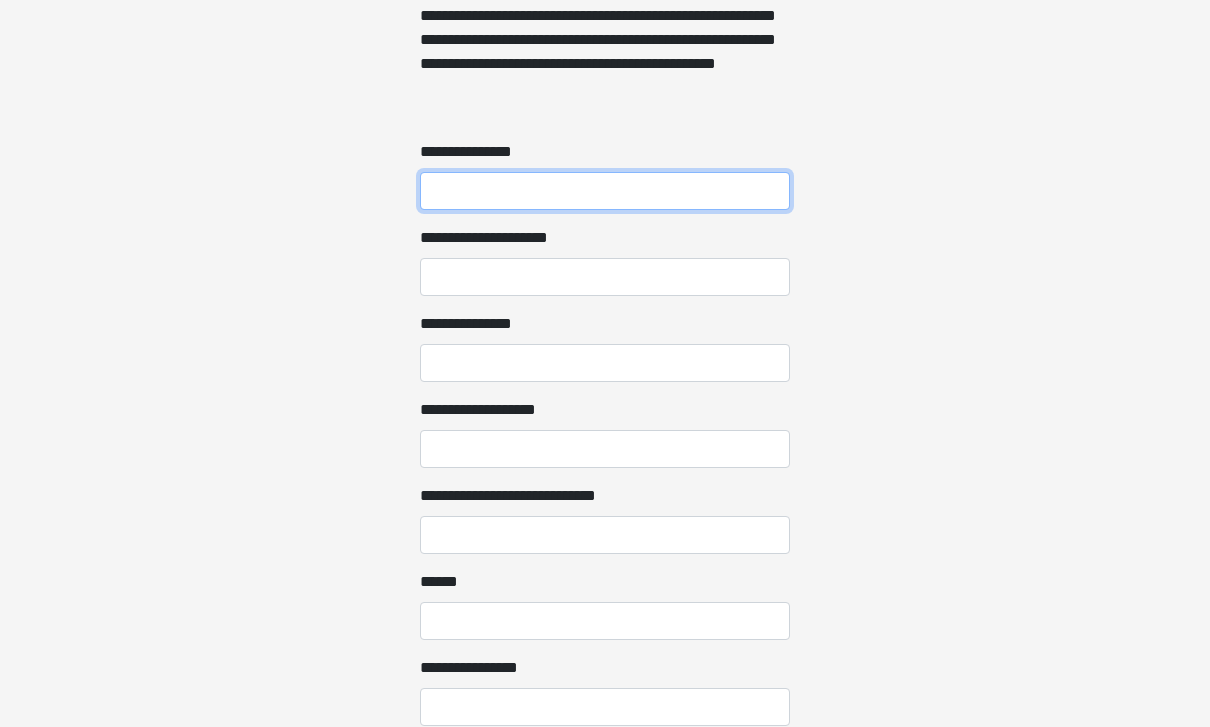 click on "**********" at bounding box center [605, 191] 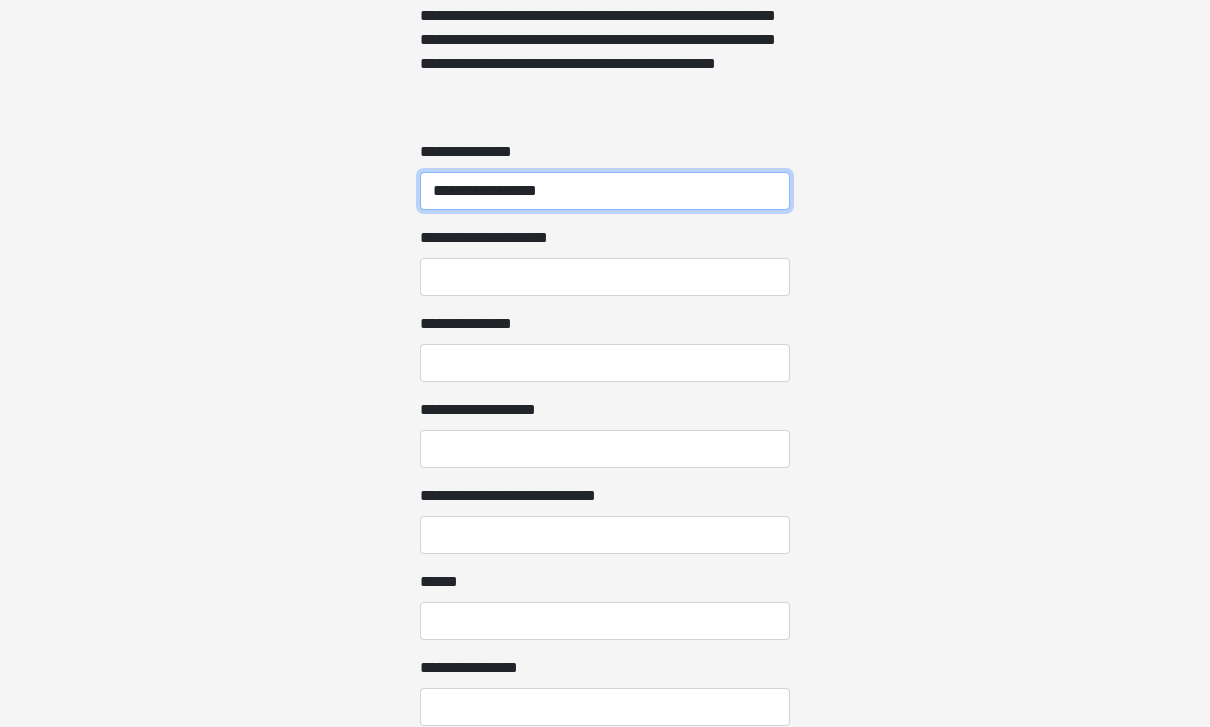 type on "**********" 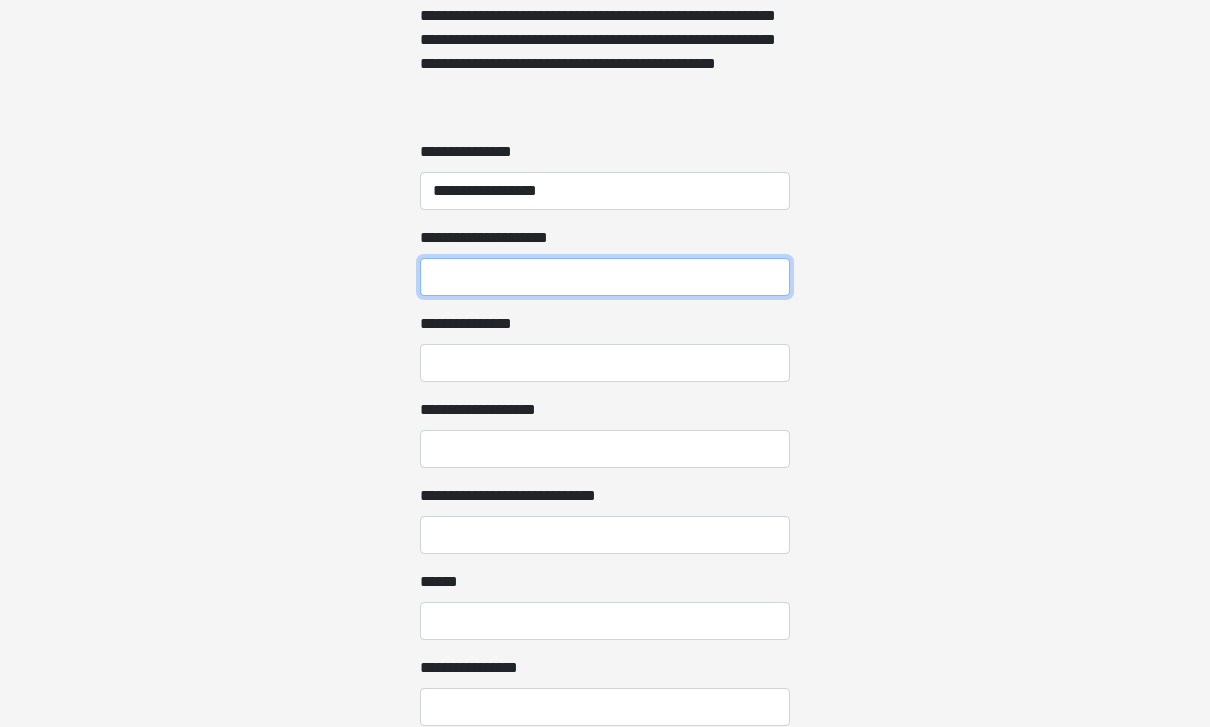 click on "**********" at bounding box center [605, 277] 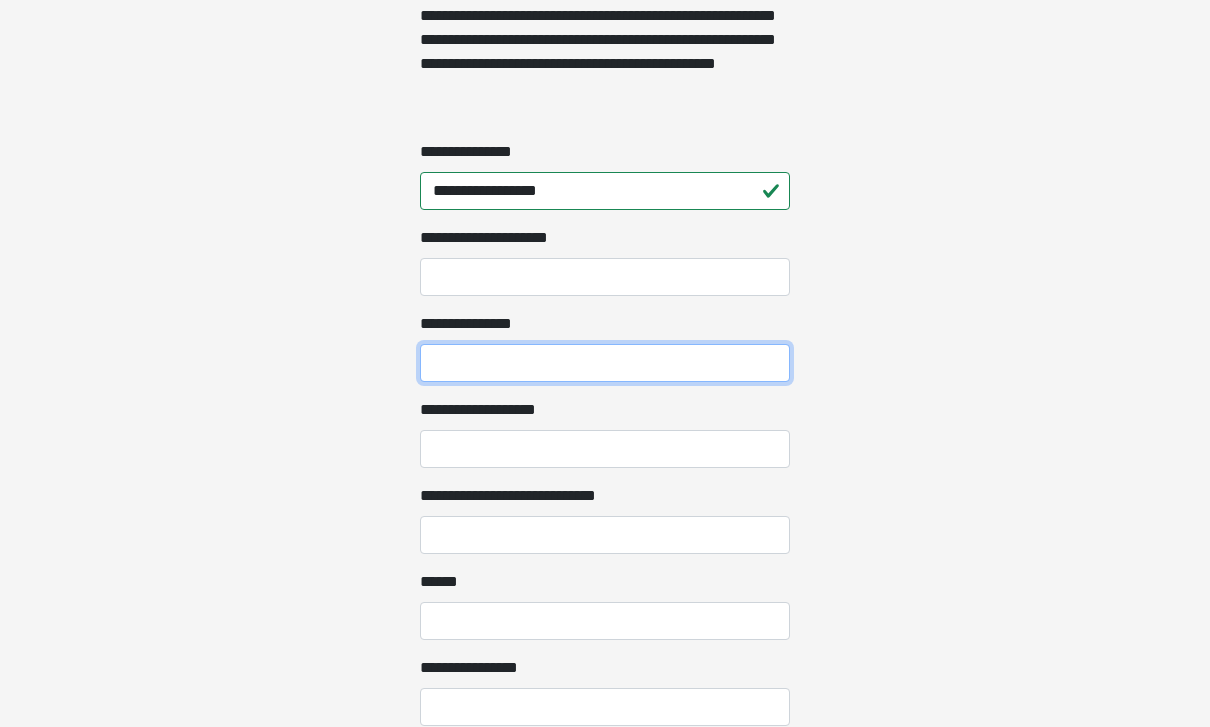 click on "**********" at bounding box center [605, 363] 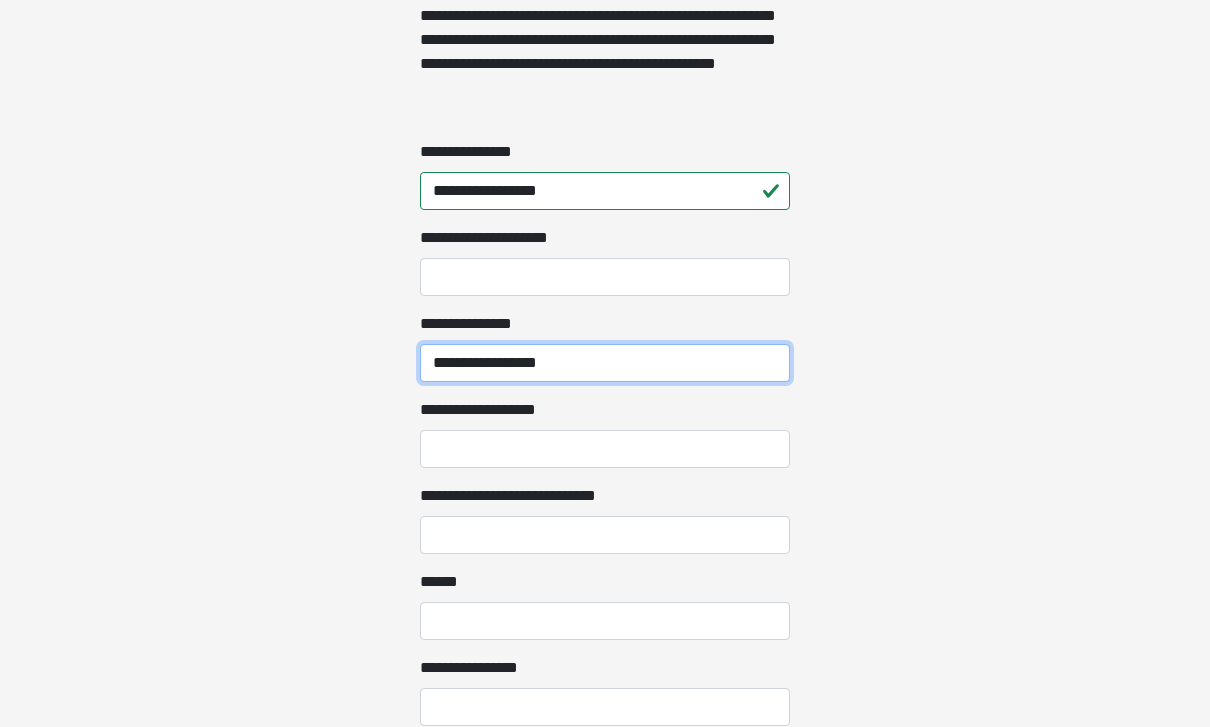type on "**********" 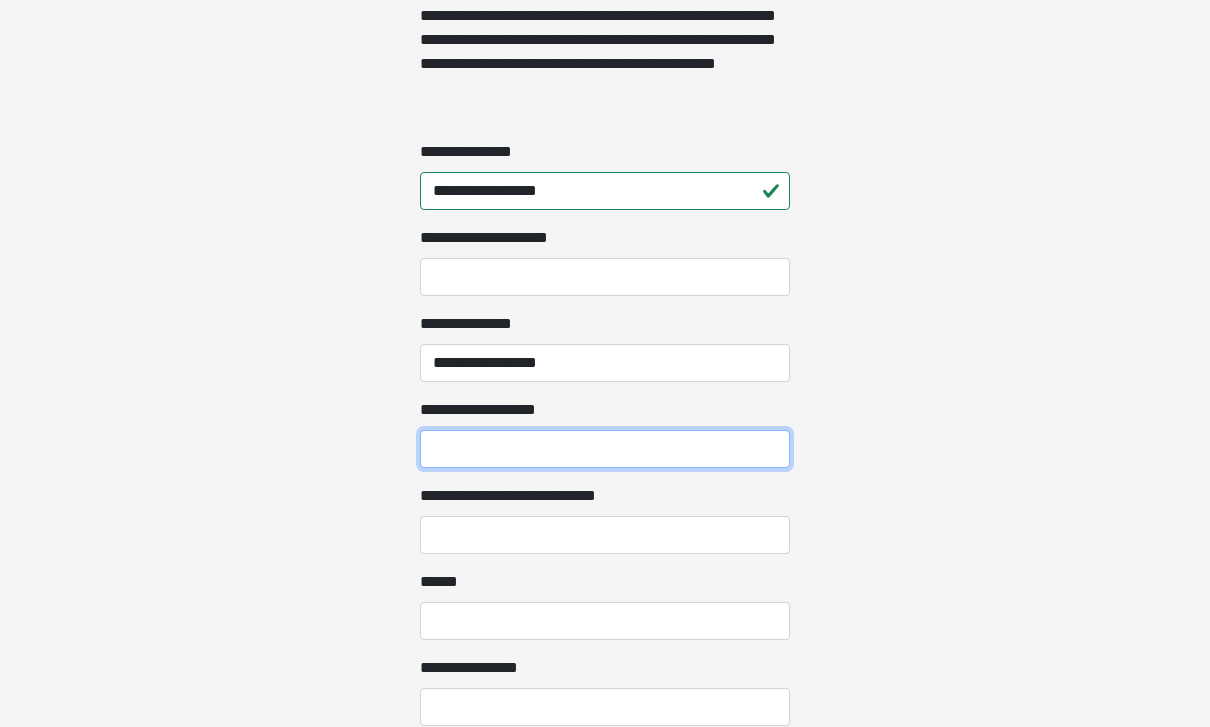 click on "**********" at bounding box center [605, 449] 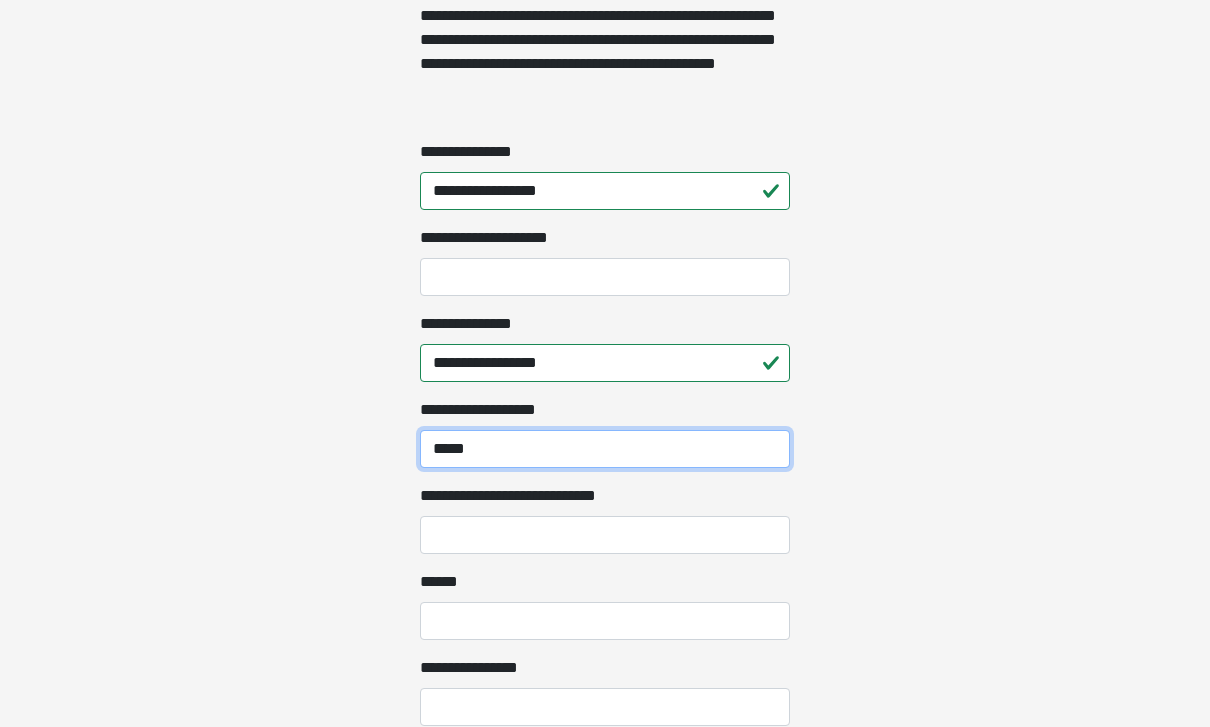 type on "[NUMBER] [STREET]" 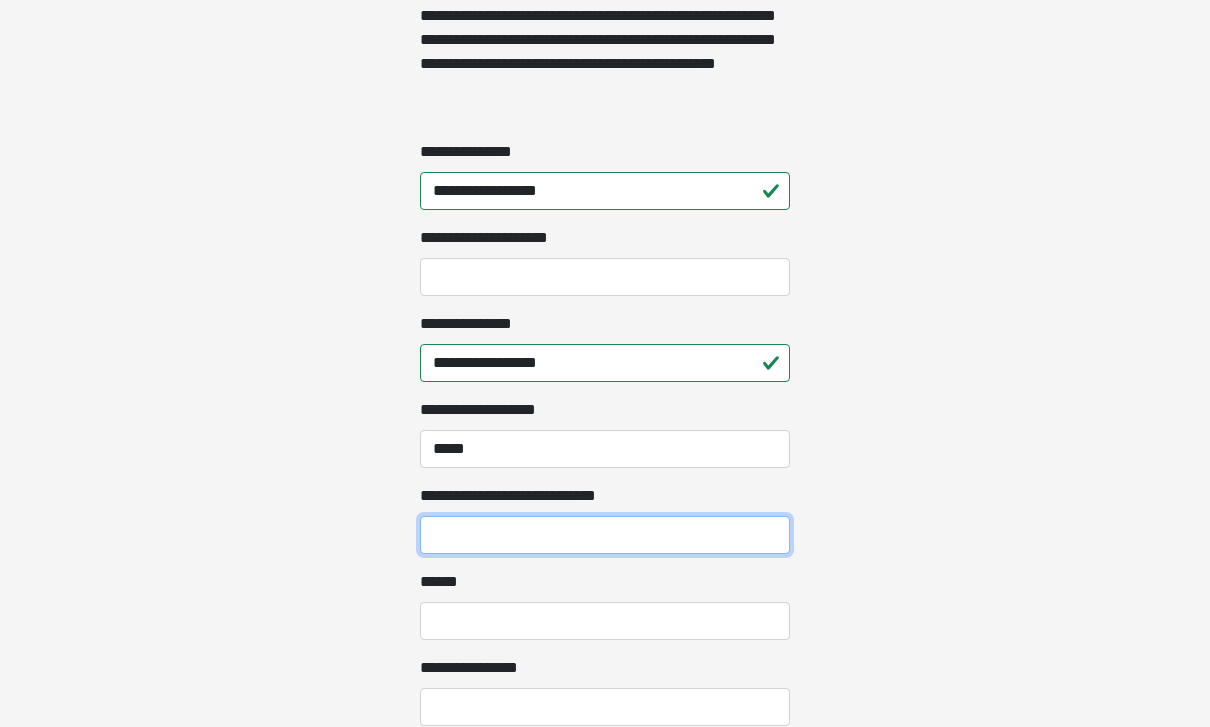 click on "**********" at bounding box center [605, 535] 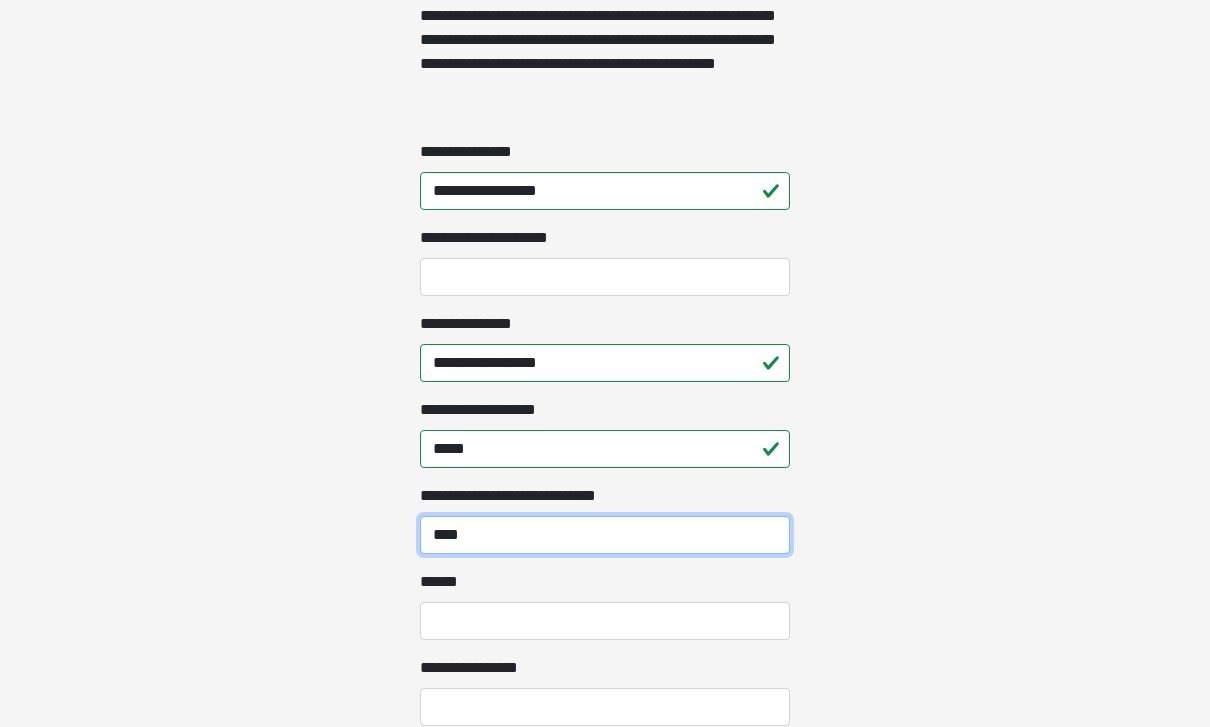 type on "****" 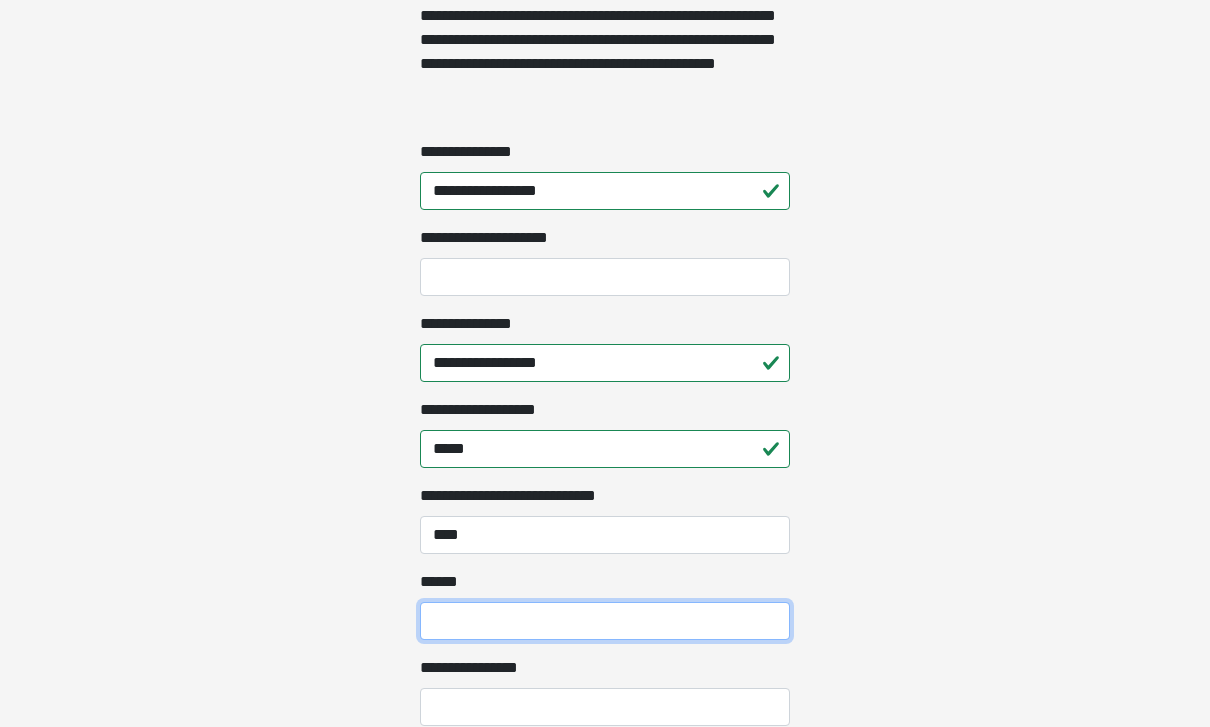 click on "**** *" at bounding box center [605, 621] 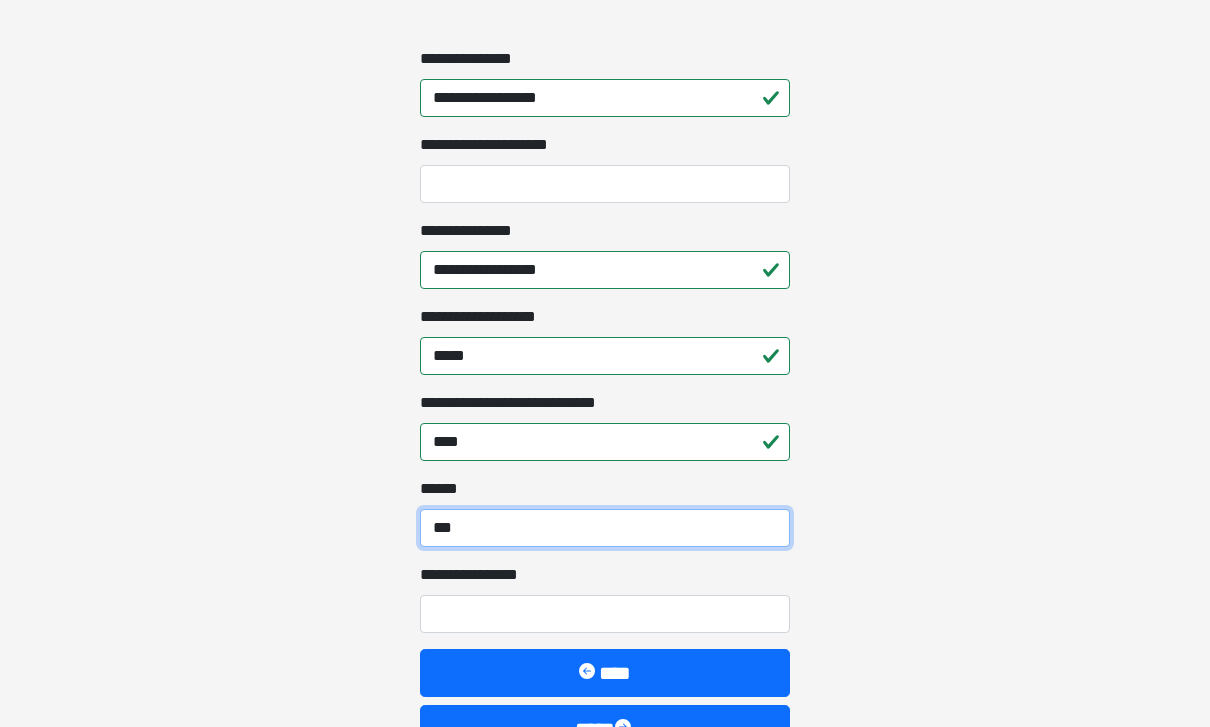 scroll, scrollTop: 1722, scrollLeft: 0, axis: vertical 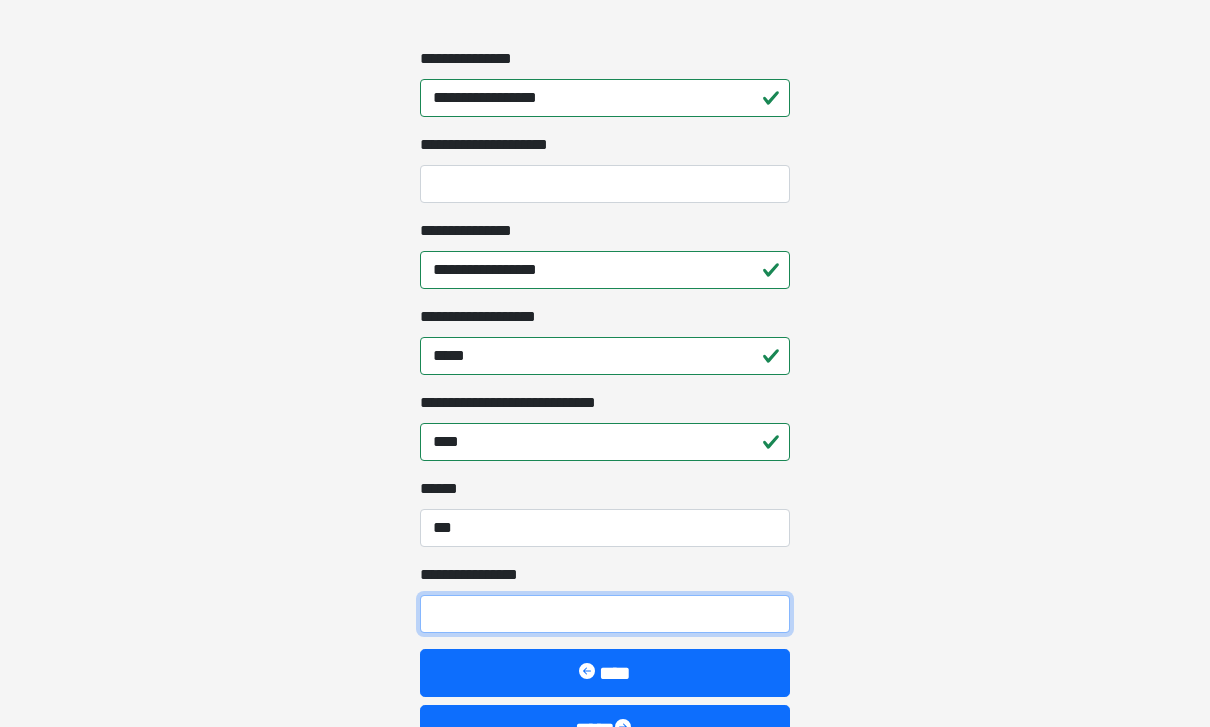click on "**********" at bounding box center [605, 614] 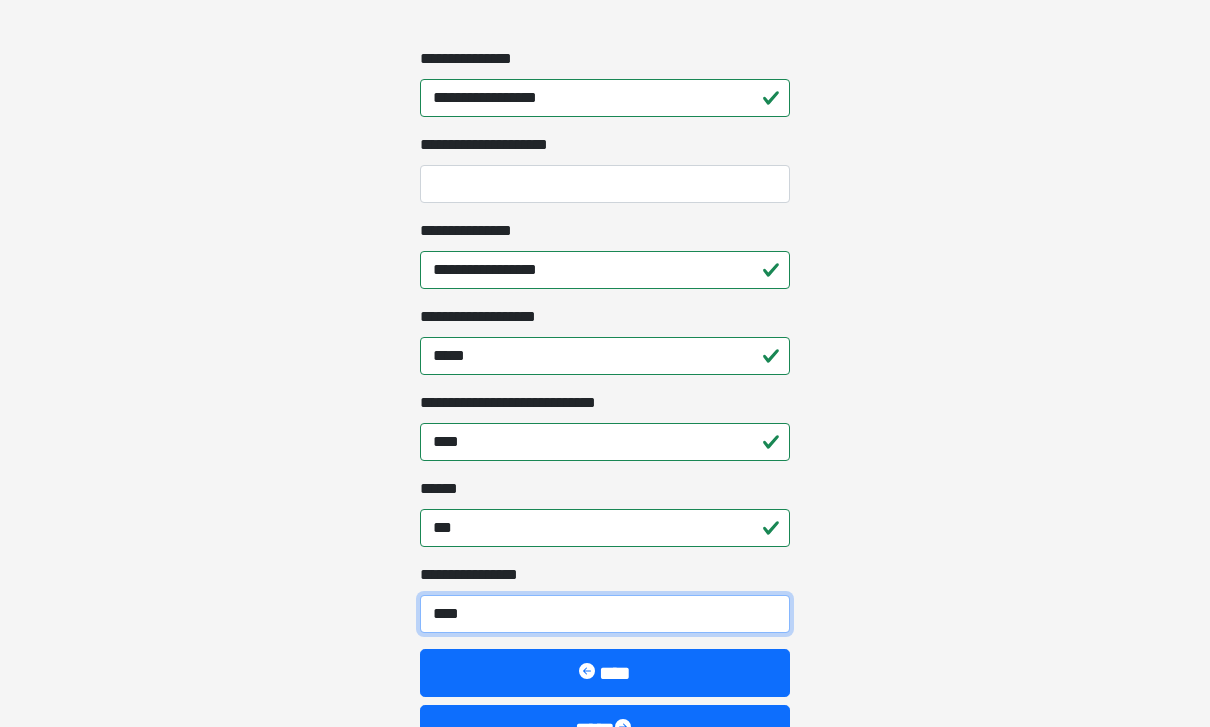 type on "[NUMBER] [STREET]" 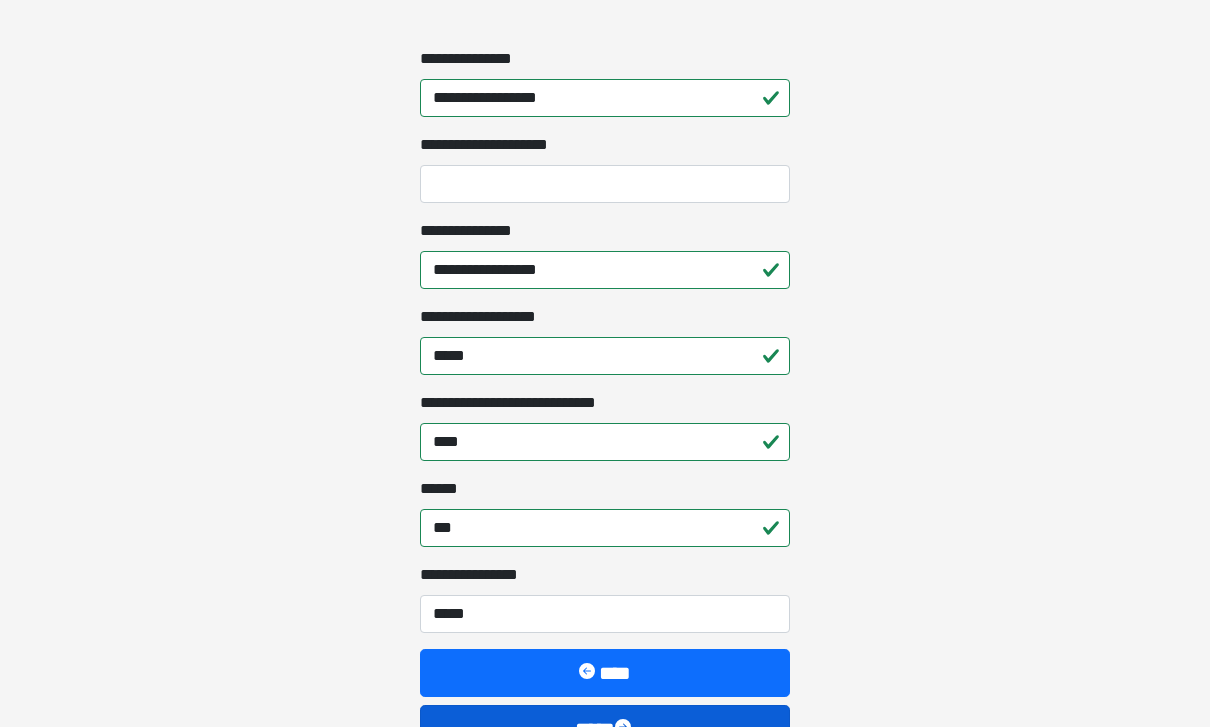 click on "****" at bounding box center (605, 729) 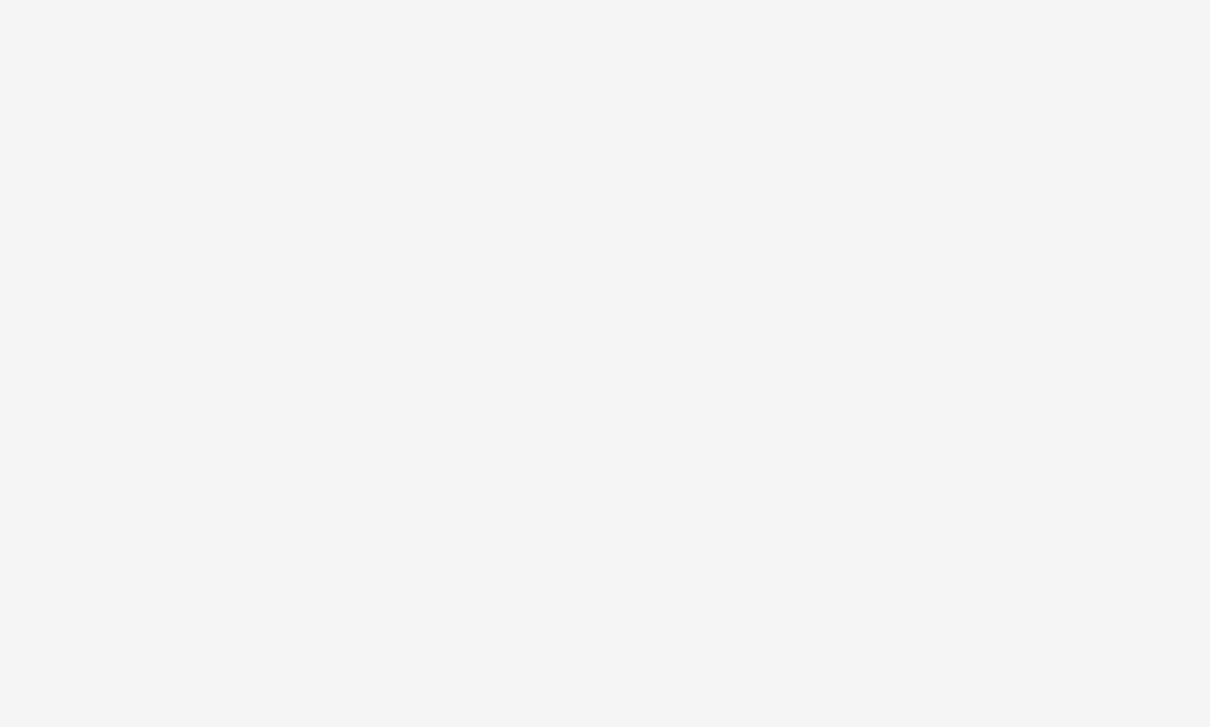scroll, scrollTop: 0, scrollLeft: 0, axis: both 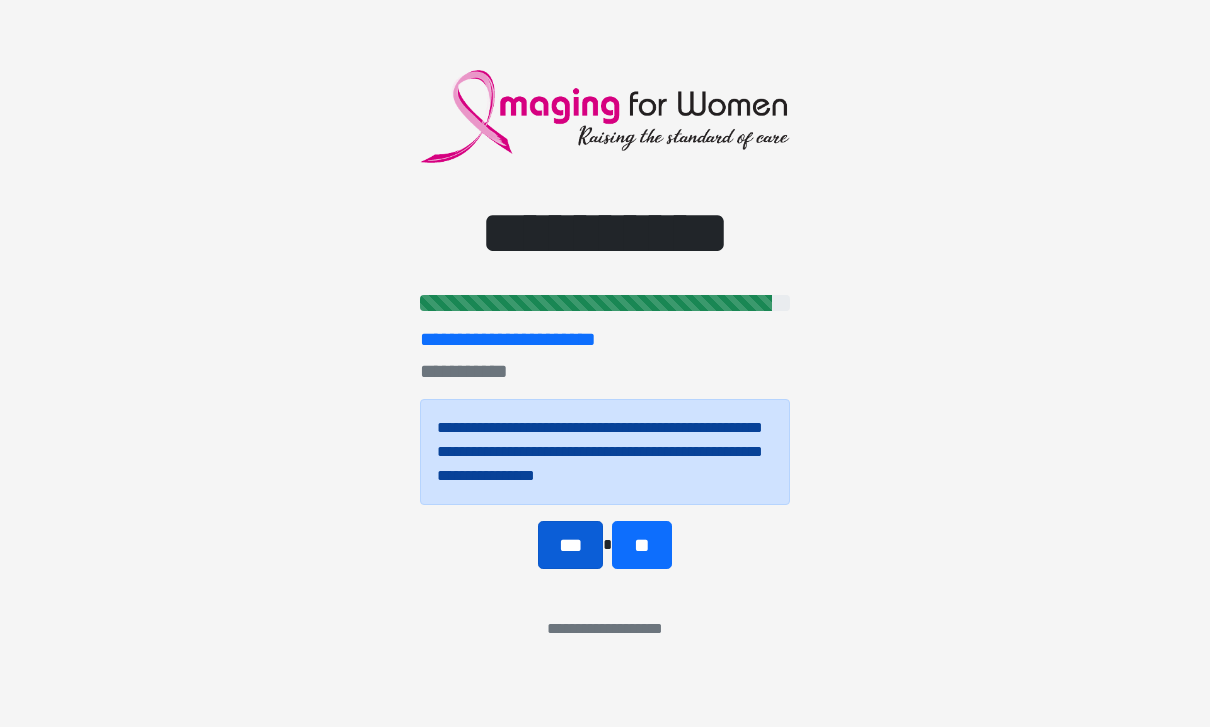 click on "***" at bounding box center (570, 545) 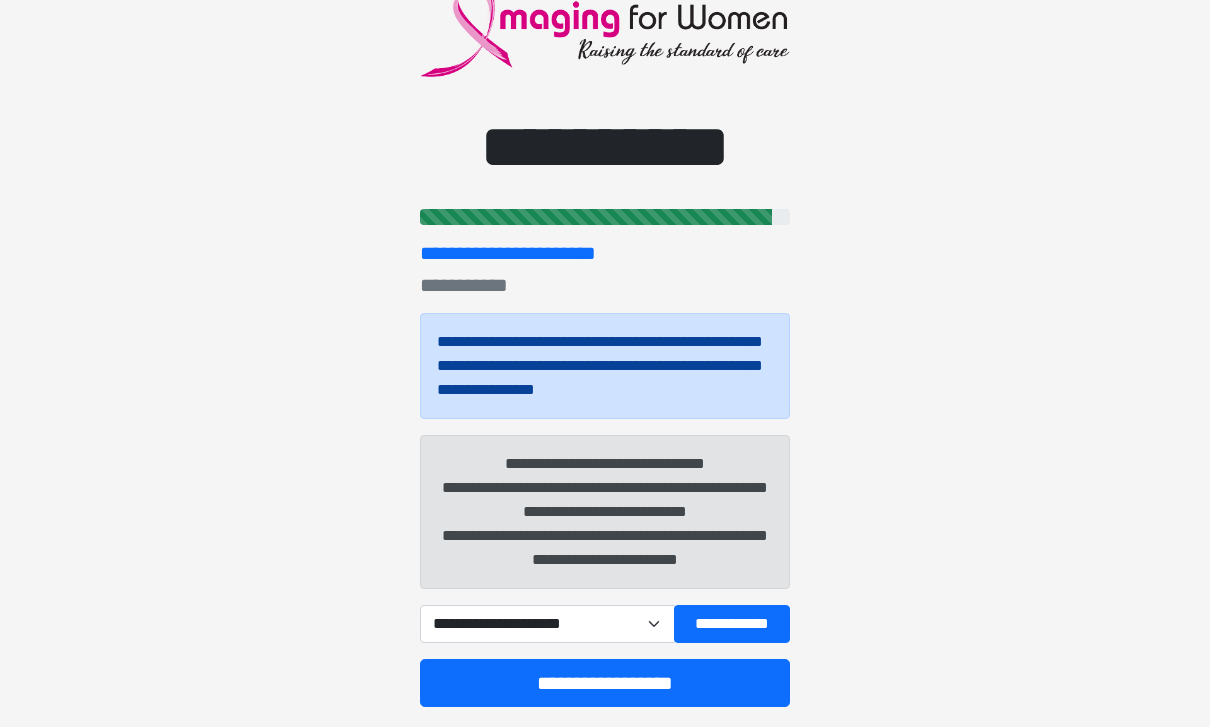 scroll, scrollTop: 91, scrollLeft: 0, axis: vertical 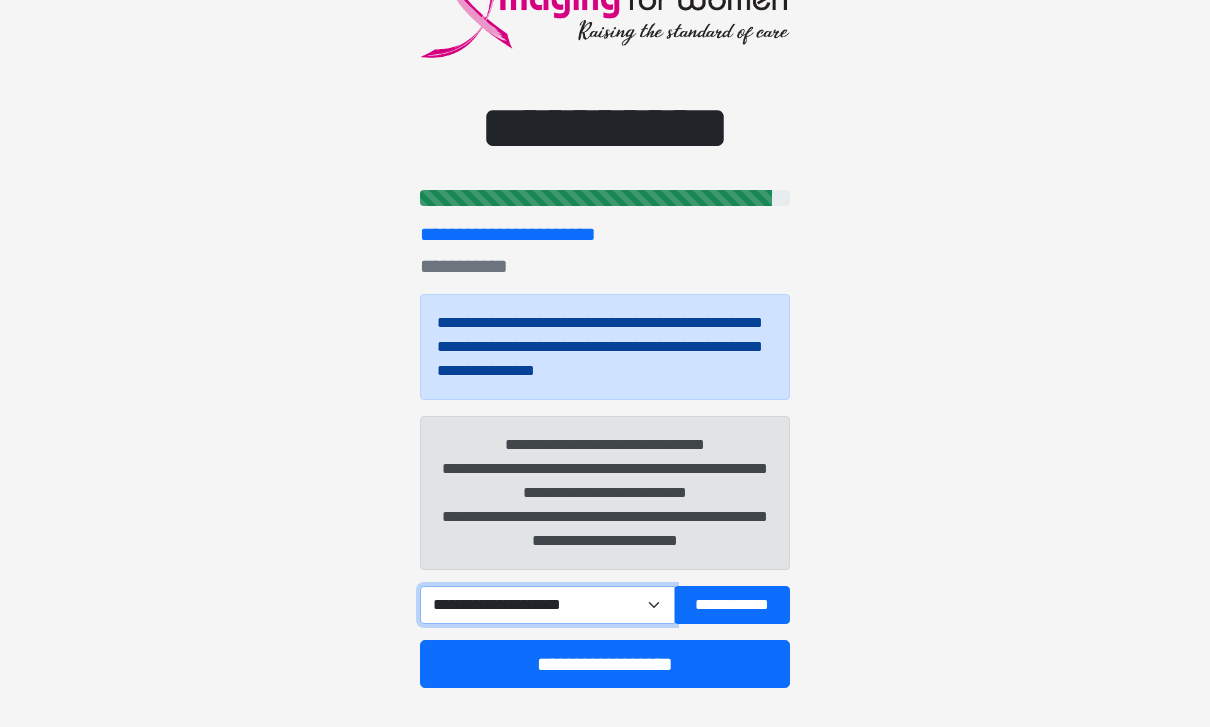 click on "**********" at bounding box center [547, 605] 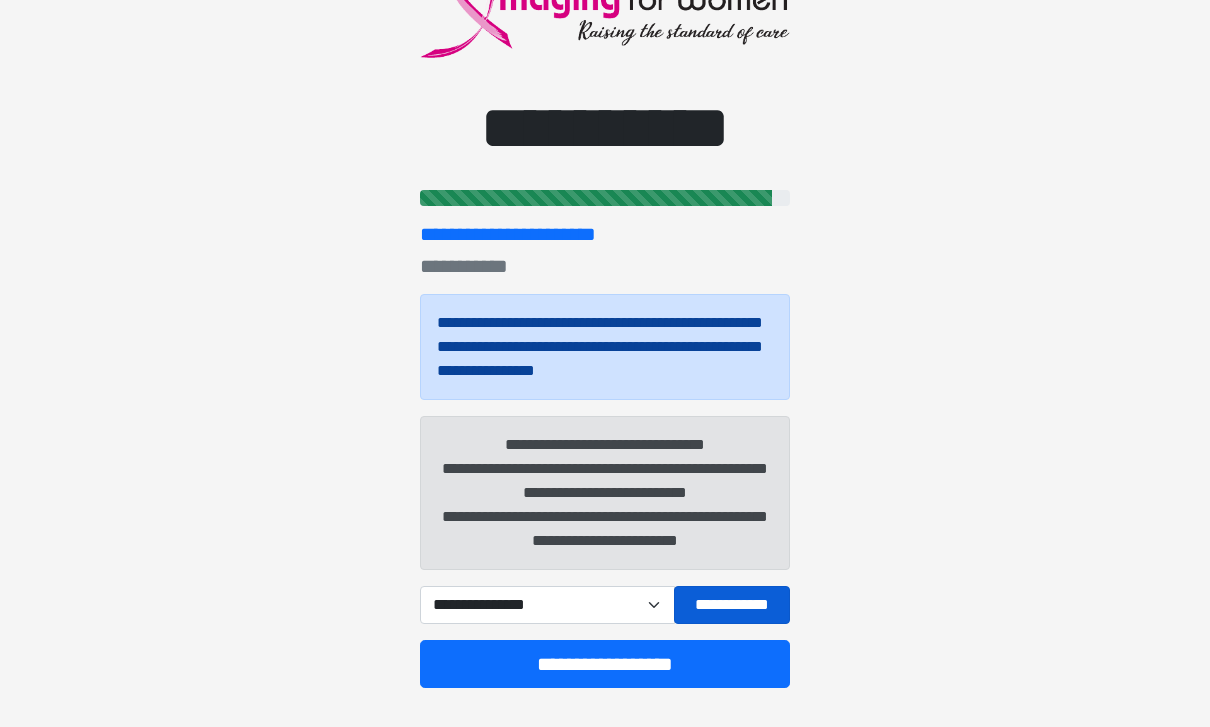 click on "**********" at bounding box center [732, 605] 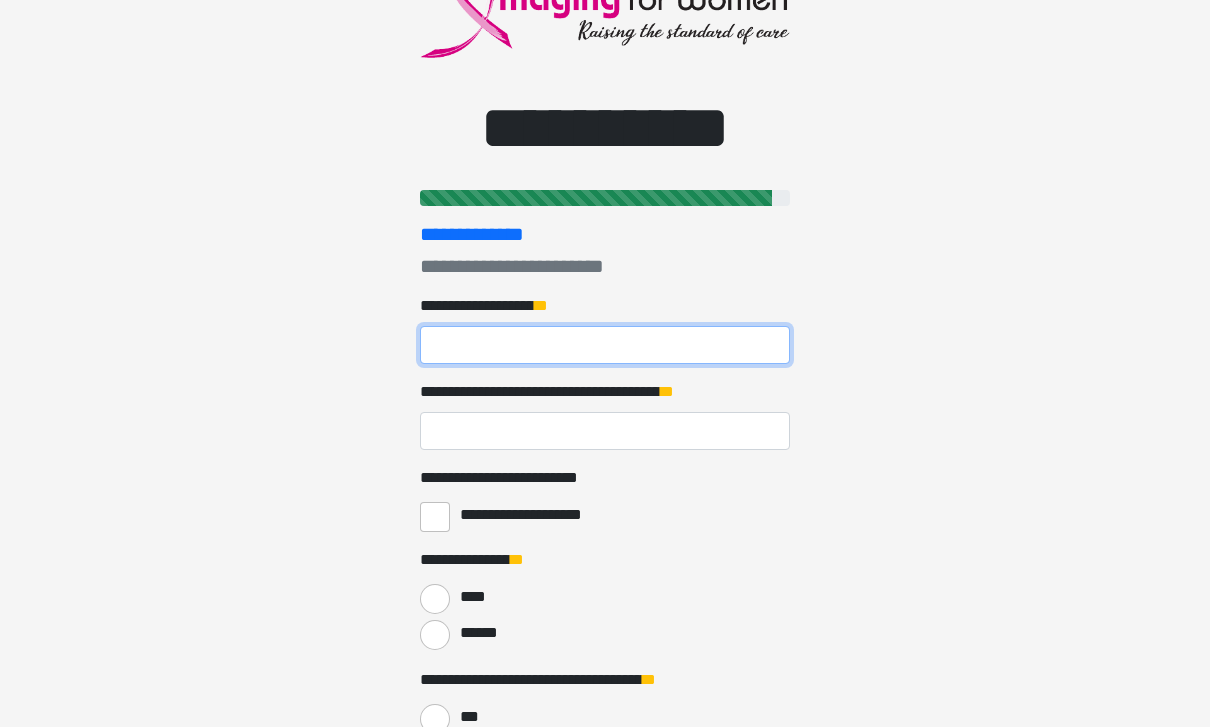 click on "**********" at bounding box center [605, 345] 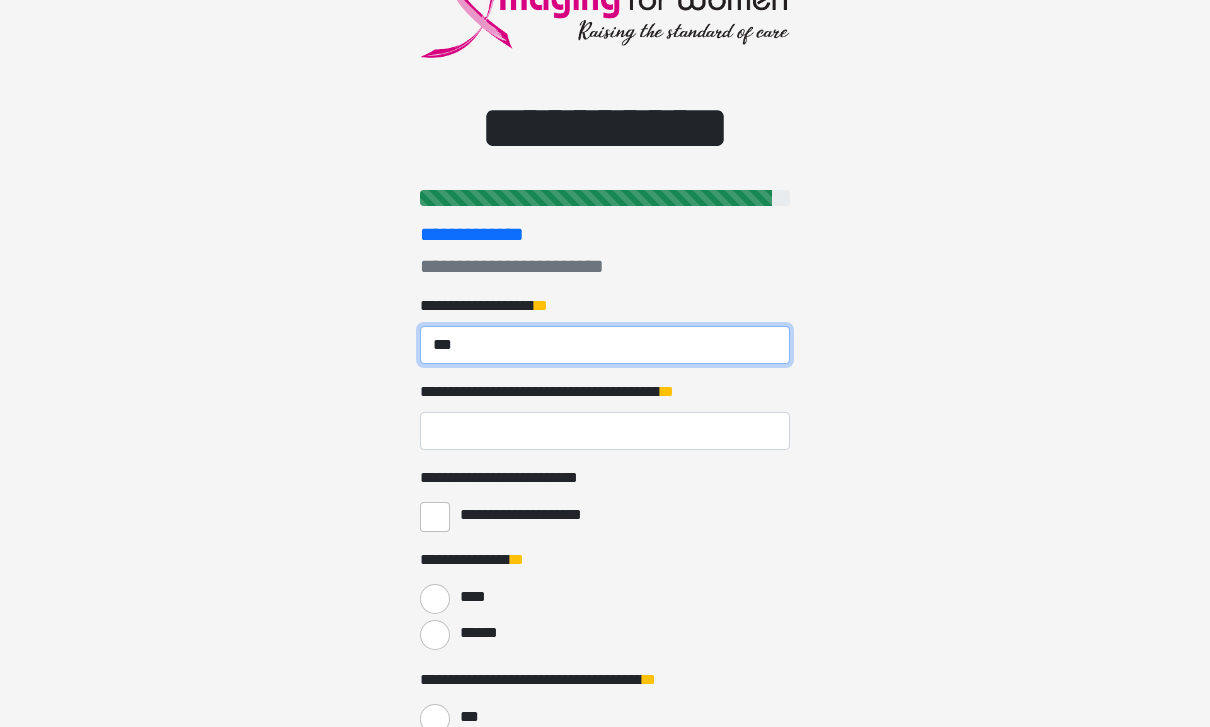 type on "***" 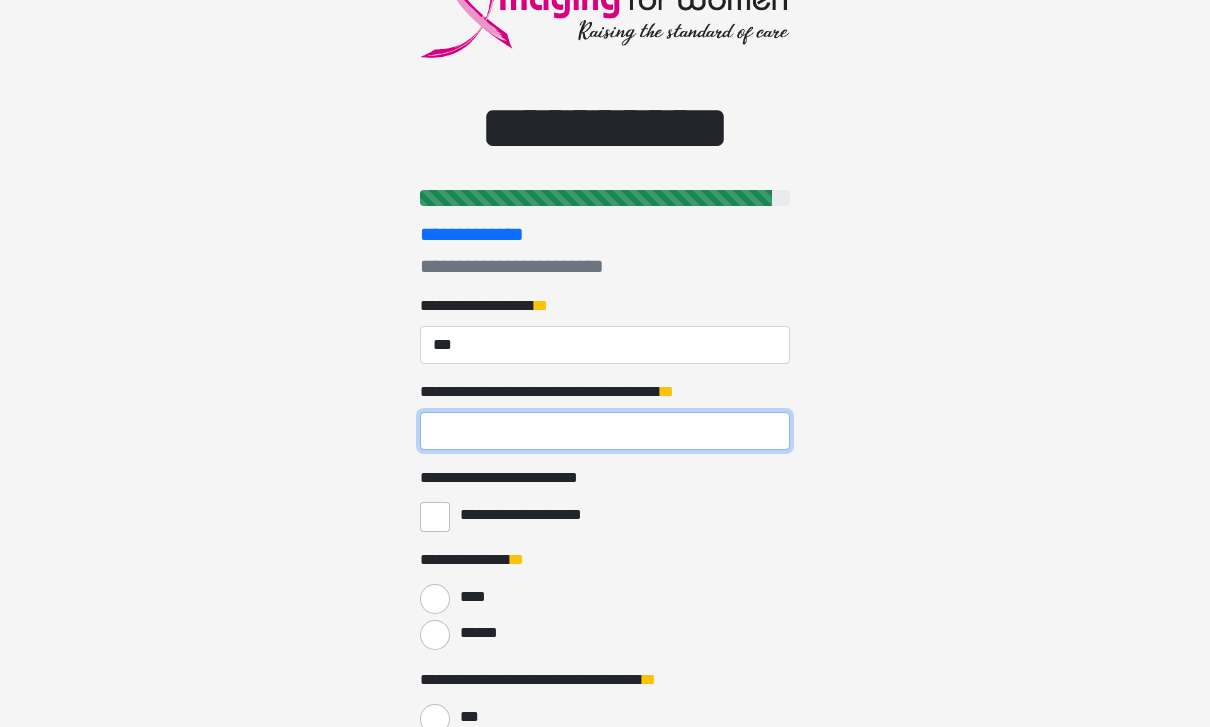 click on "**********" at bounding box center [605, 431] 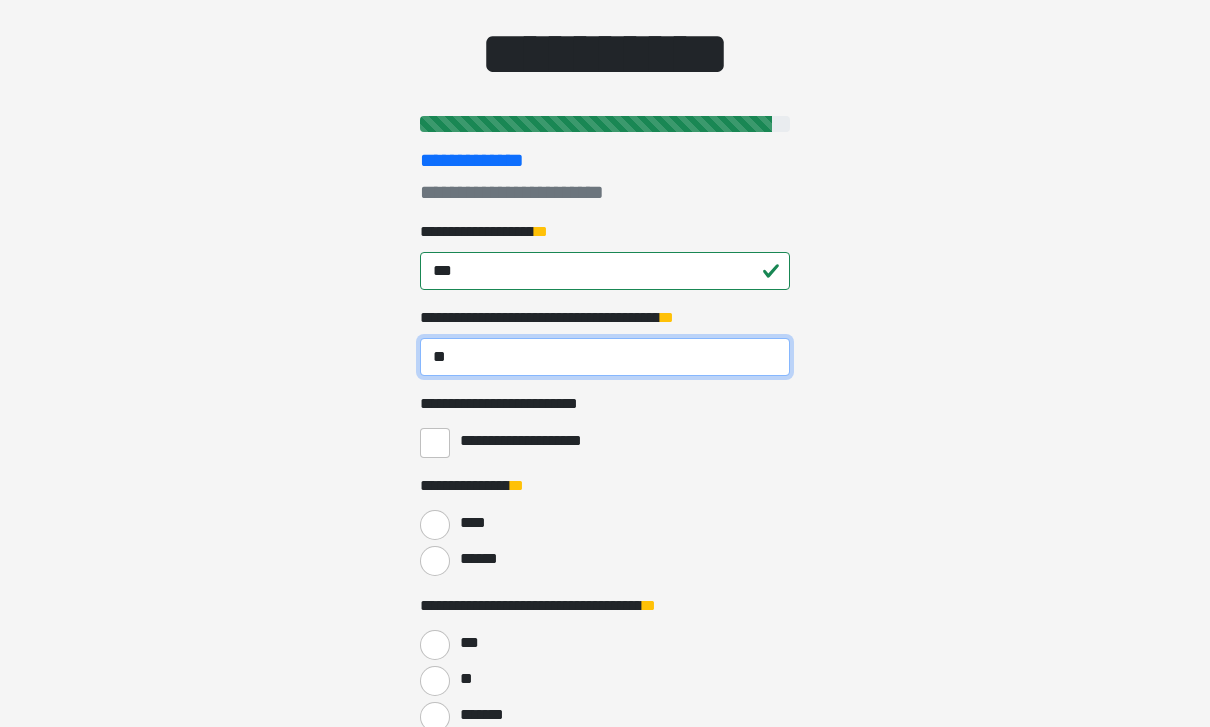 scroll, scrollTop: 165, scrollLeft: 0, axis: vertical 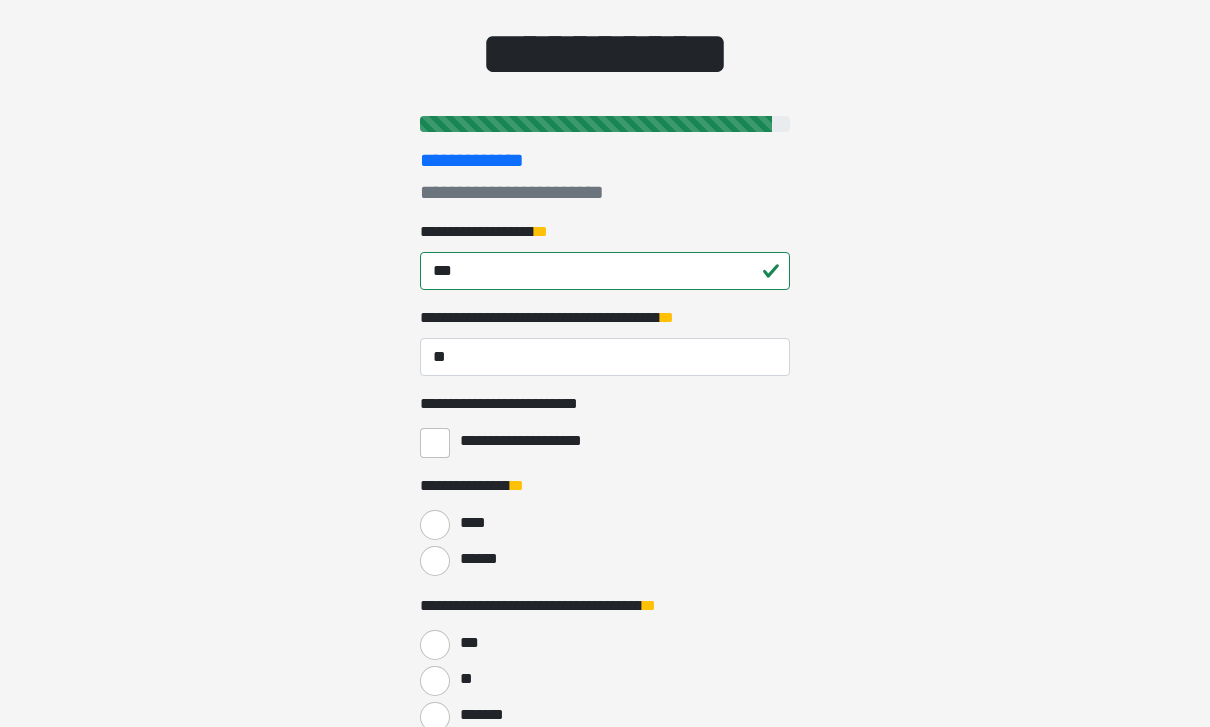click on "******" at bounding box center [435, 561] 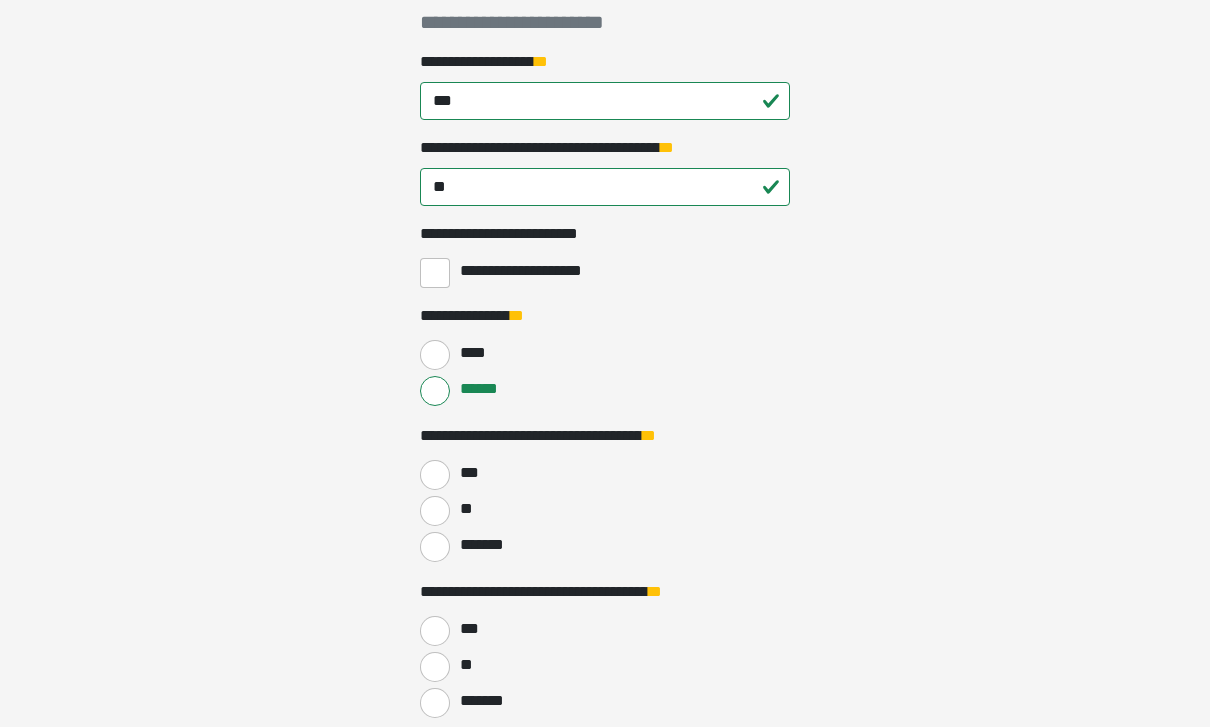 scroll, scrollTop: 368, scrollLeft: 0, axis: vertical 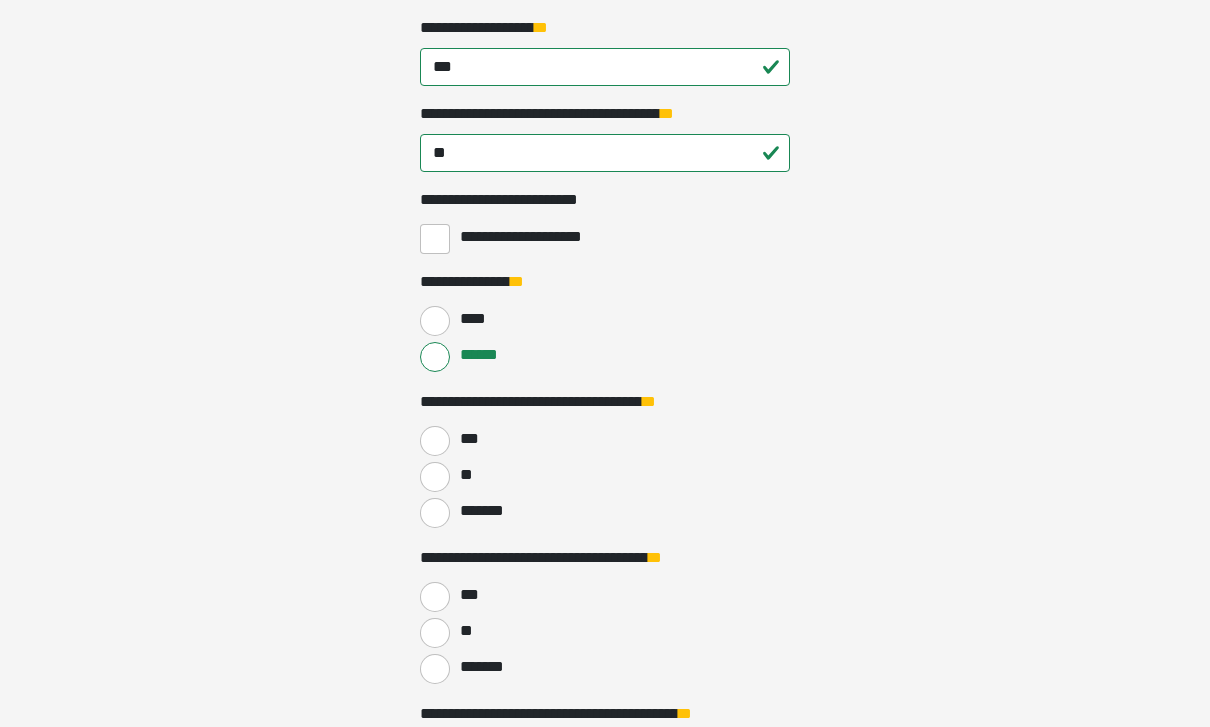 click on "***" at bounding box center [435, 442] 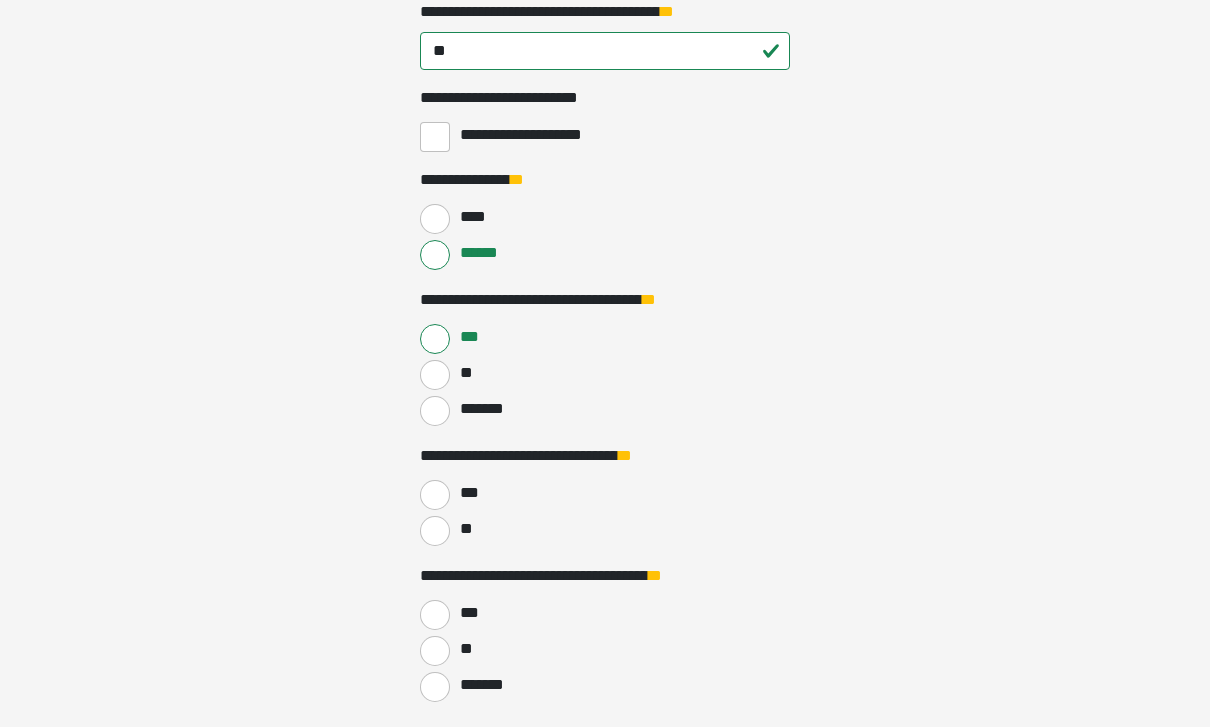 scroll, scrollTop: 482, scrollLeft: 0, axis: vertical 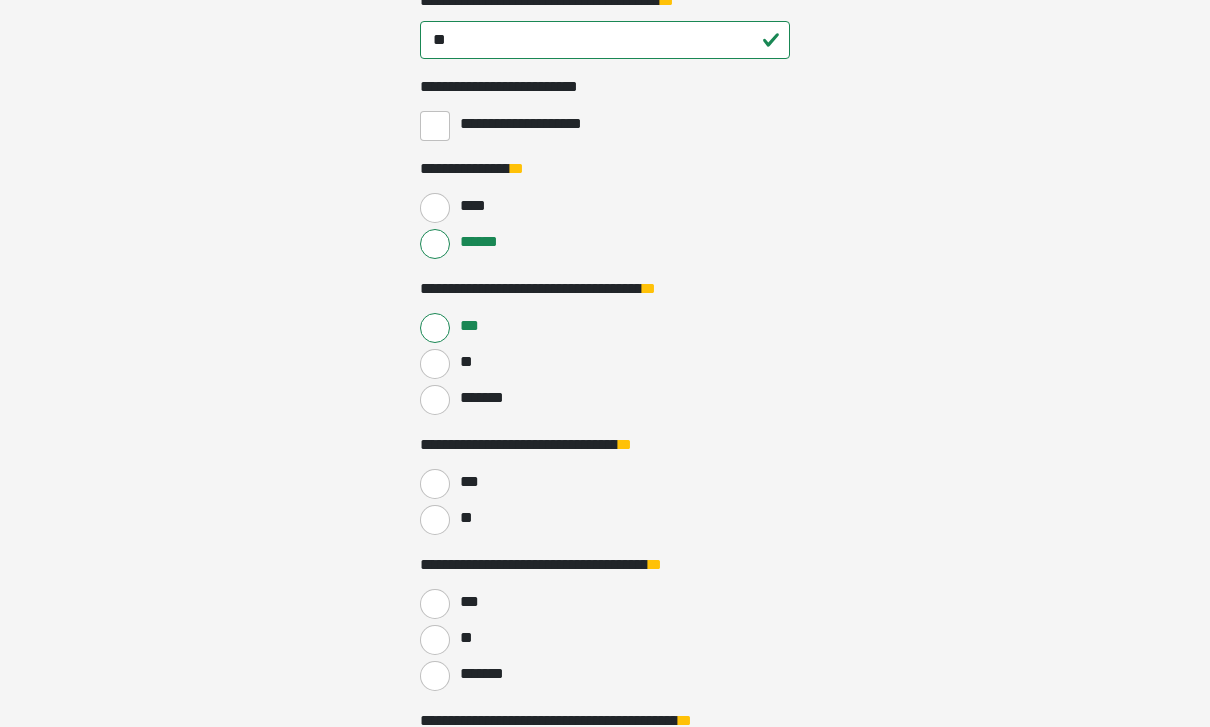 click on "**" at bounding box center (435, 520) 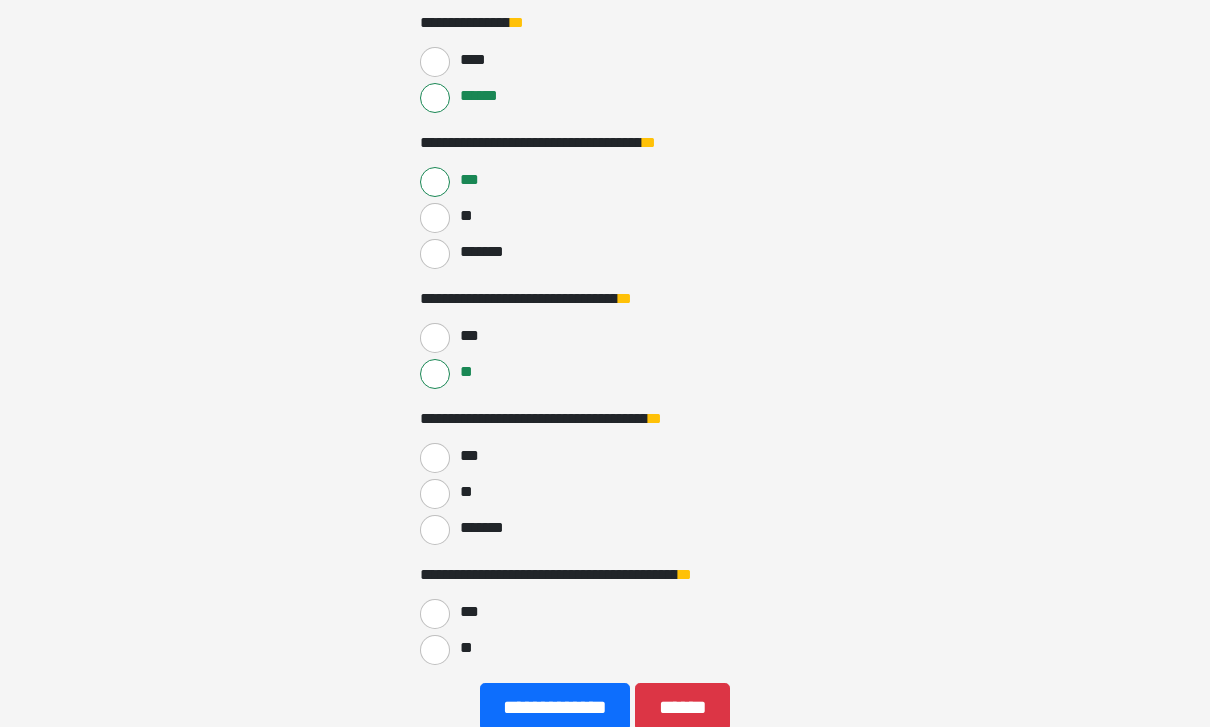 scroll, scrollTop: 640, scrollLeft: 0, axis: vertical 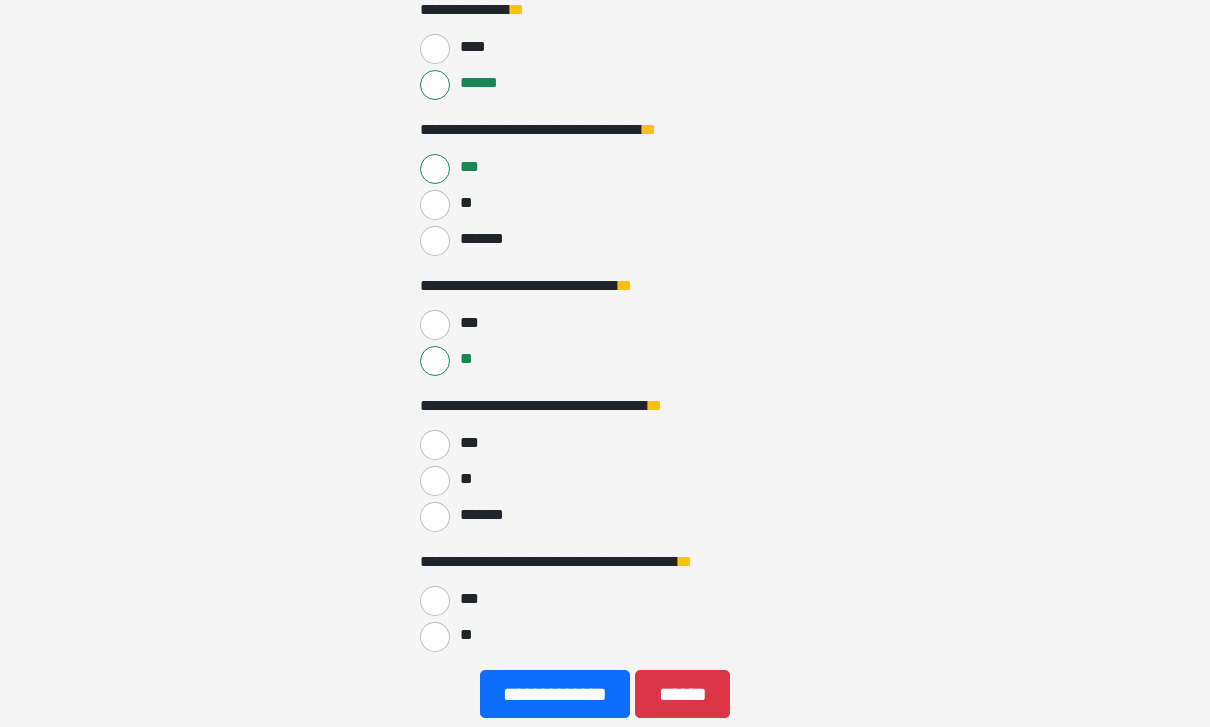 click on "*******" at bounding box center (435, 518) 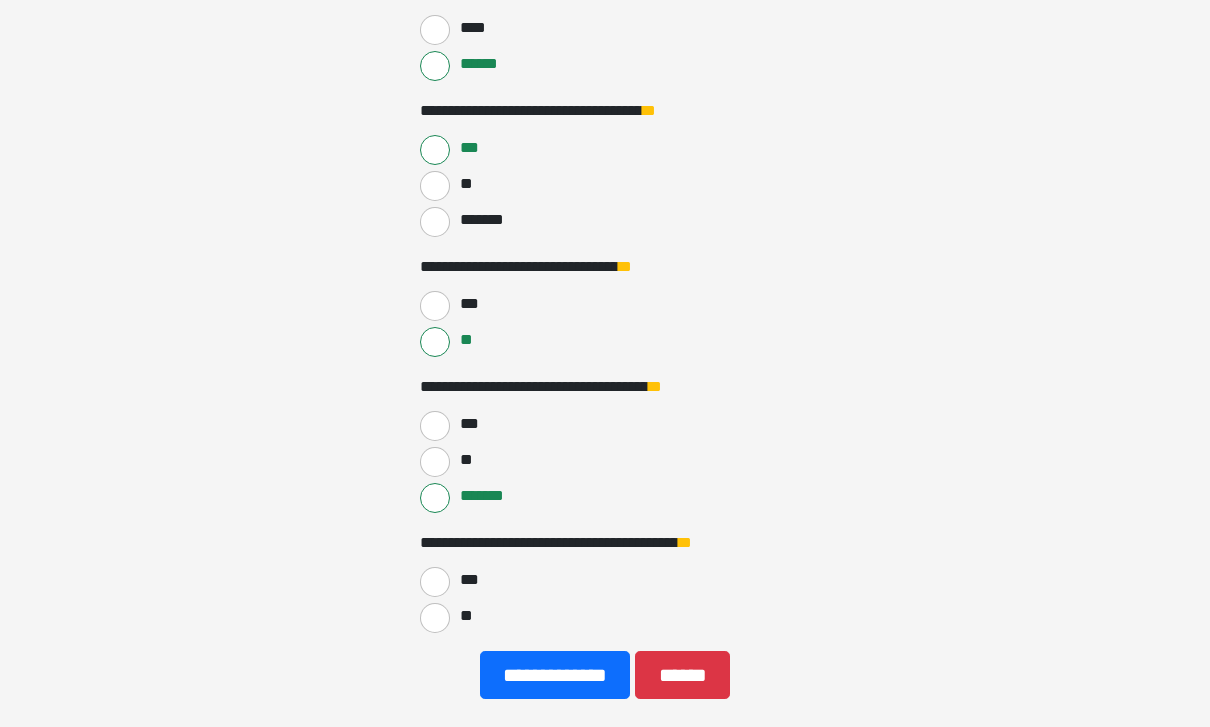 scroll, scrollTop: 687, scrollLeft: 0, axis: vertical 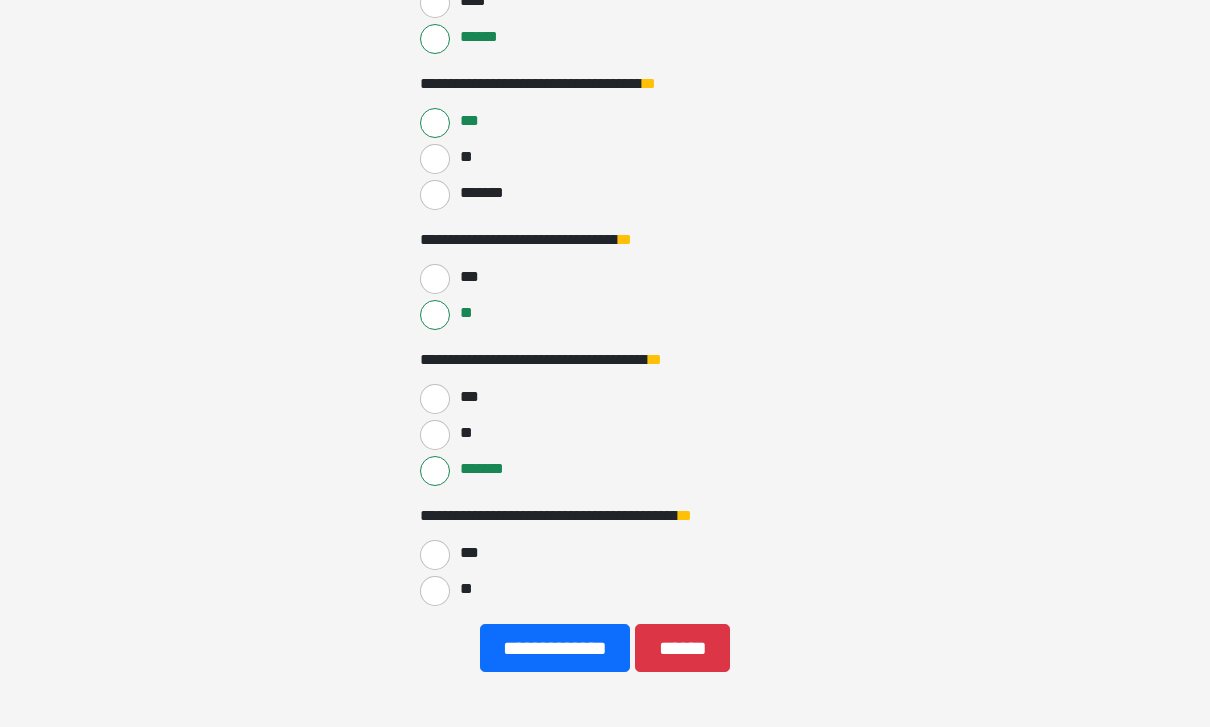 click on "**" at bounding box center (435, 591) 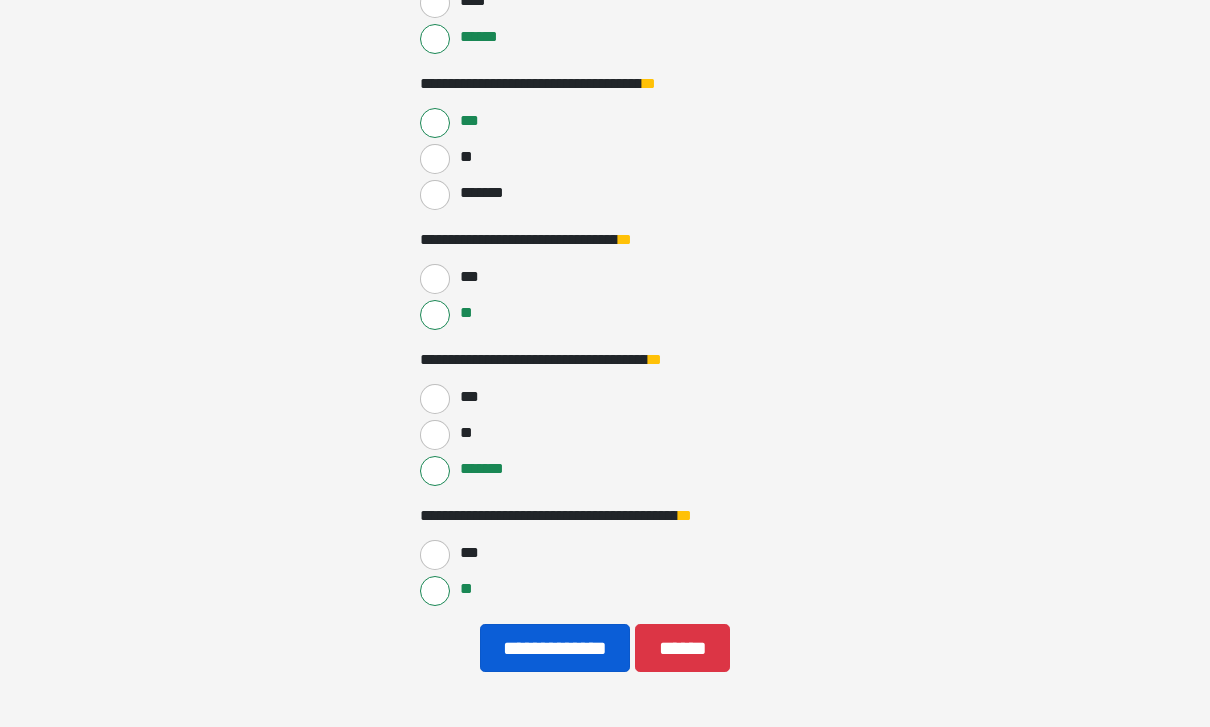 click on "**********" at bounding box center [555, 648] 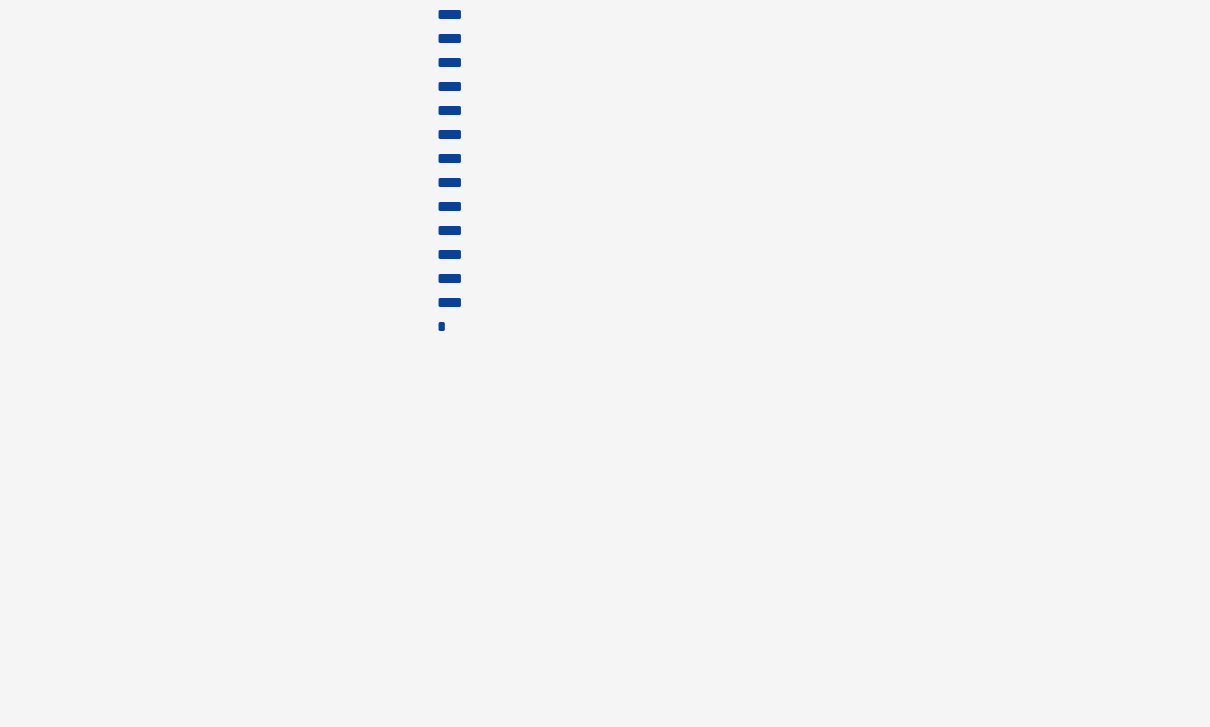 scroll, scrollTop: 33, scrollLeft: 0, axis: vertical 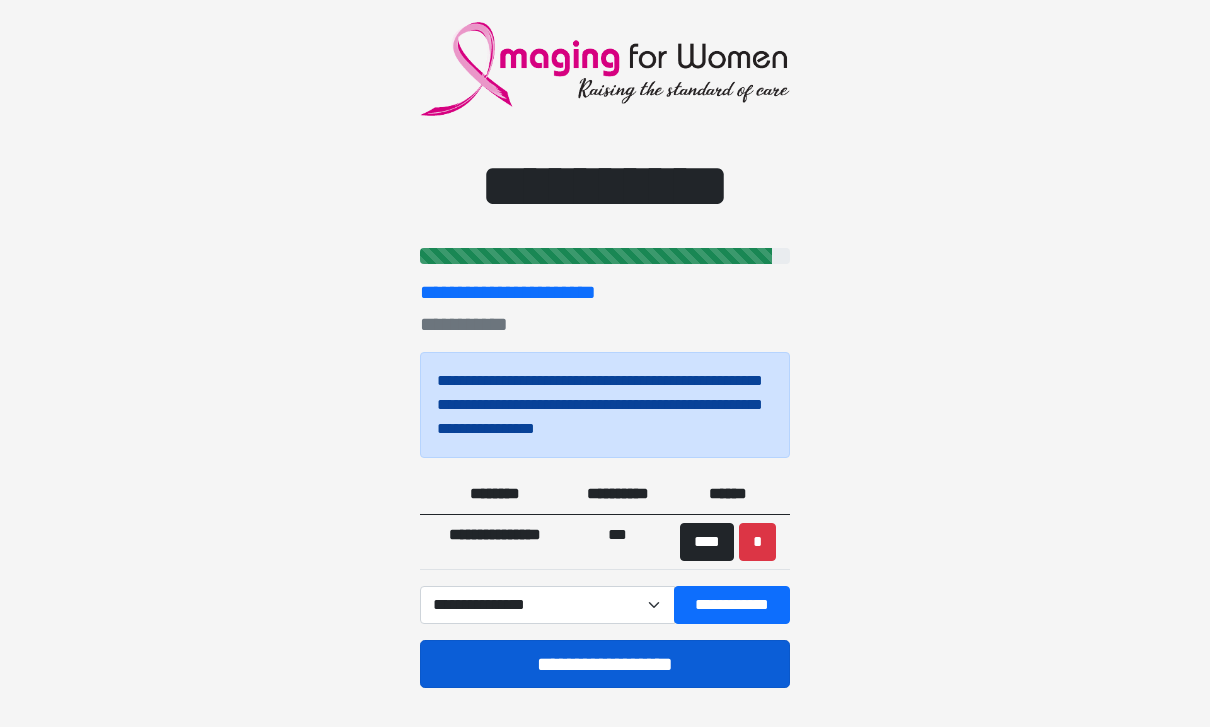 click on "**********" at bounding box center (605, 664) 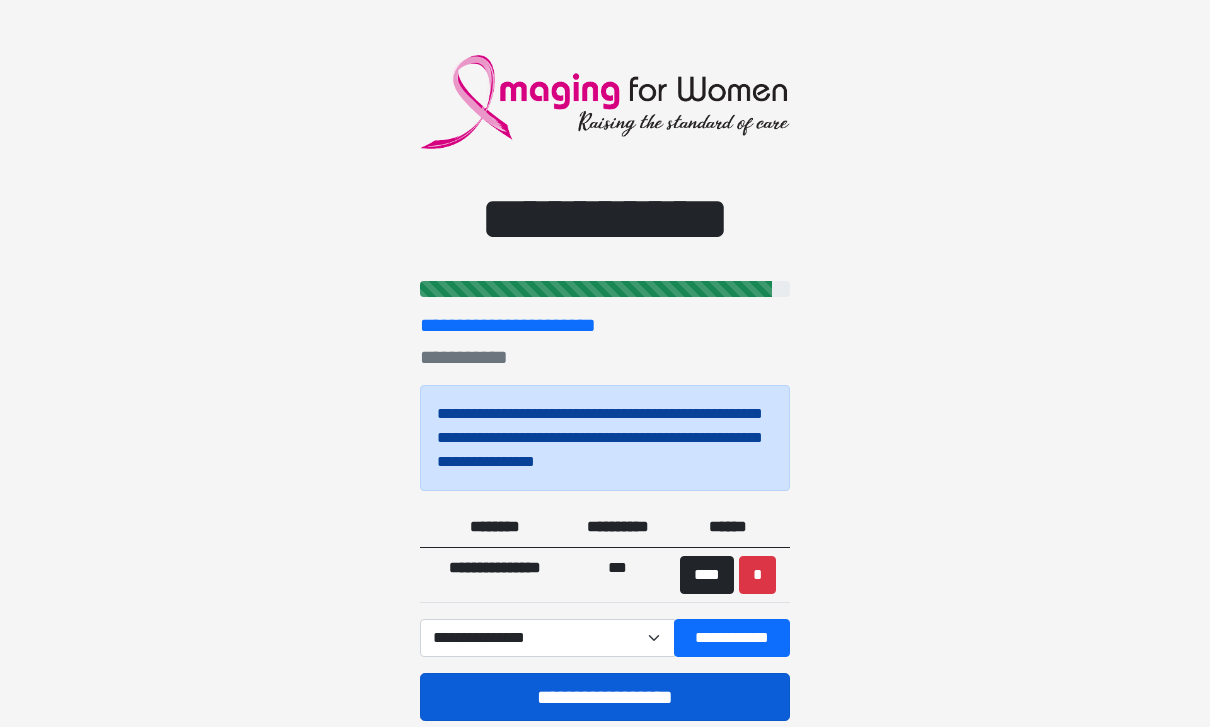 scroll, scrollTop: 7, scrollLeft: 0, axis: vertical 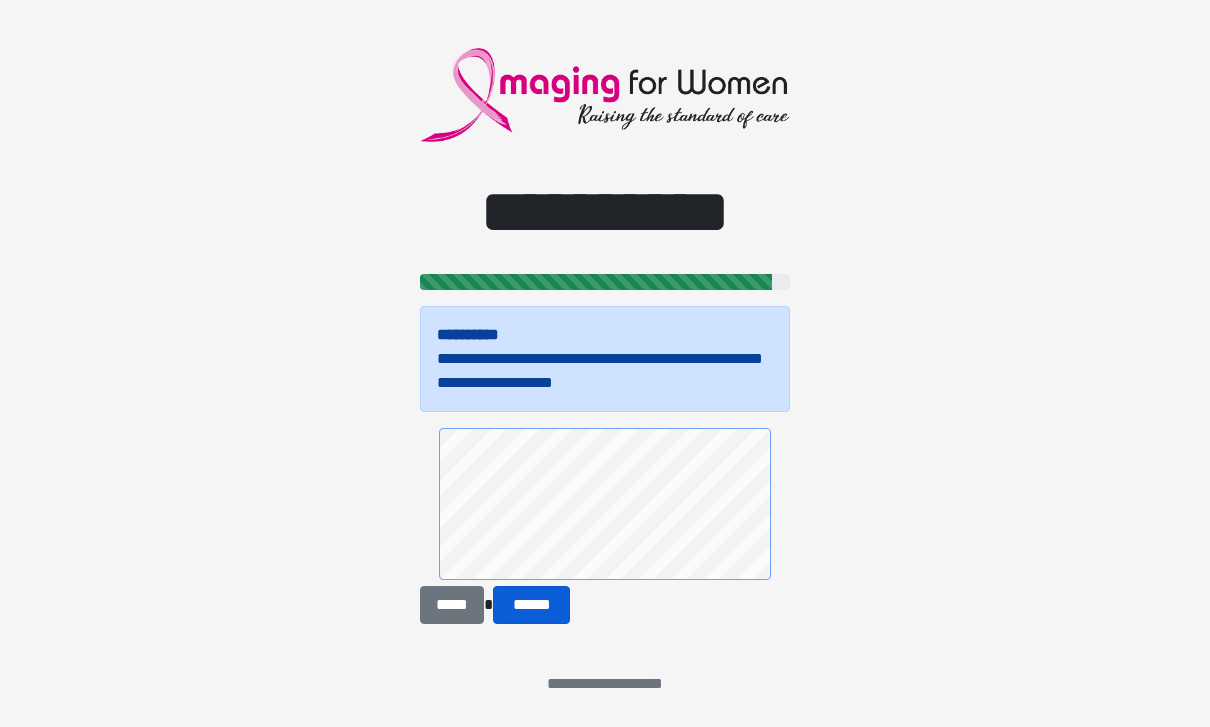 click on "******" at bounding box center (531, 605) 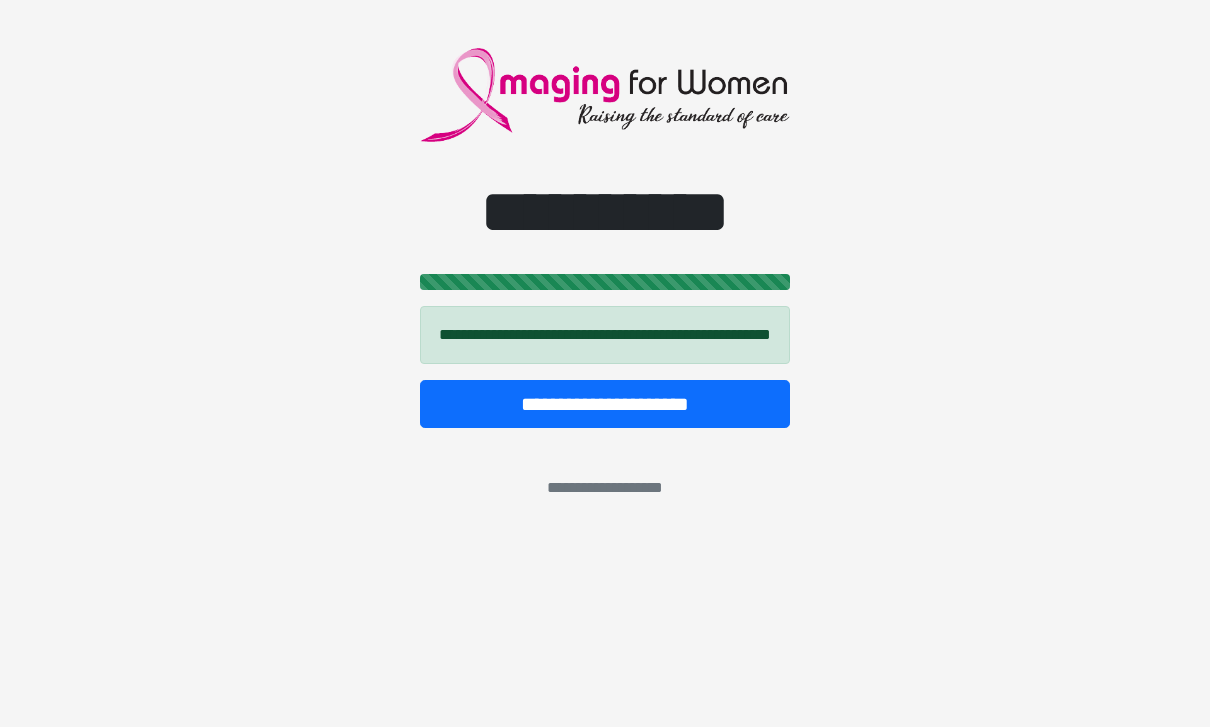 scroll, scrollTop: 0, scrollLeft: 0, axis: both 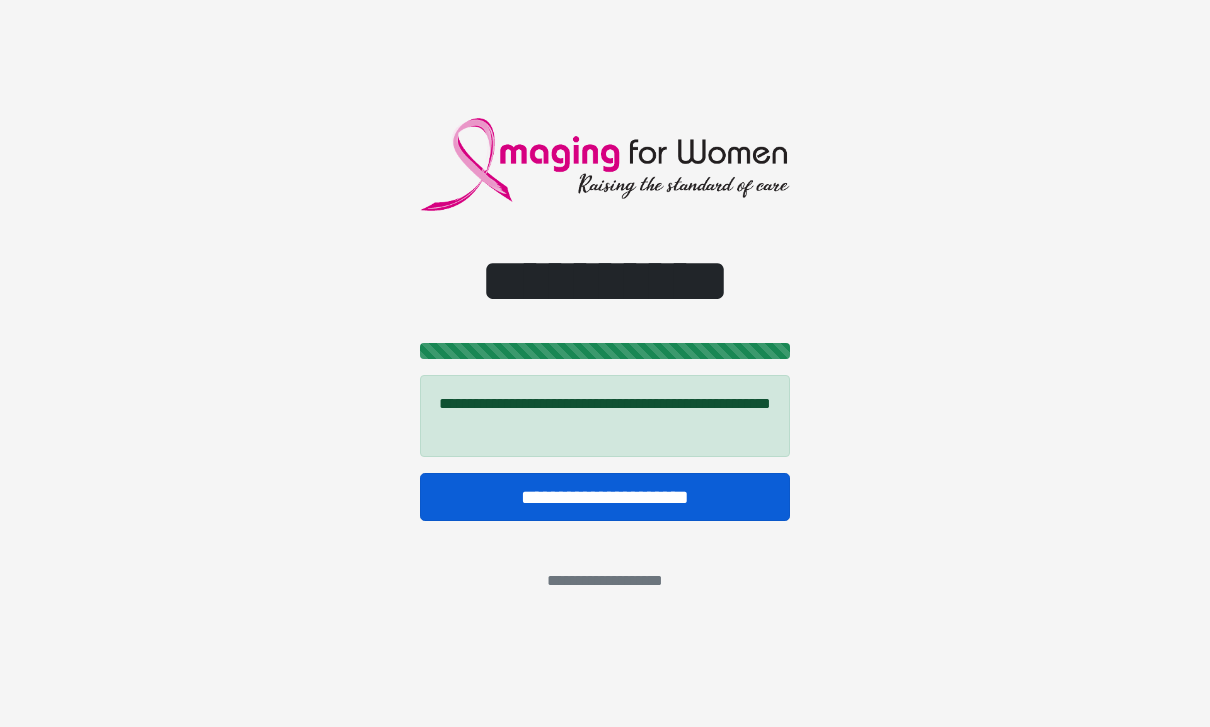 click on "**********" at bounding box center [605, 497] 